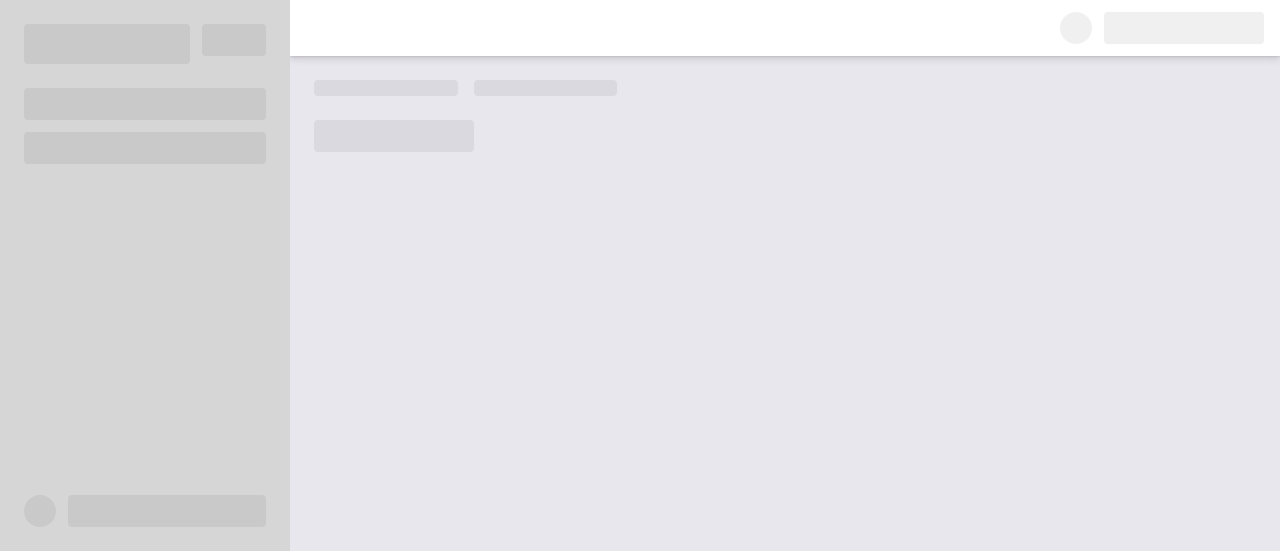 scroll, scrollTop: 0, scrollLeft: 0, axis: both 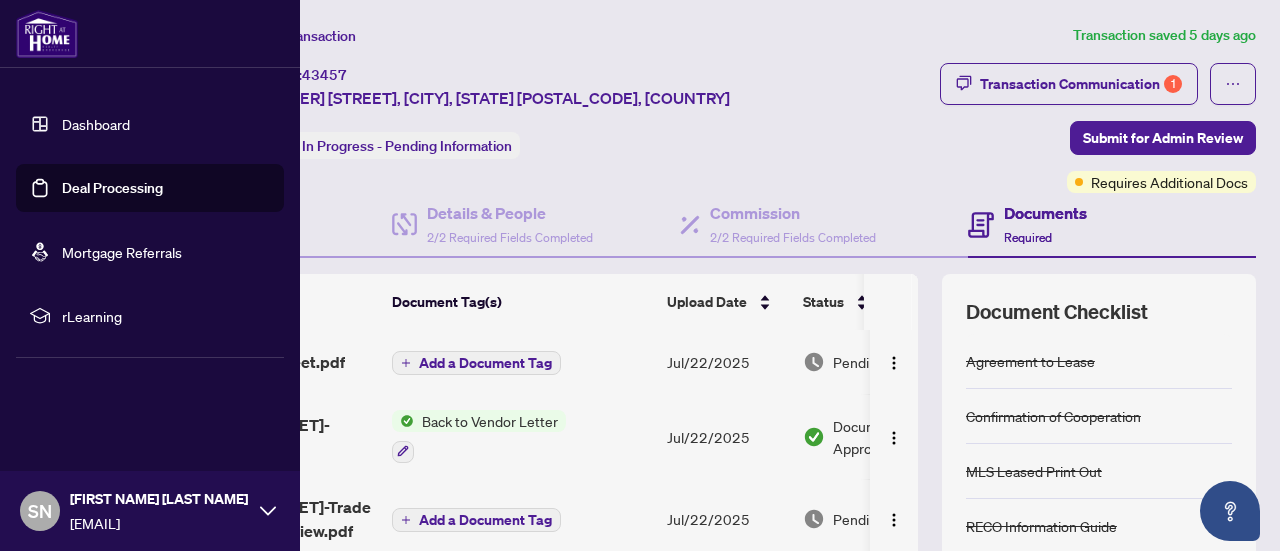 click on "Dashboard" at bounding box center (96, 124) 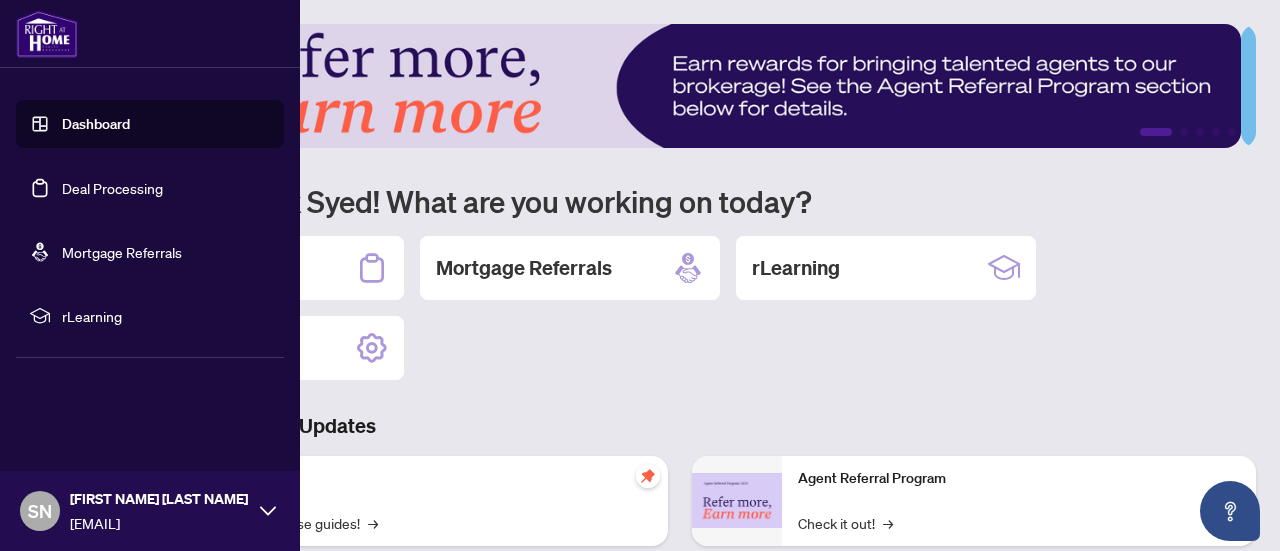 click on "Deal Processing" at bounding box center (112, 188) 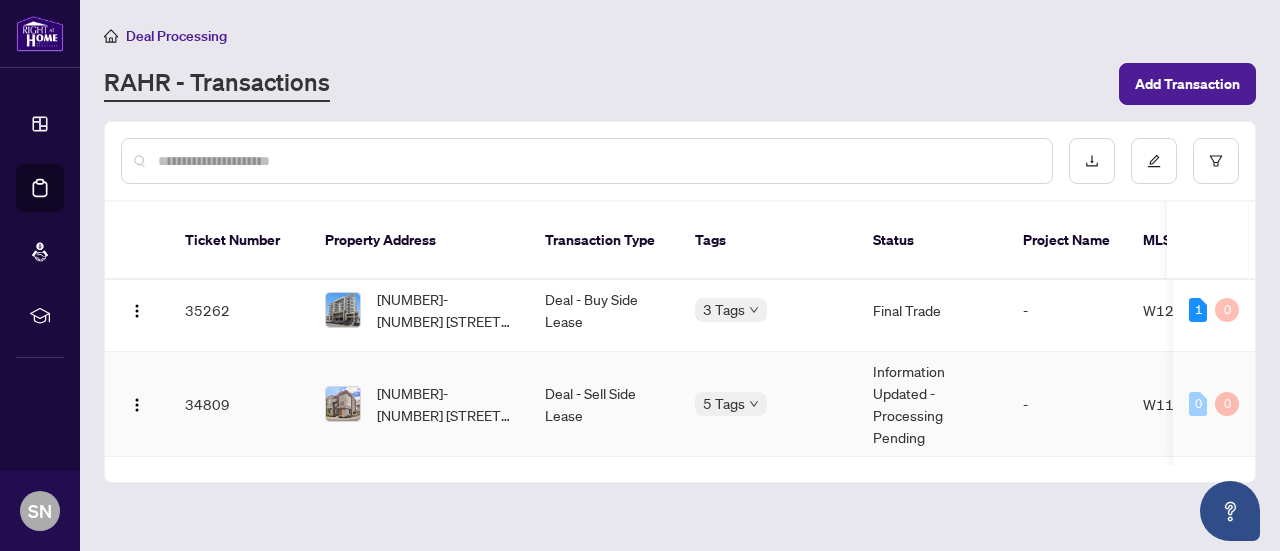 scroll, scrollTop: 312, scrollLeft: 0, axis: vertical 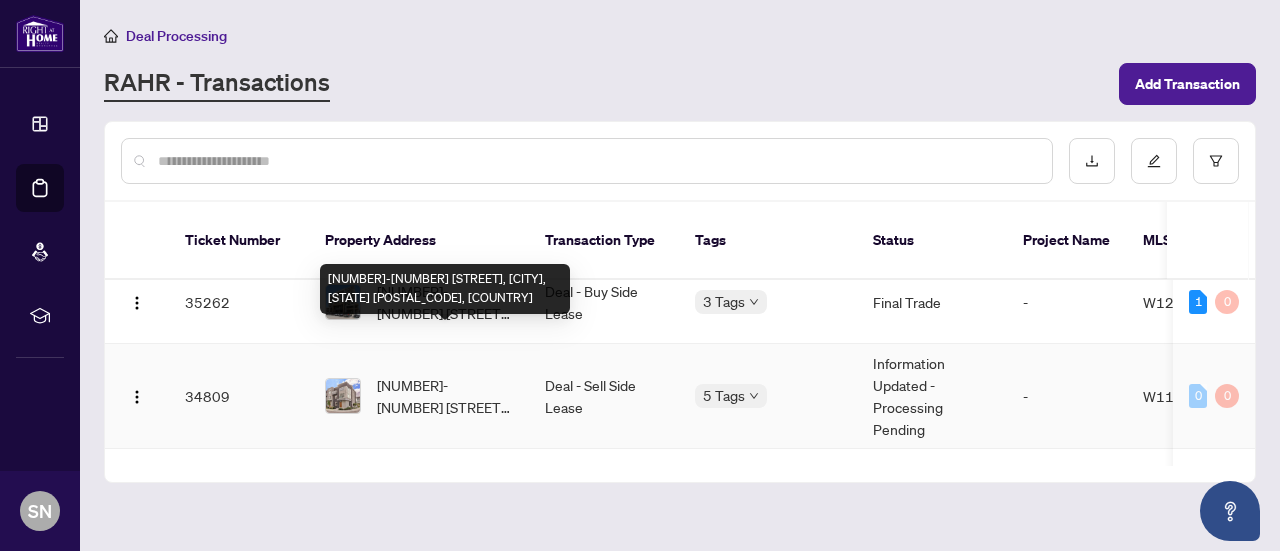 click on "[NUMBER]-[NUMBER] [STREET], [CITY], [STATE] [POSTAL_CODE], [COUNTRY]" at bounding box center (445, 396) 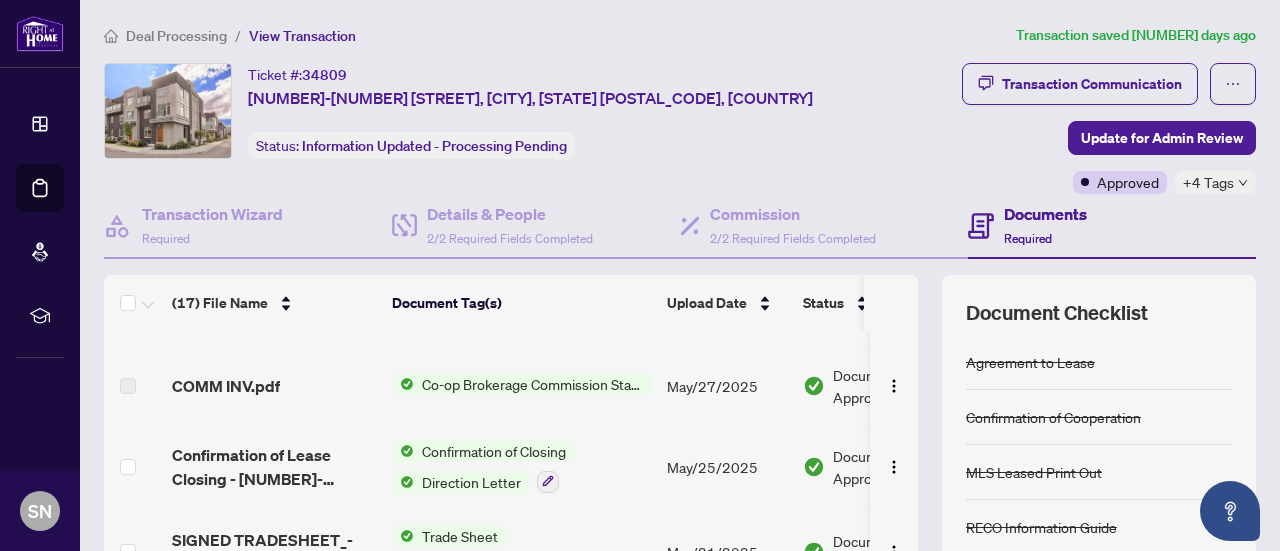 scroll, scrollTop: 60, scrollLeft: 0, axis: vertical 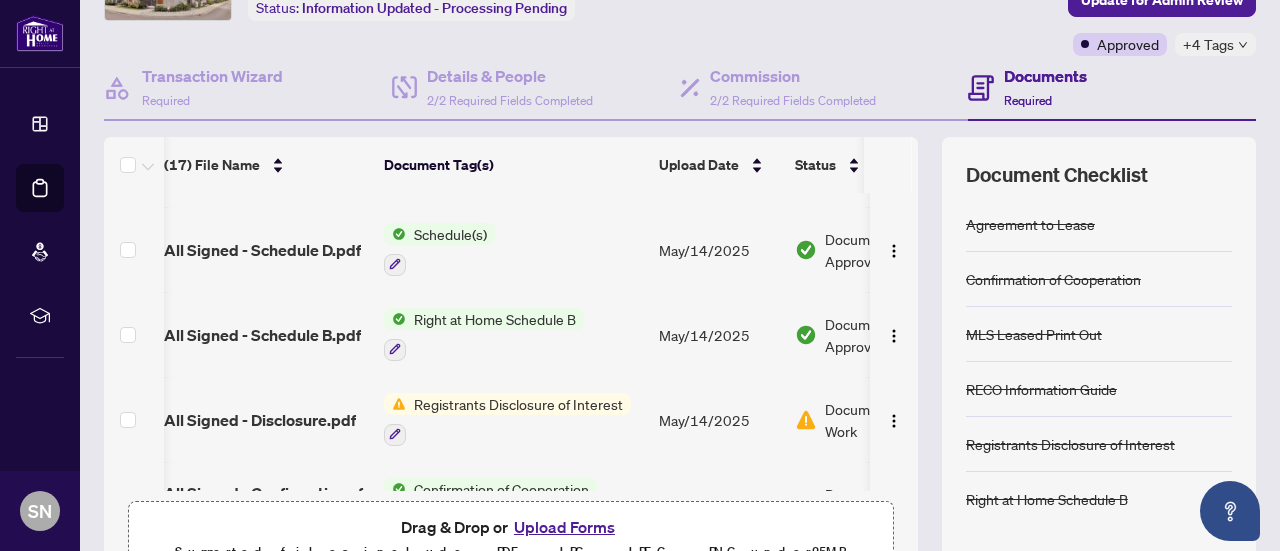 click on "Registrants Disclosure of Interest" at bounding box center [518, 404] 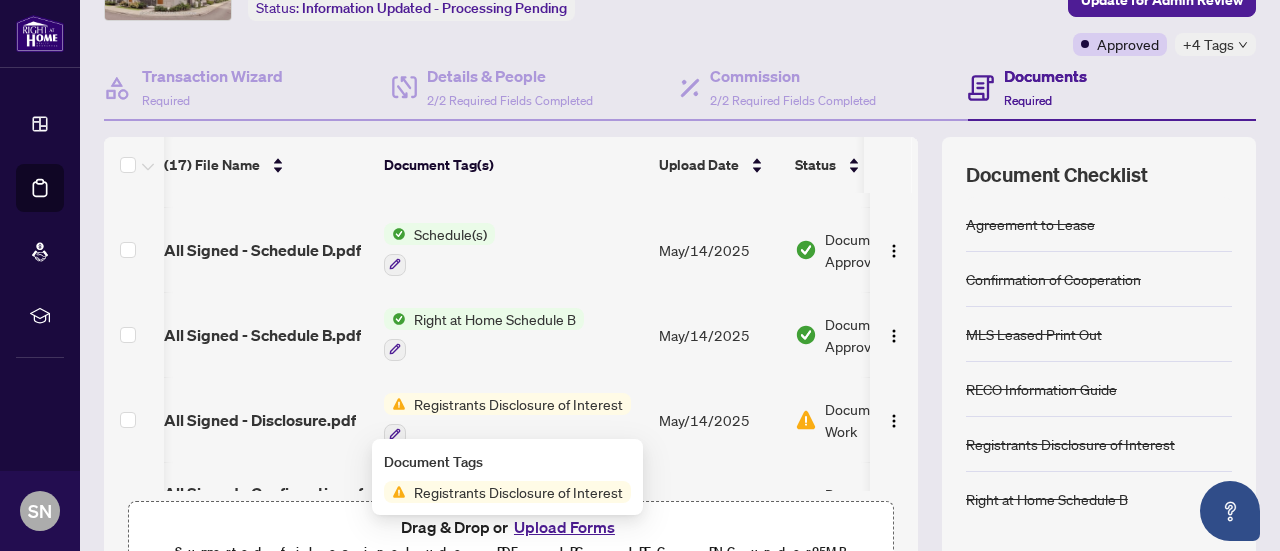 click on "Registrants Disclosure of Interest" at bounding box center [518, 492] 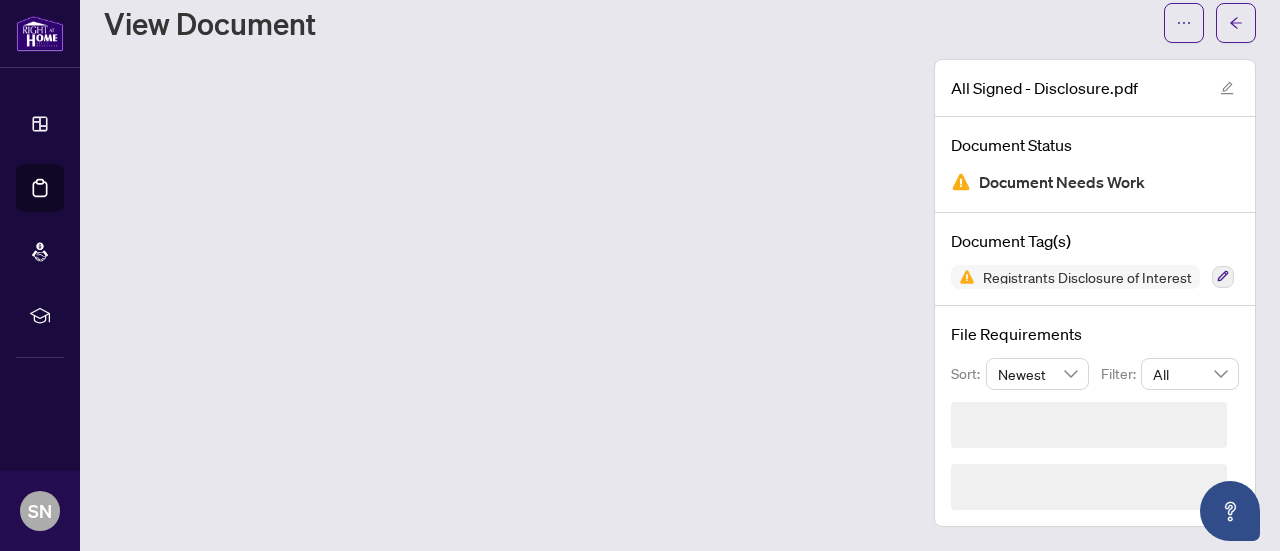 scroll, scrollTop: 0, scrollLeft: 0, axis: both 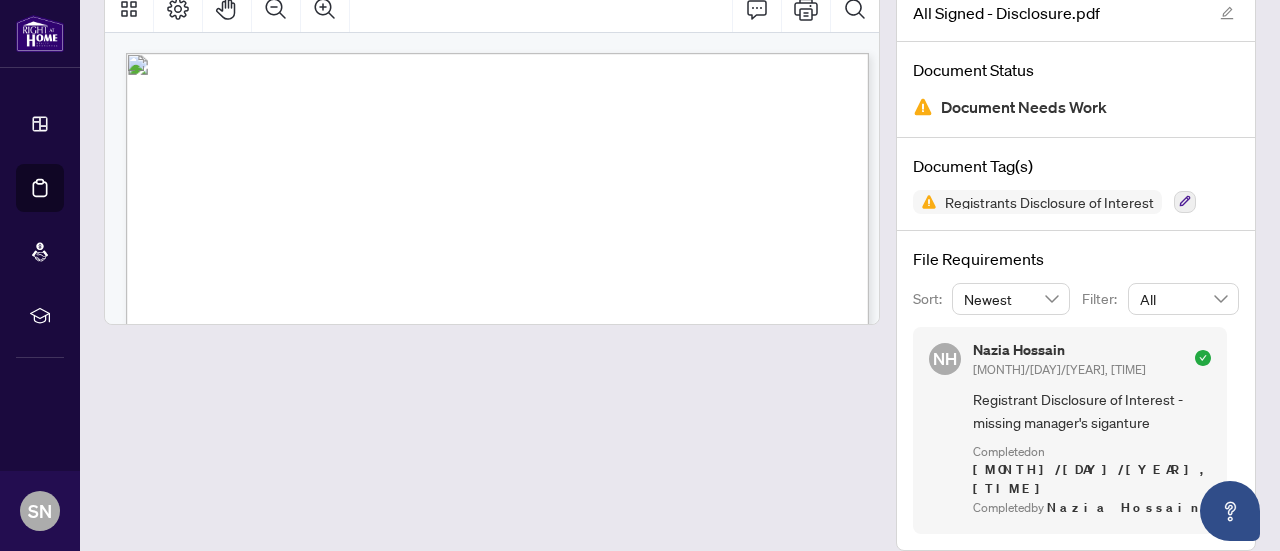drag, startPoint x: 1060, startPoint y: 415, endPoint x: 717, endPoint y: 475, distance: 348.20828 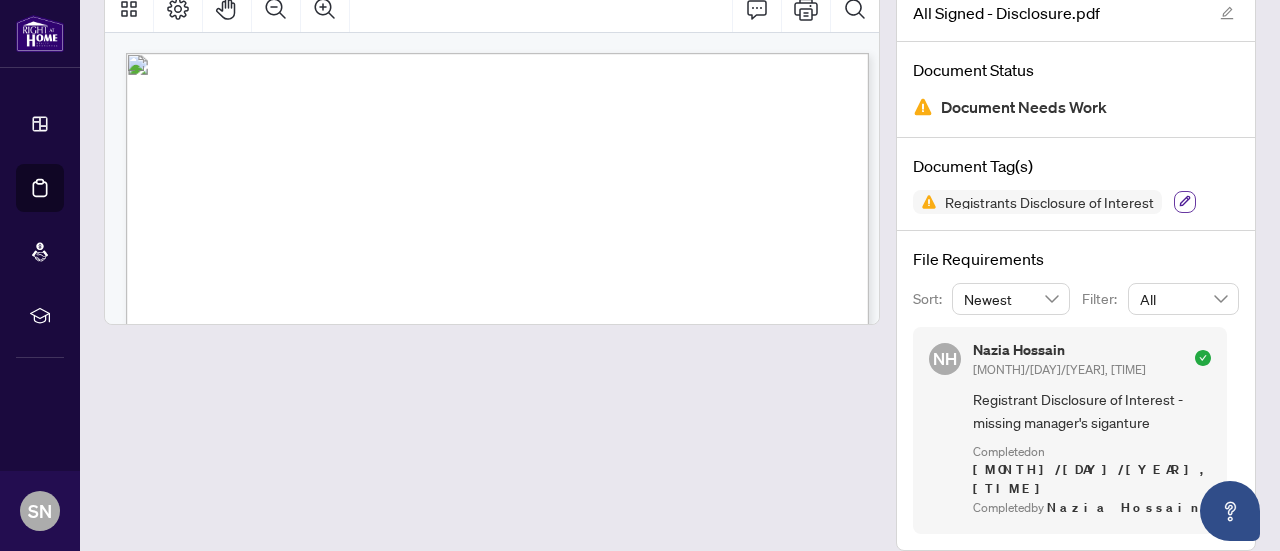 click 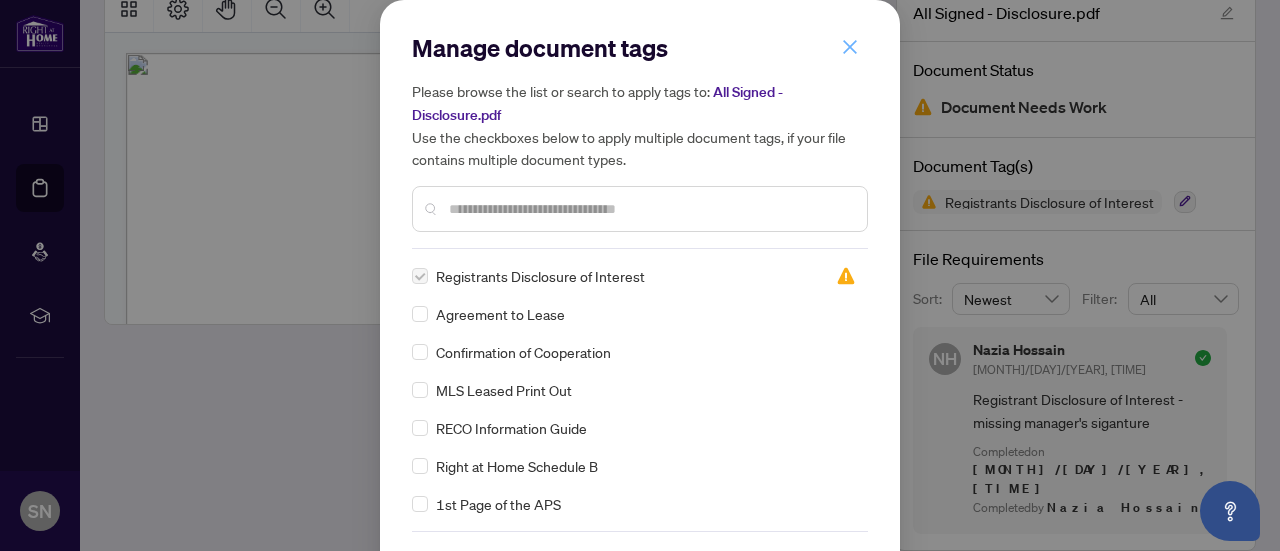 click 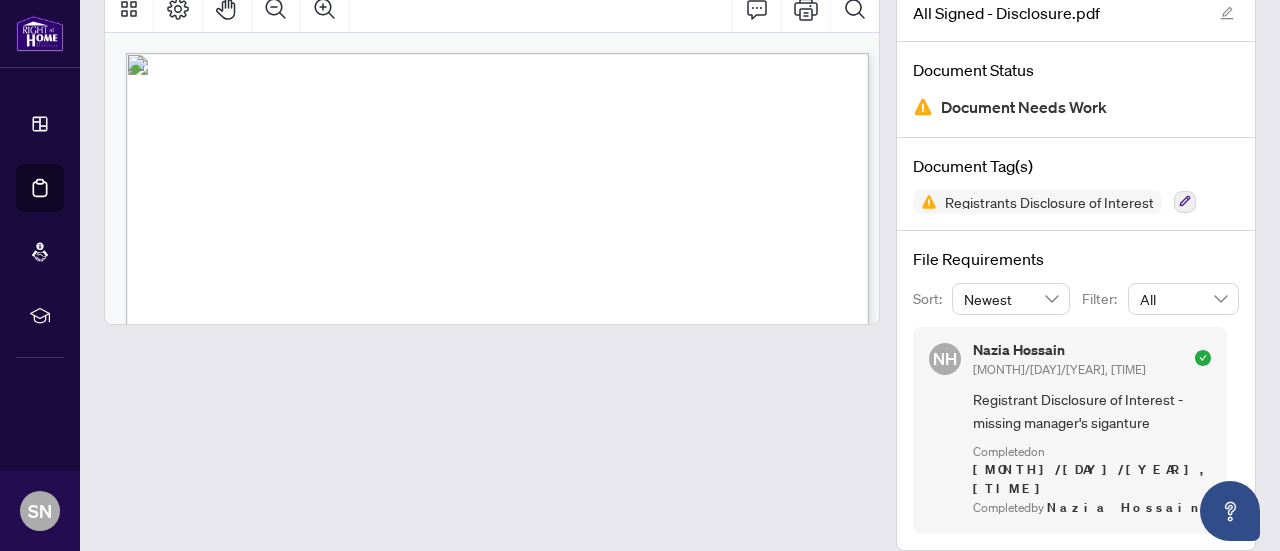 click on "Document Needs Work" at bounding box center [1024, 107] 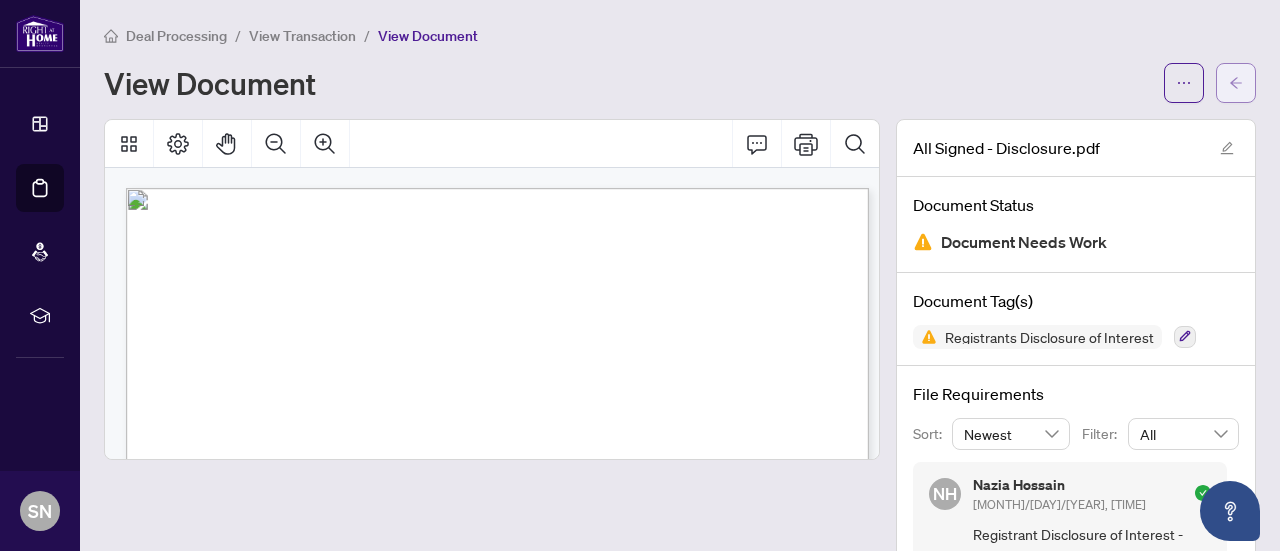 click 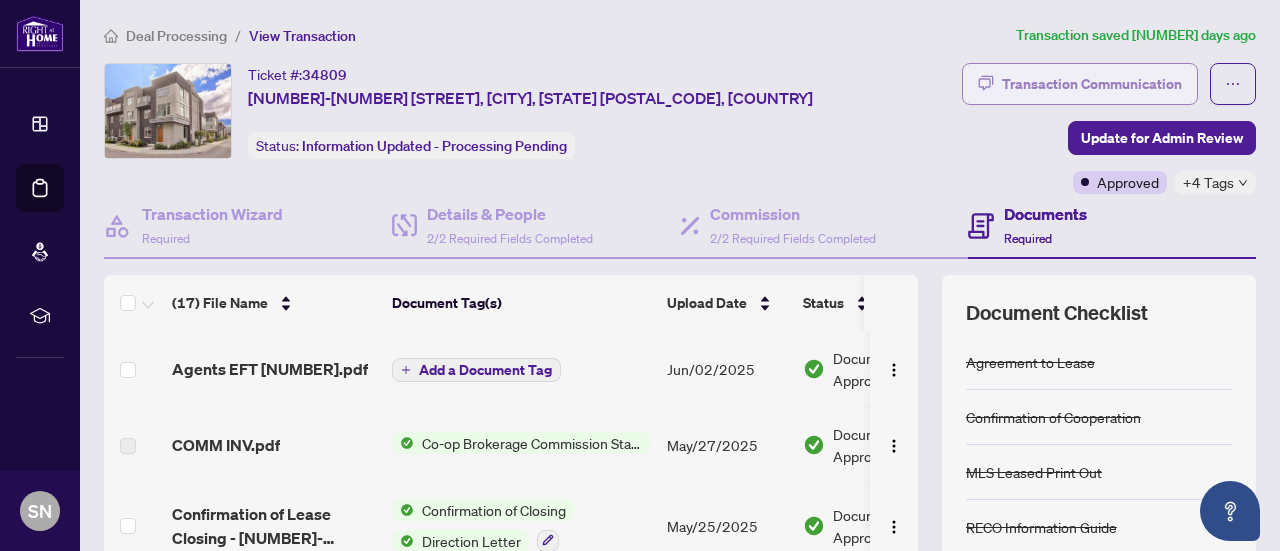 click on "Transaction Communication" at bounding box center (1092, 84) 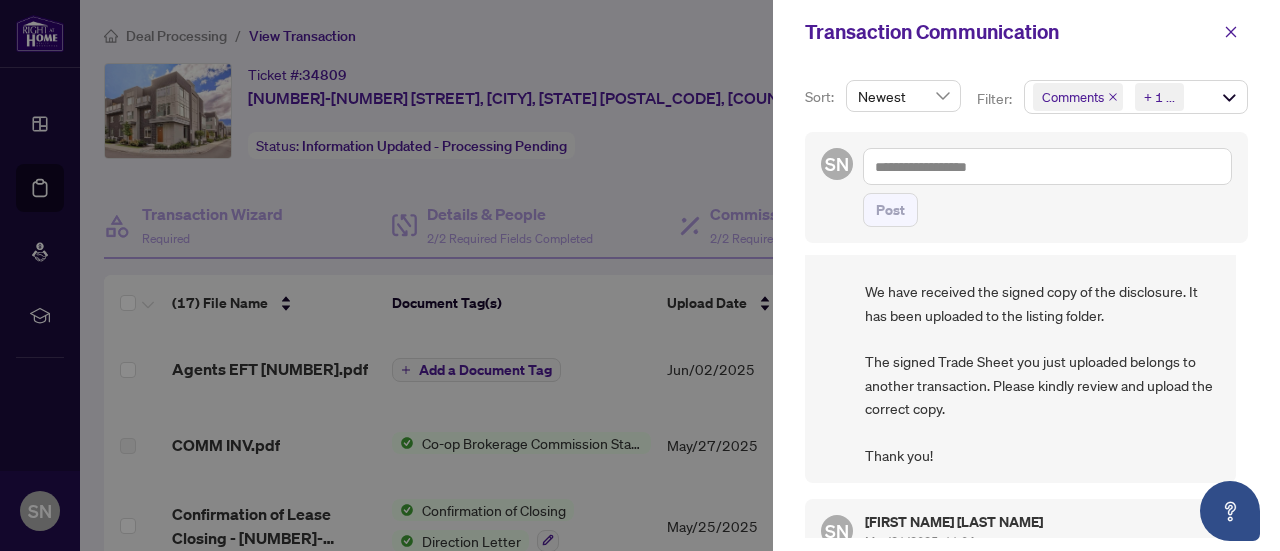 scroll, scrollTop: 1006, scrollLeft: 0, axis: vertical 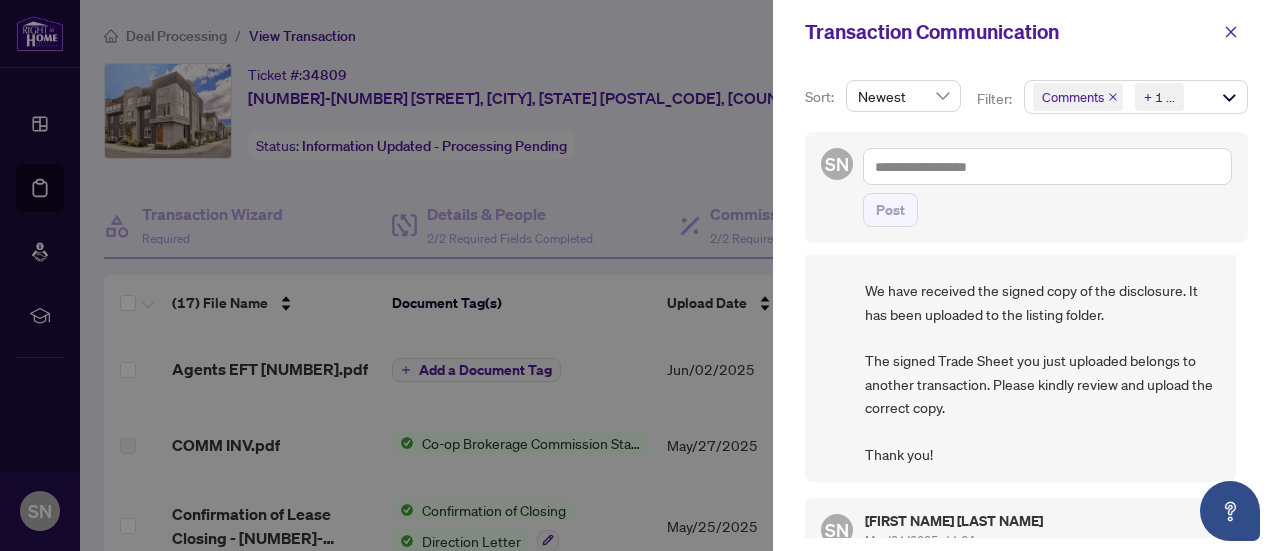 click at bounding box center (640, 275) 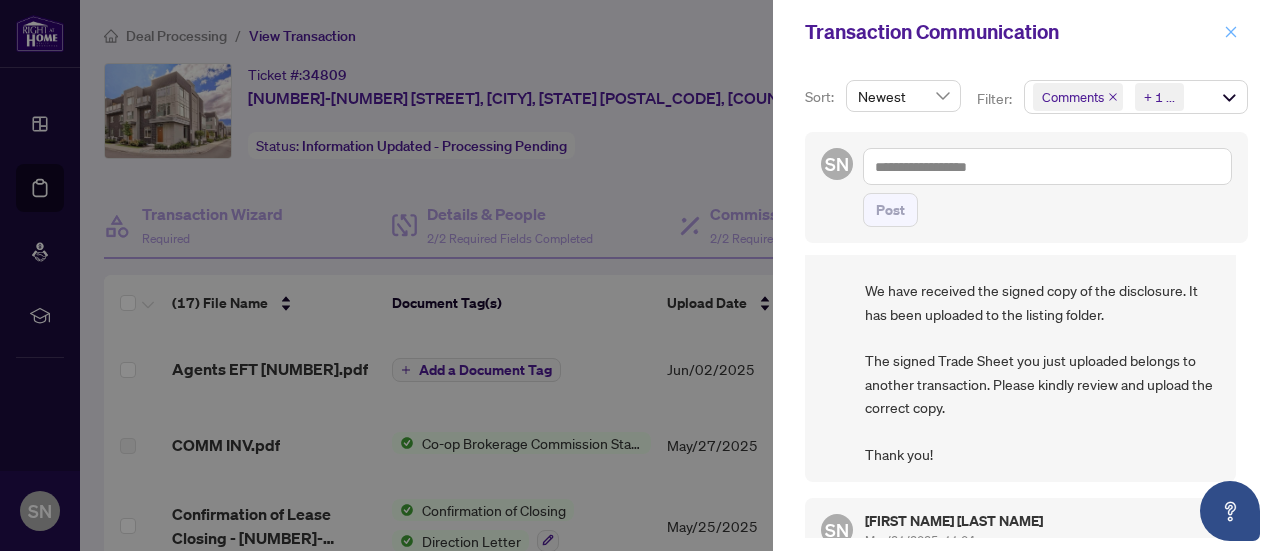 click 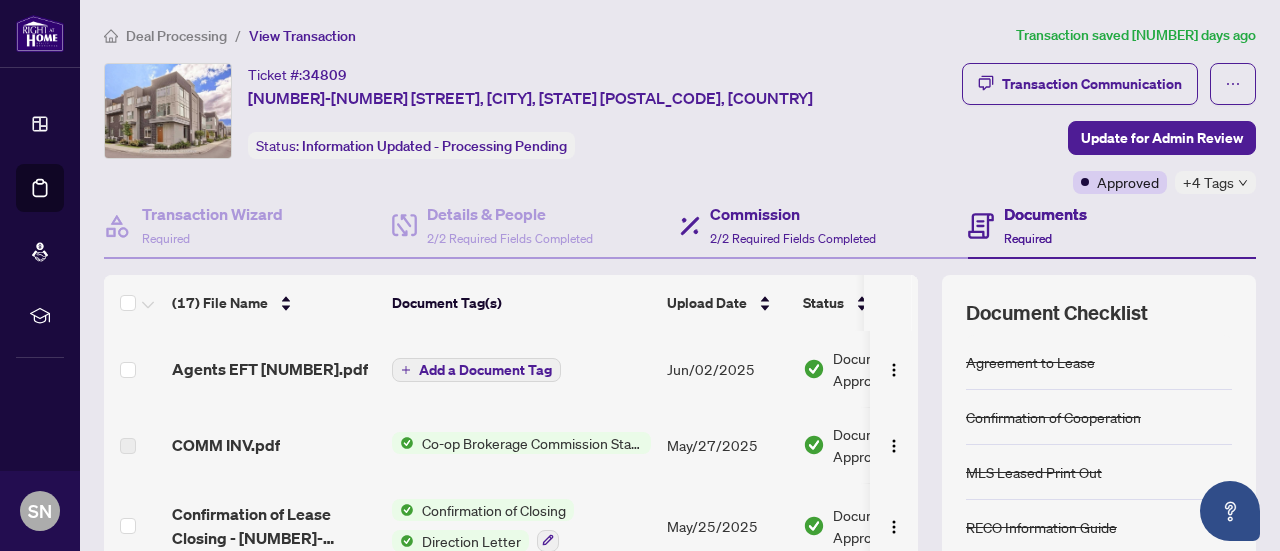 scroll, scrollTop: 44, scrollLeft: 0, axis: vertical 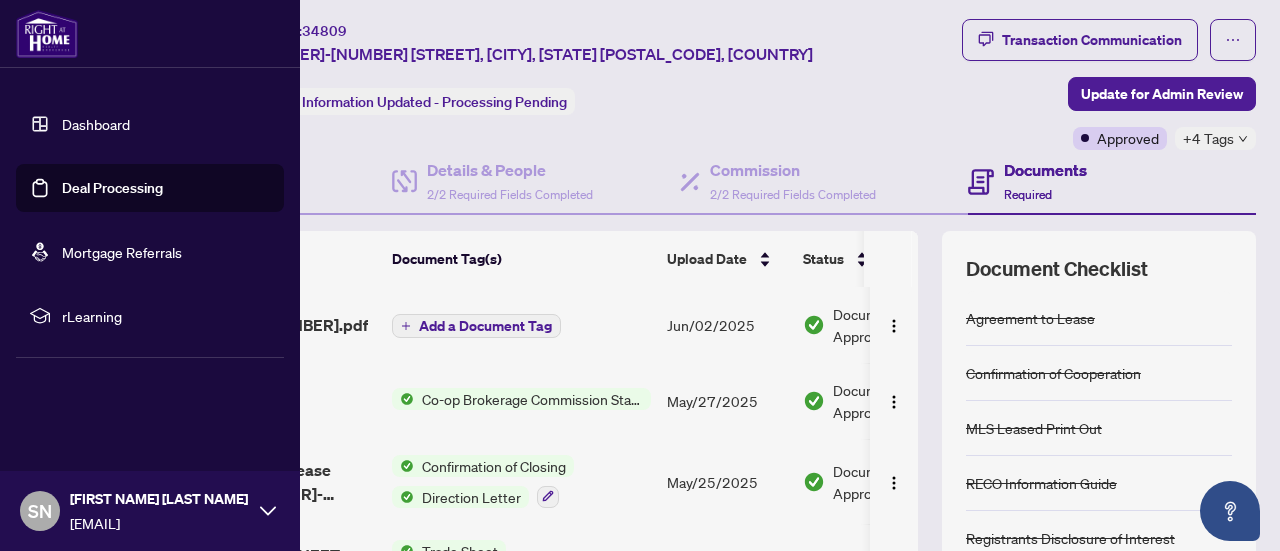 click at bounding box center (47, 34) 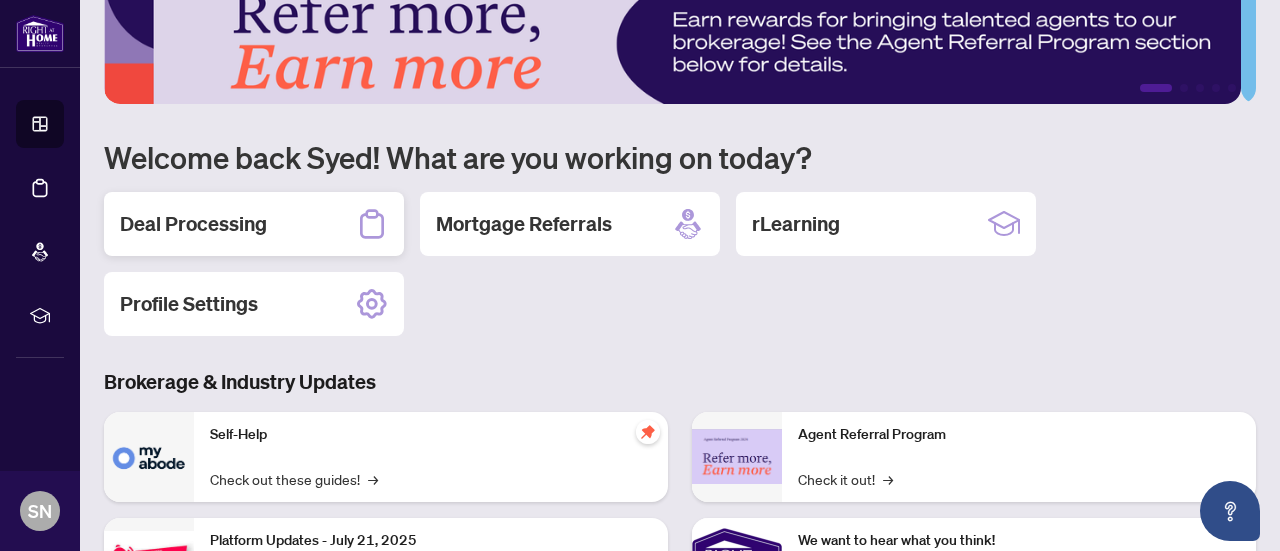 click on "Deal Processing" at bounding box center (193, 224) 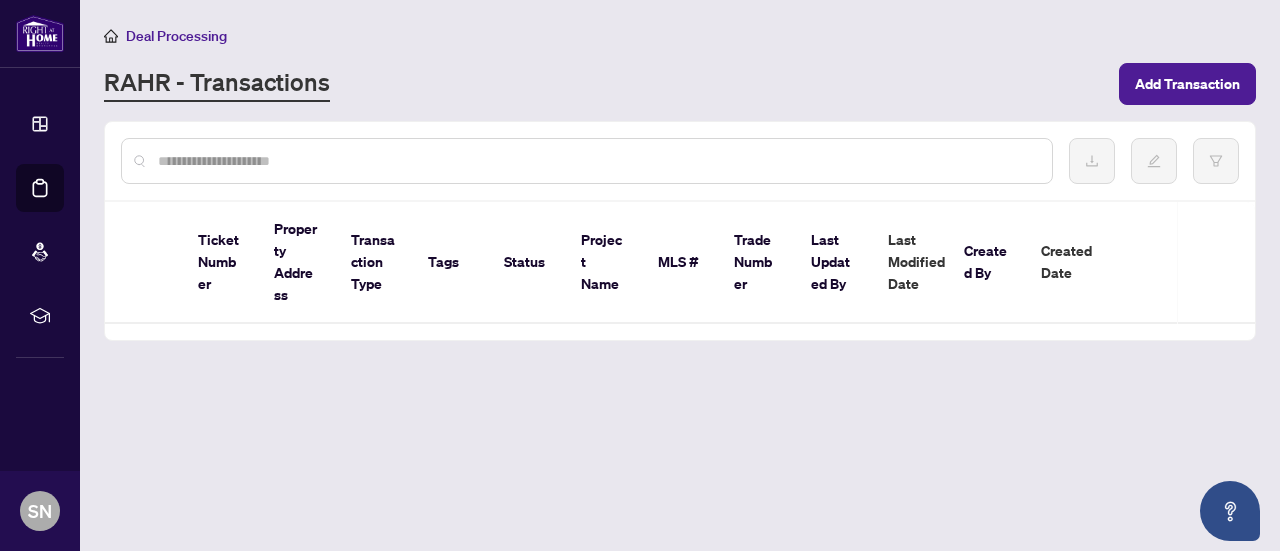scroll, scrollTop: 0, scrollLeft: 0, axis: both 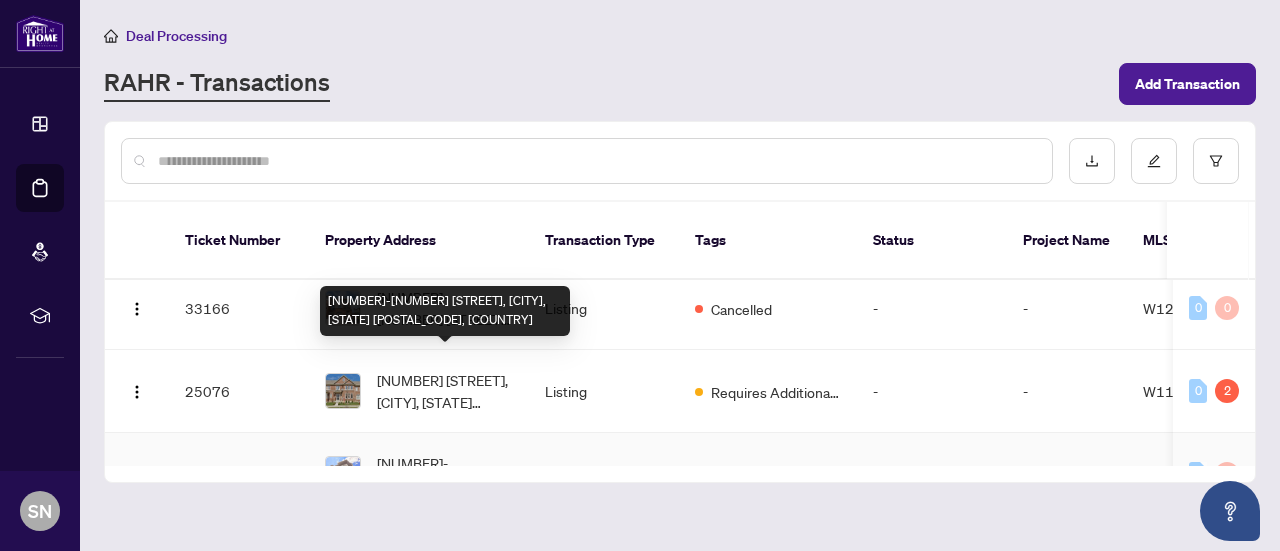 click on "[NUMBER]-[NUMBER] [STREET], [CITY], [STATE] [POSTAL_CODE], [COUNTRY]" at bounding box center (445, 474) 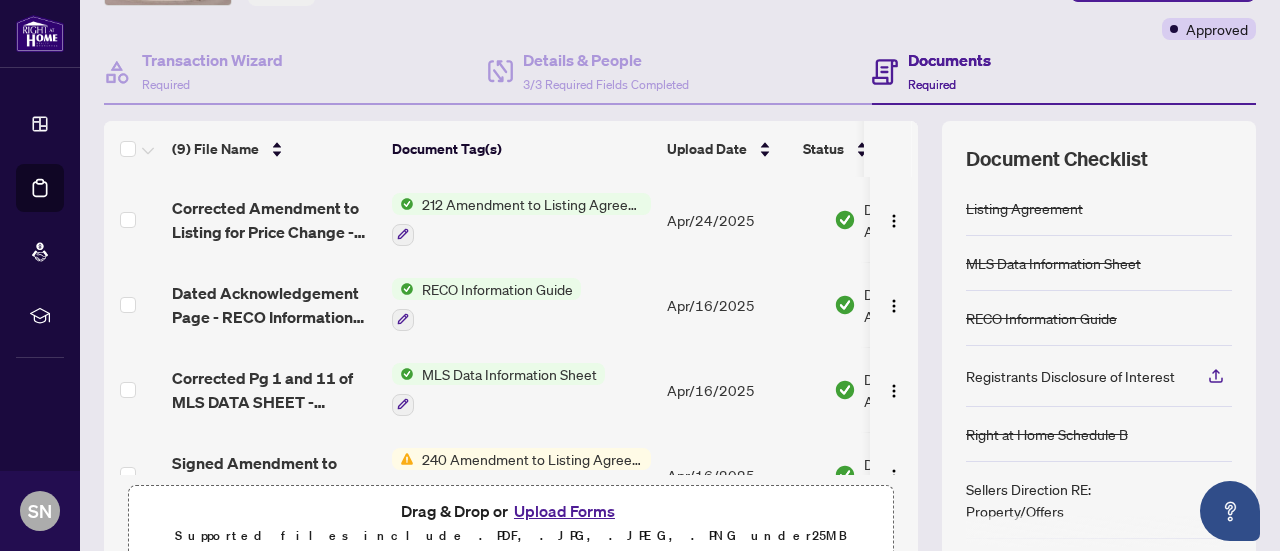 scroll, scrollTop: 154, scrollLeft: 0, axis: vertical 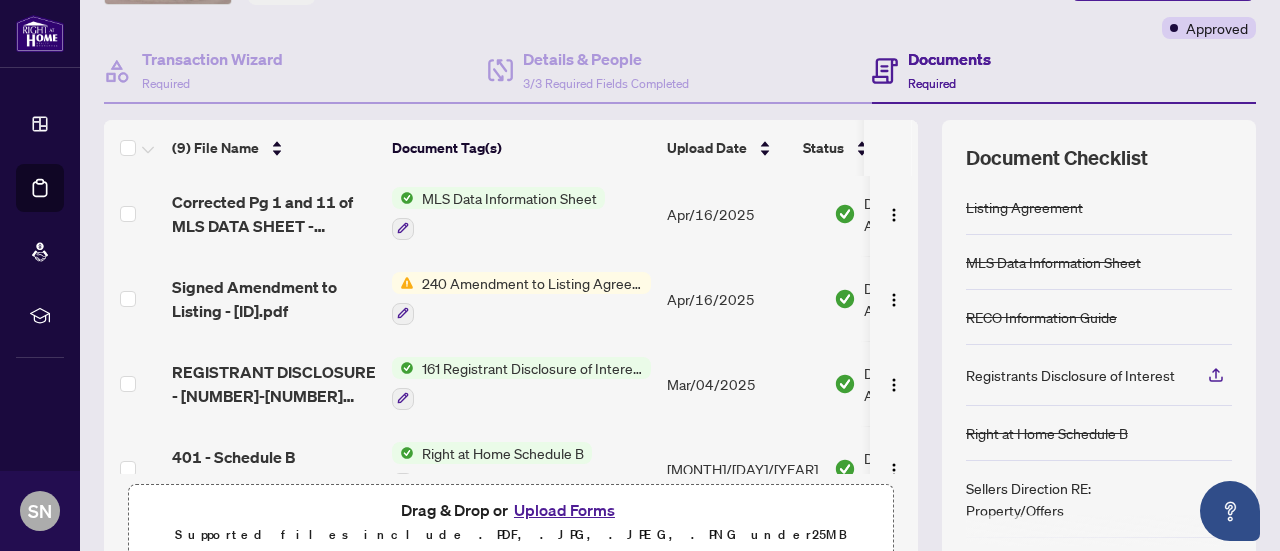 click on "161 Registrant Disclosure of Interest - Disposition ofProperty" at bounding box center [532, 368] 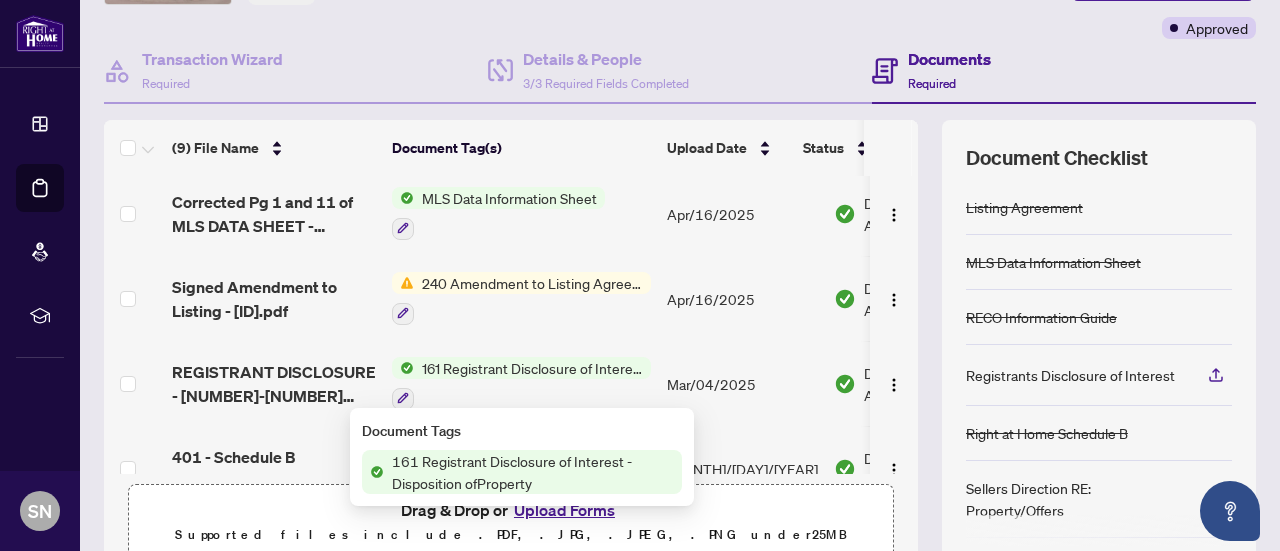 click on "161 Registrant Disclosure of Interest - Disposition ofProperty" at bounding box center [533, 472] 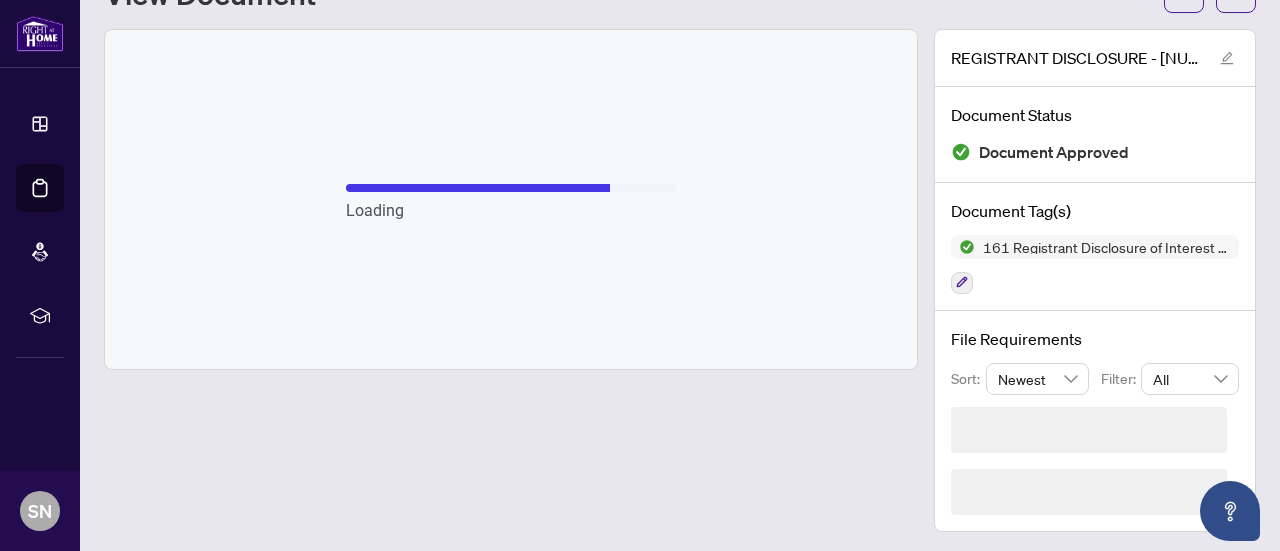scroll, scrollTop: 28, scrollLeft: 0, axis: vertical 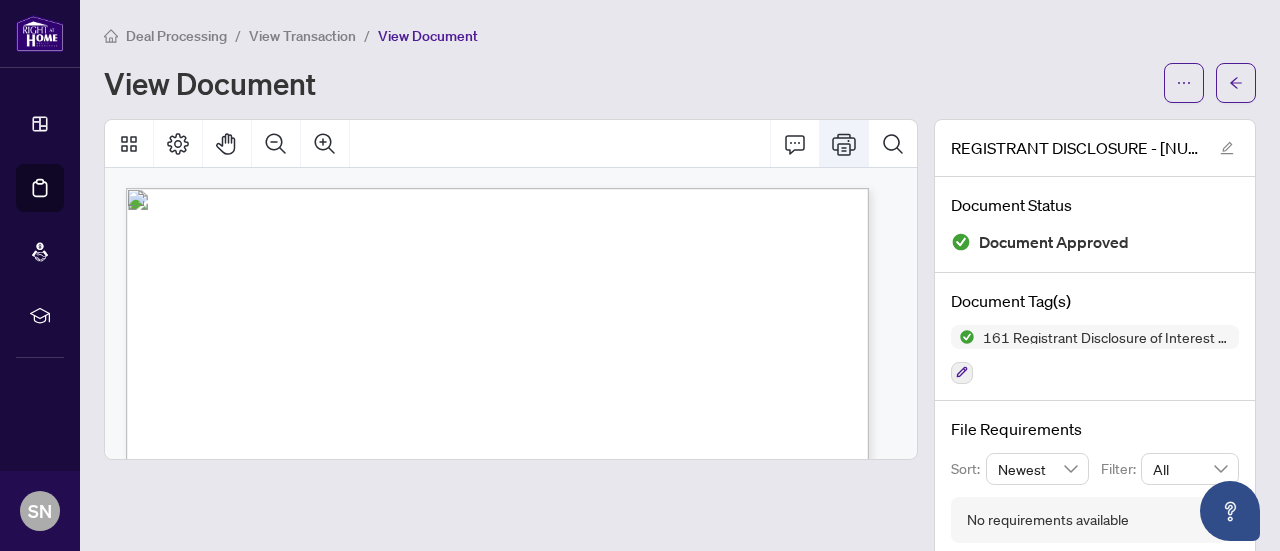 click at bounding box center (844, 144) 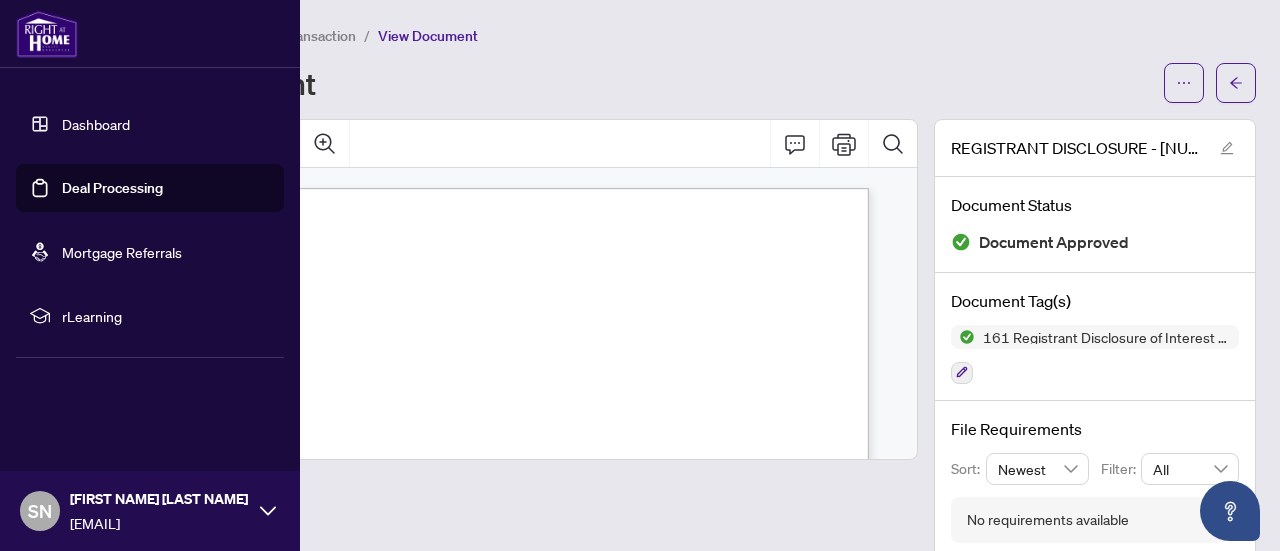 click on "Deal Processing" at bounding box center (112, 188) 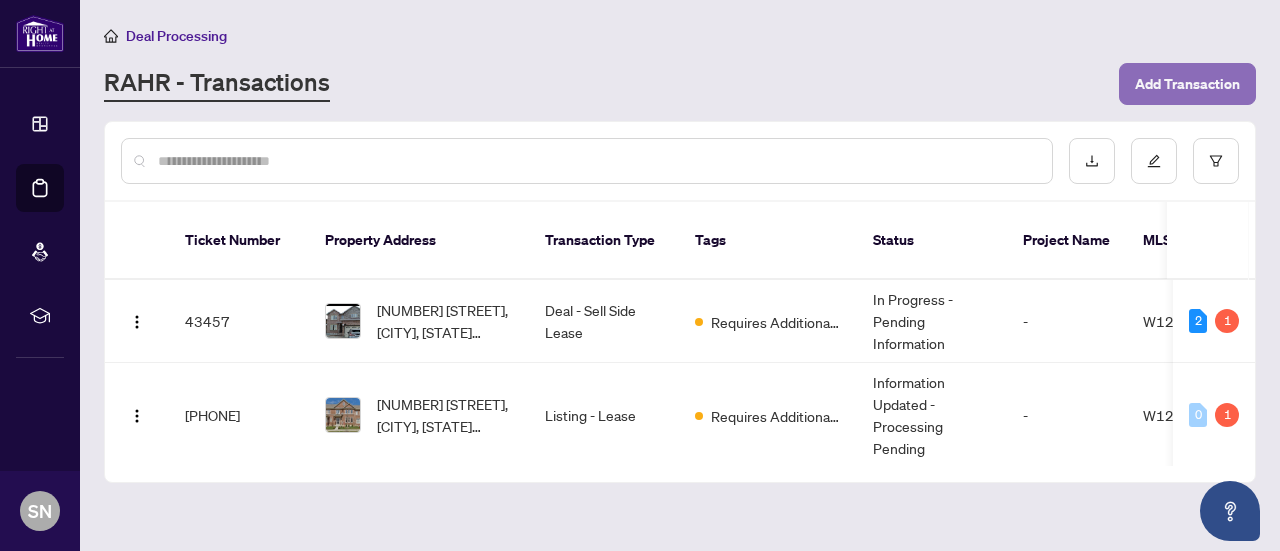 click on "Add Transaction" at bounding box center (1187, 84) 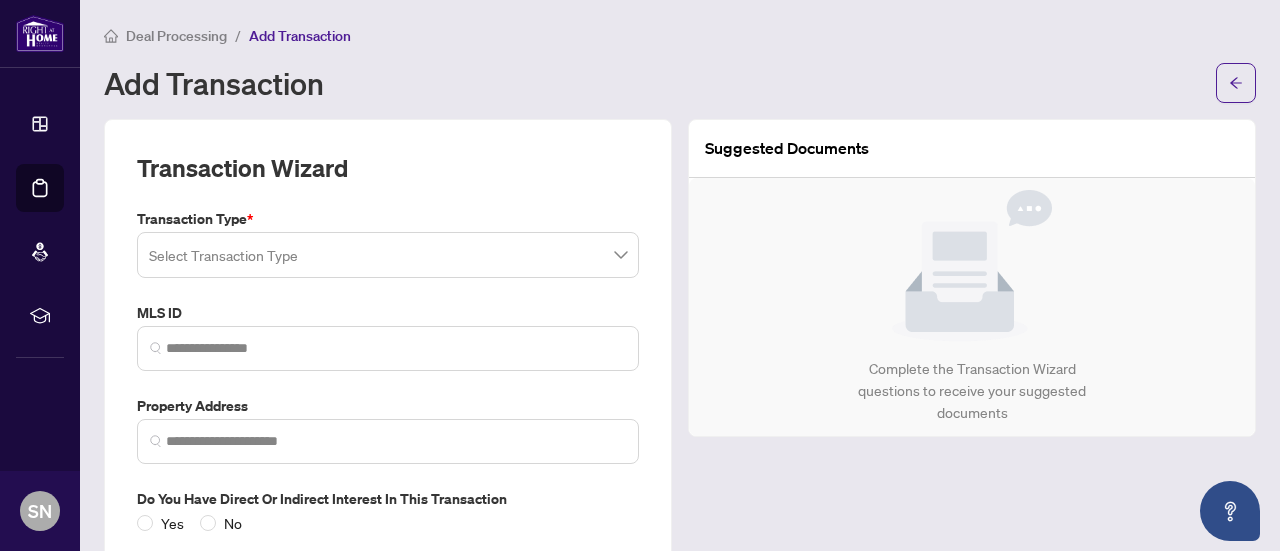 click at bounding box center (388, 255) 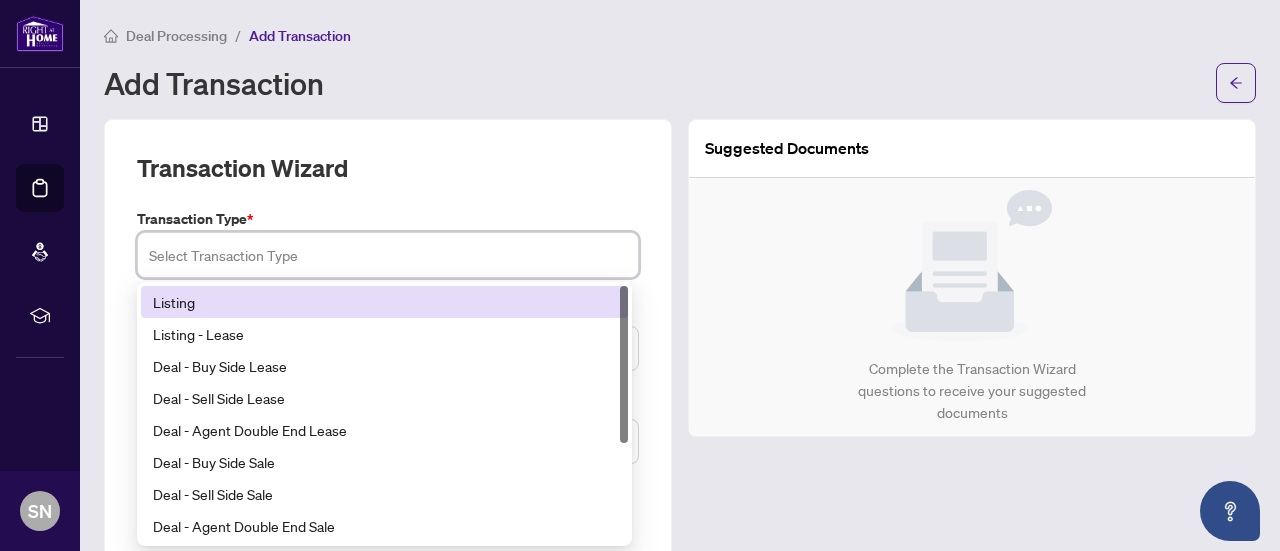 click on "Listing" at bounding box center (384, 302) 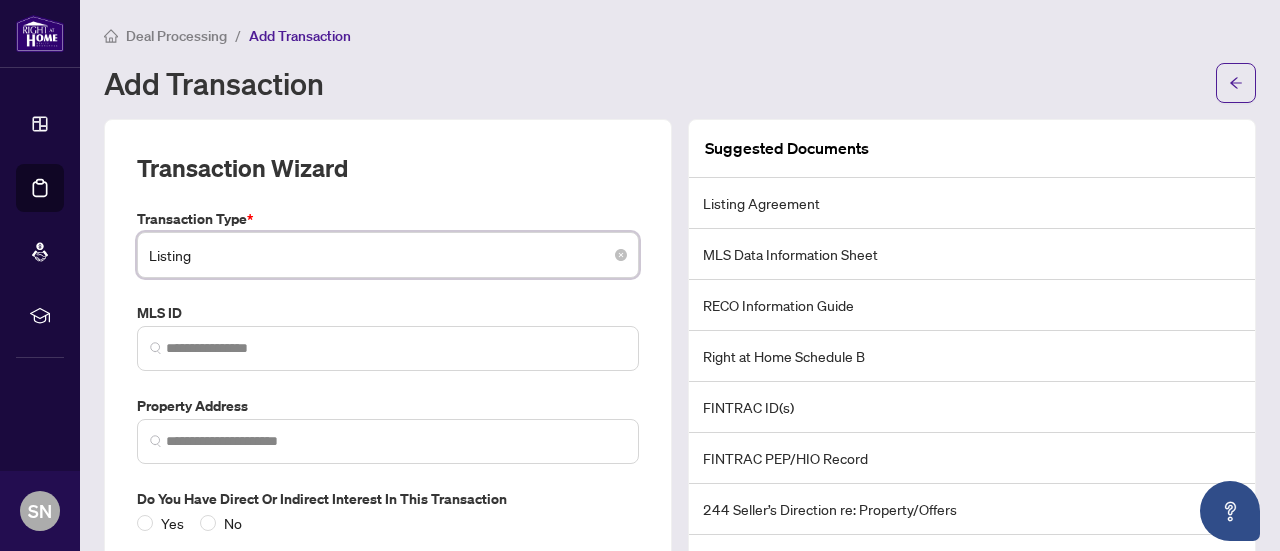 click on "Listing" at bounding box center (388, 255) 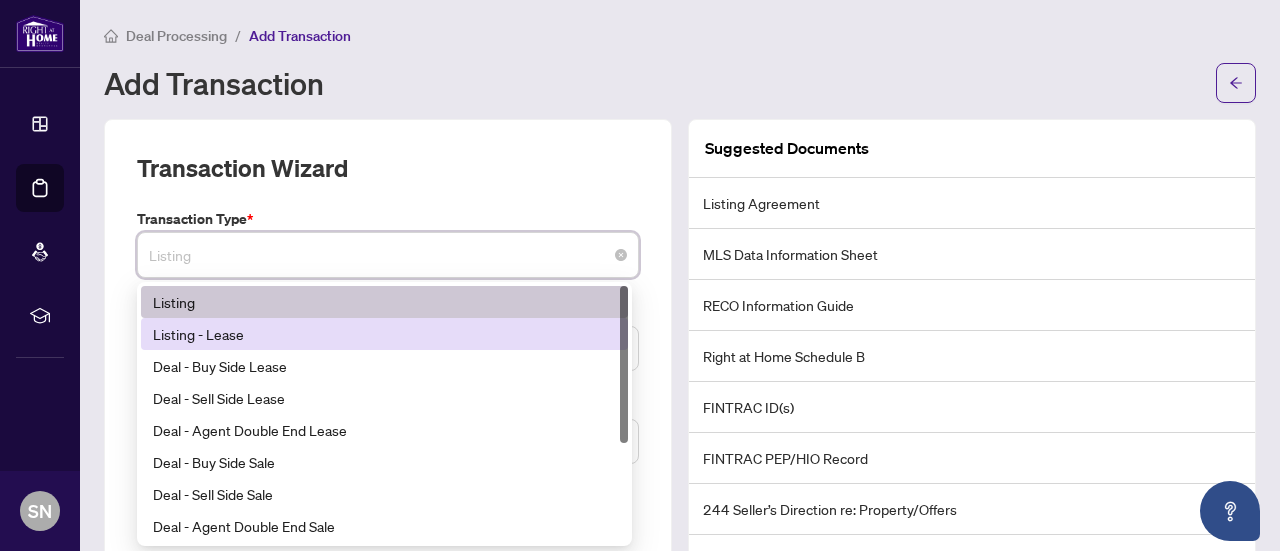 click on "Listing - Lease" at bounding box center (384, 334) 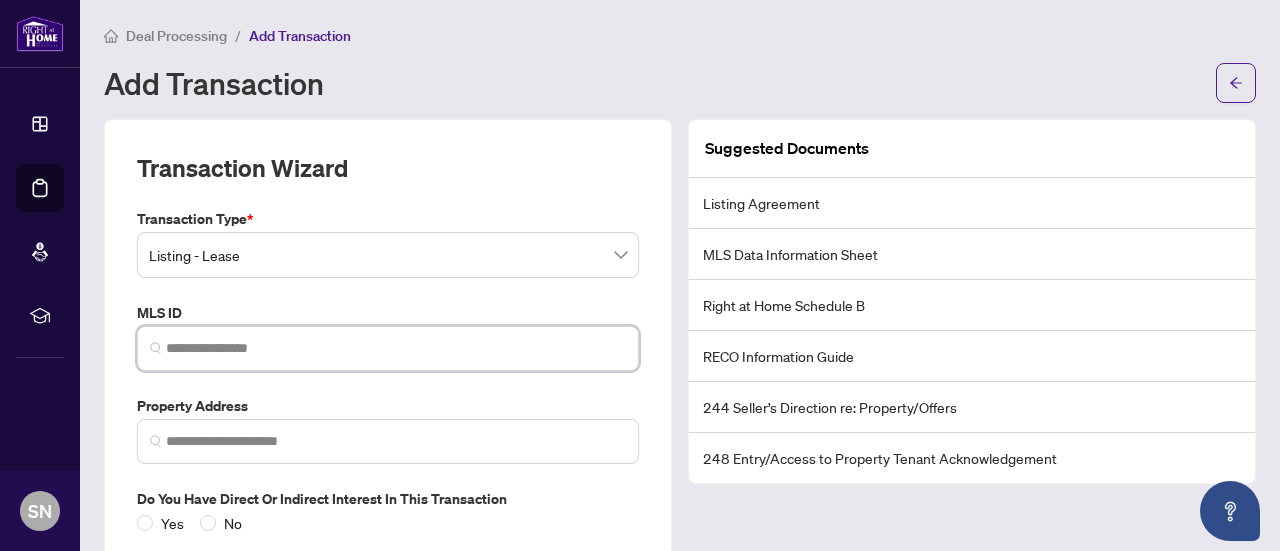click at bounding box center [396, 348] 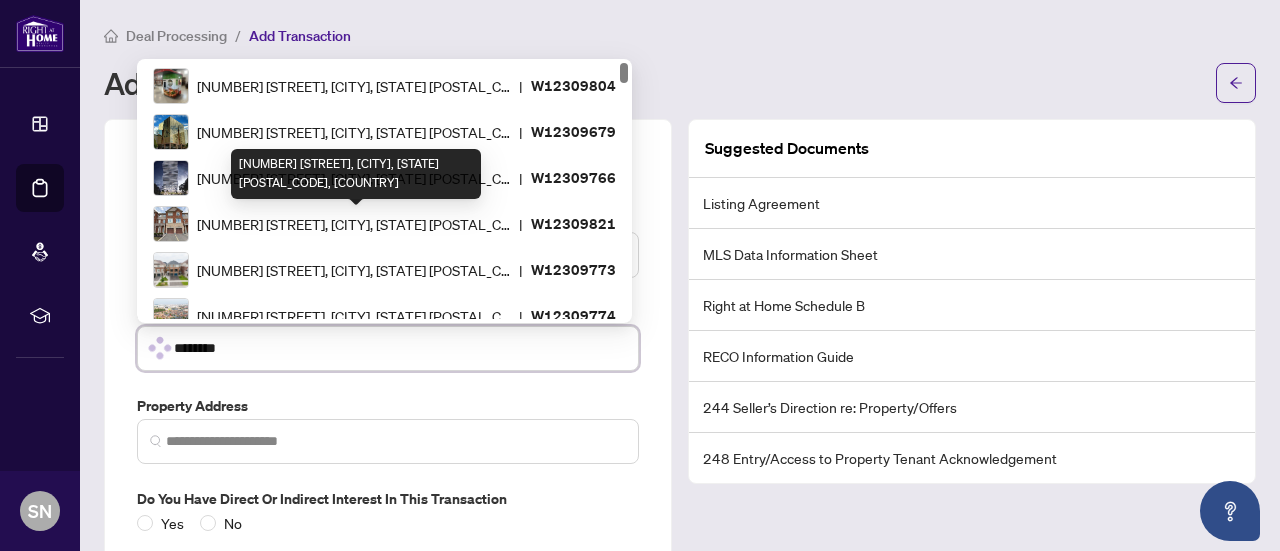 type on "*********" 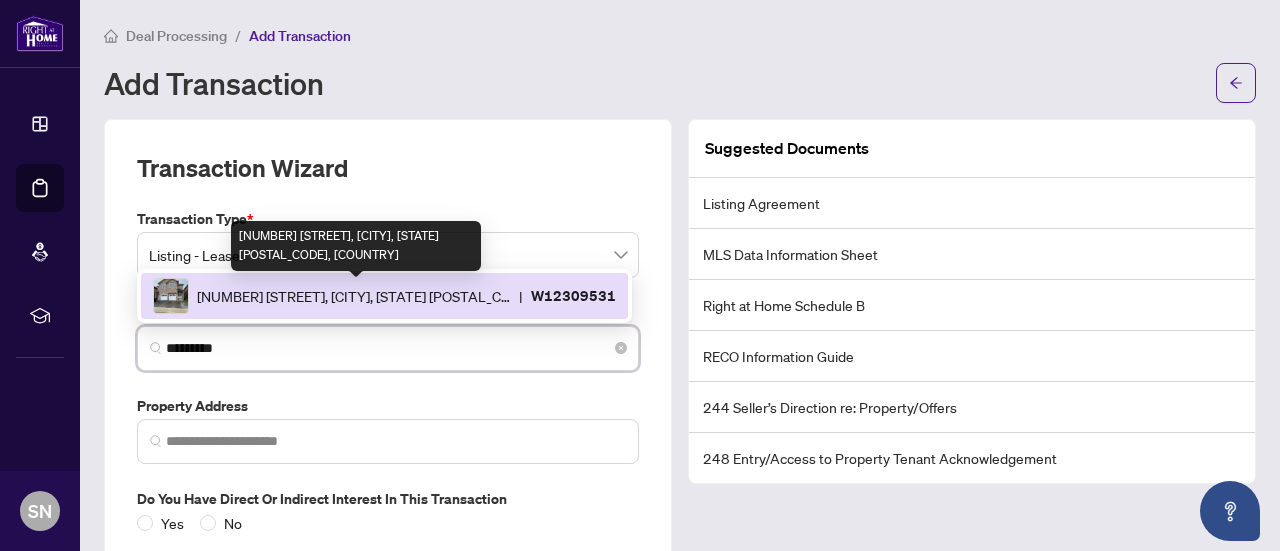click on "[NUMBER] [STREET], [CITY], [STATE] [POSTAL_CODE], [COUNTRY]" at bounding box center (354, 296) 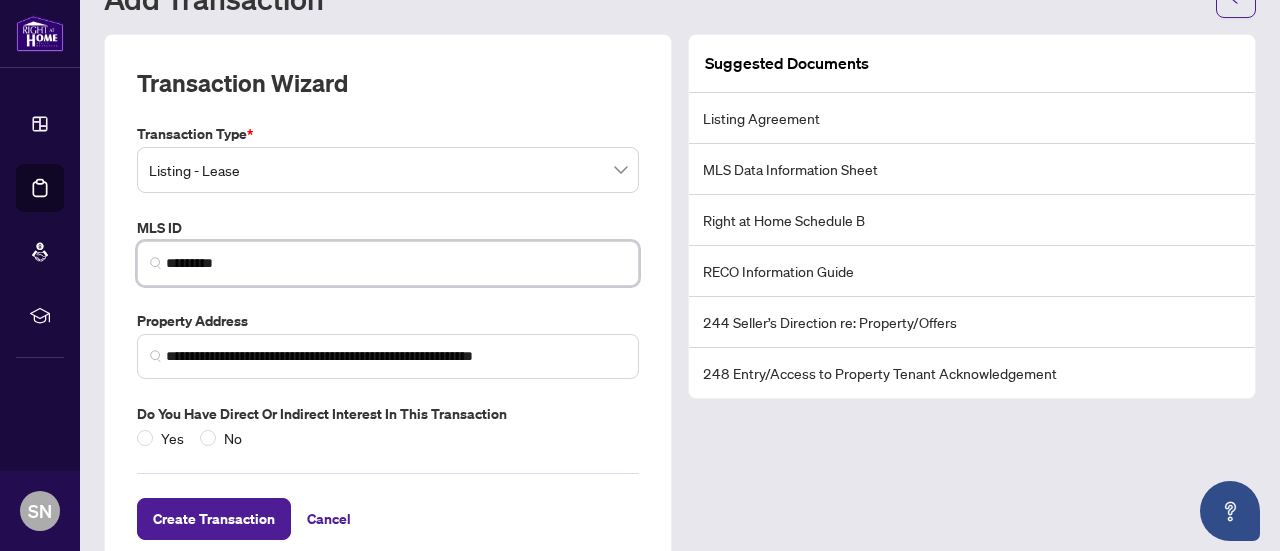 scroll, scrollTop: 126, scrollLeft: 0, axis: vertical 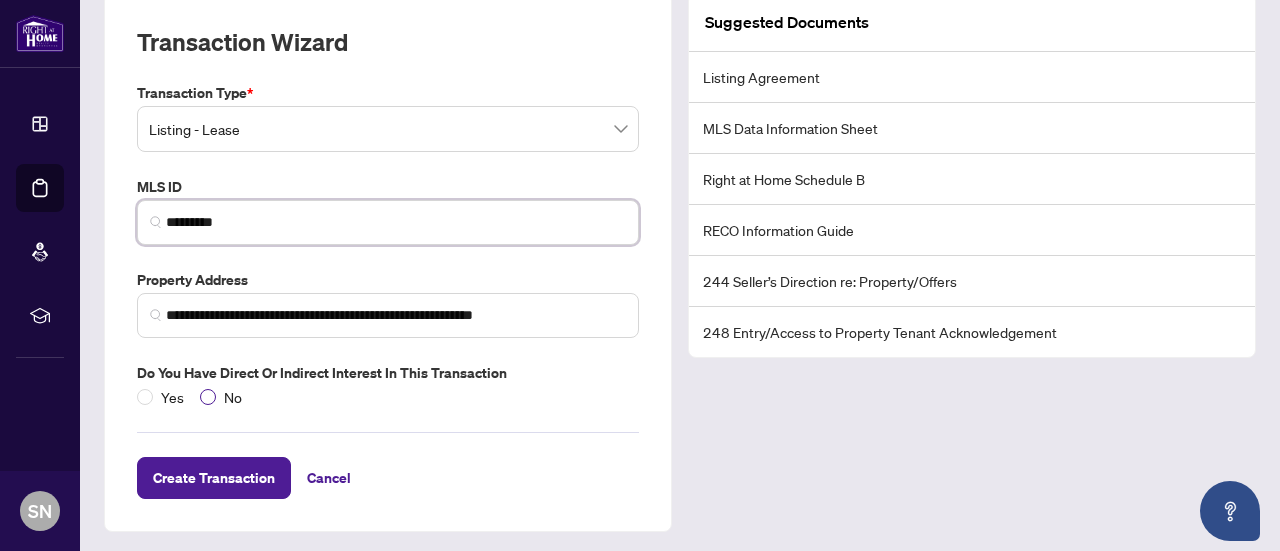 type on "*********" 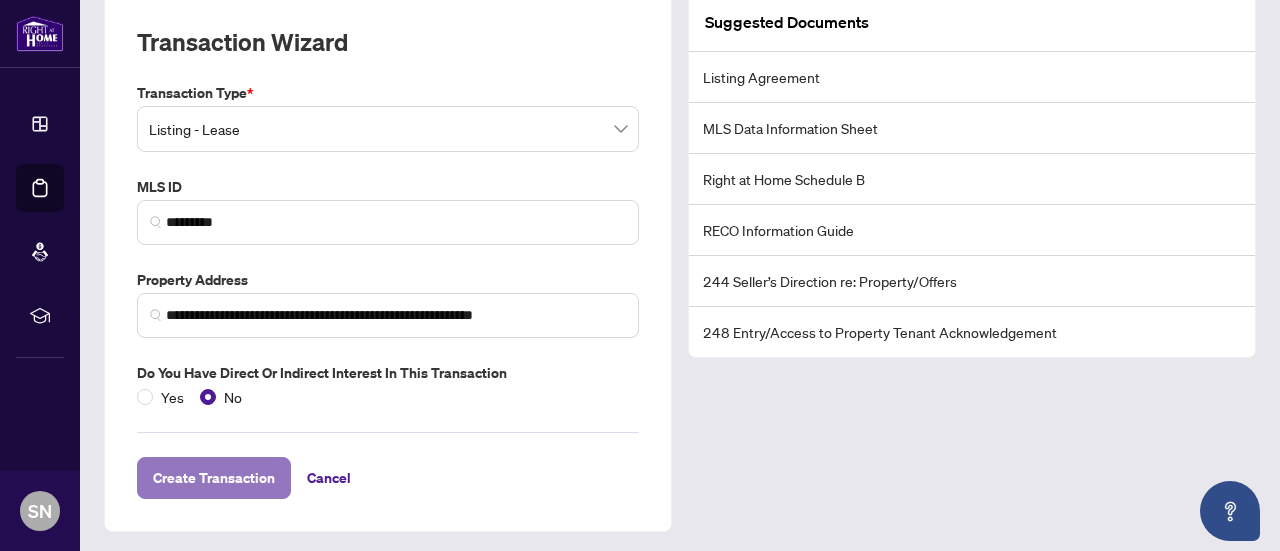 click on "Create Transaction" at bounding box center [214, 478] 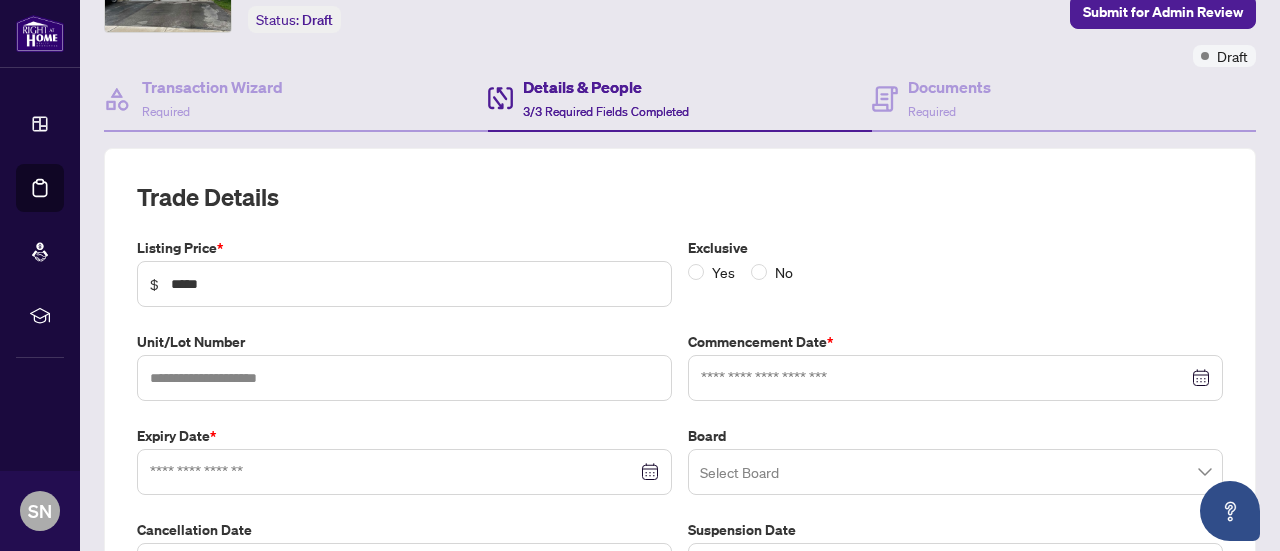 type on "**********" 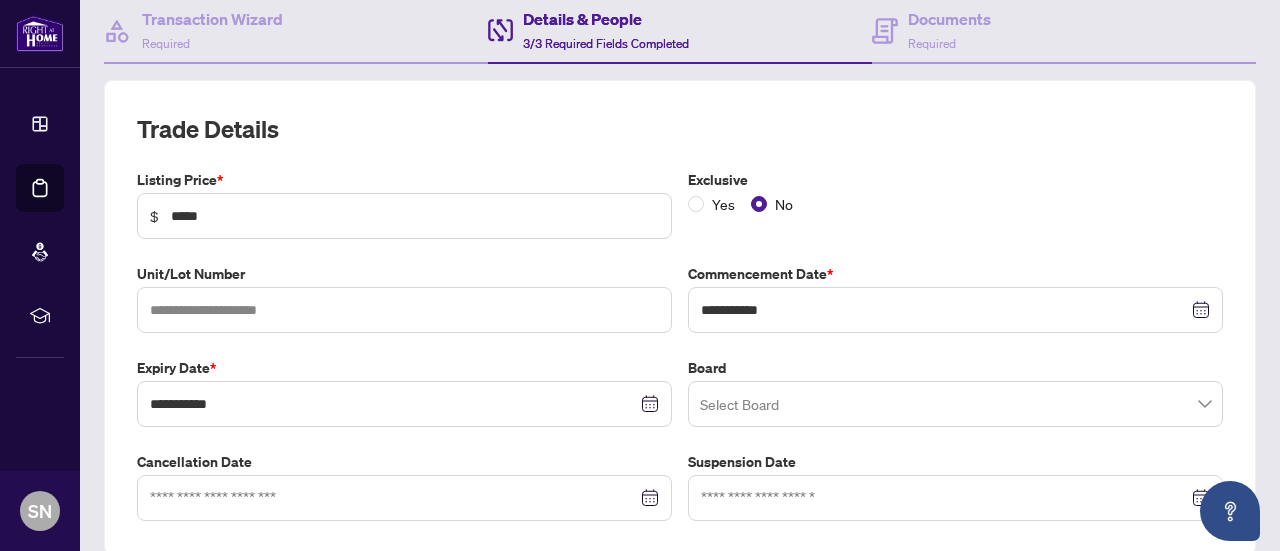 scroll, scrollTop: 198, scrollLeft: 0, axis: vertical 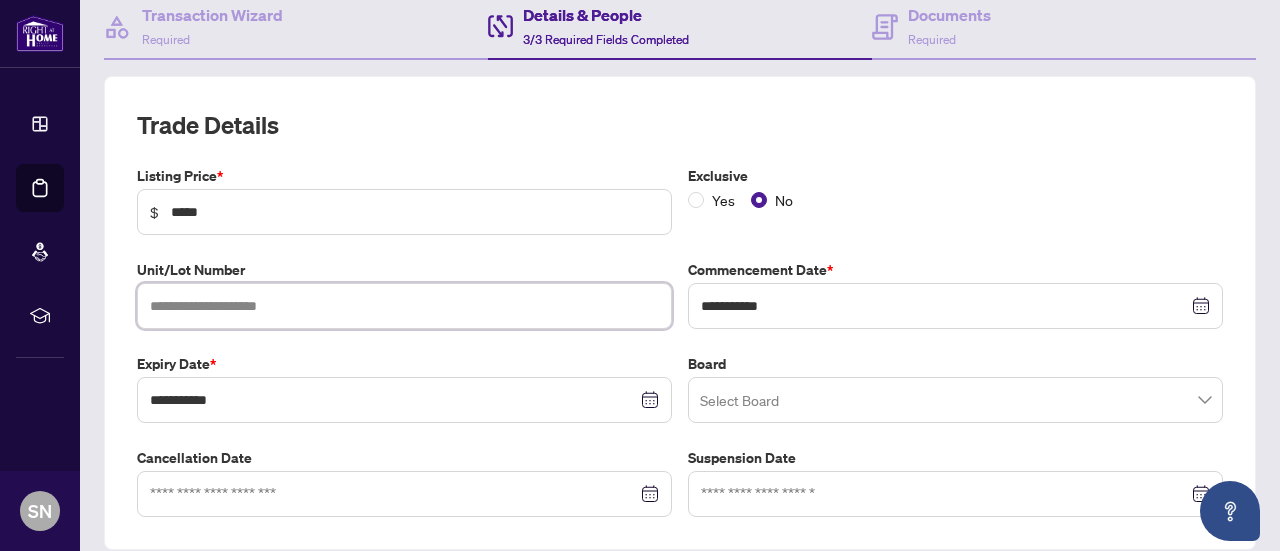 click at bounding box center (404, 306) 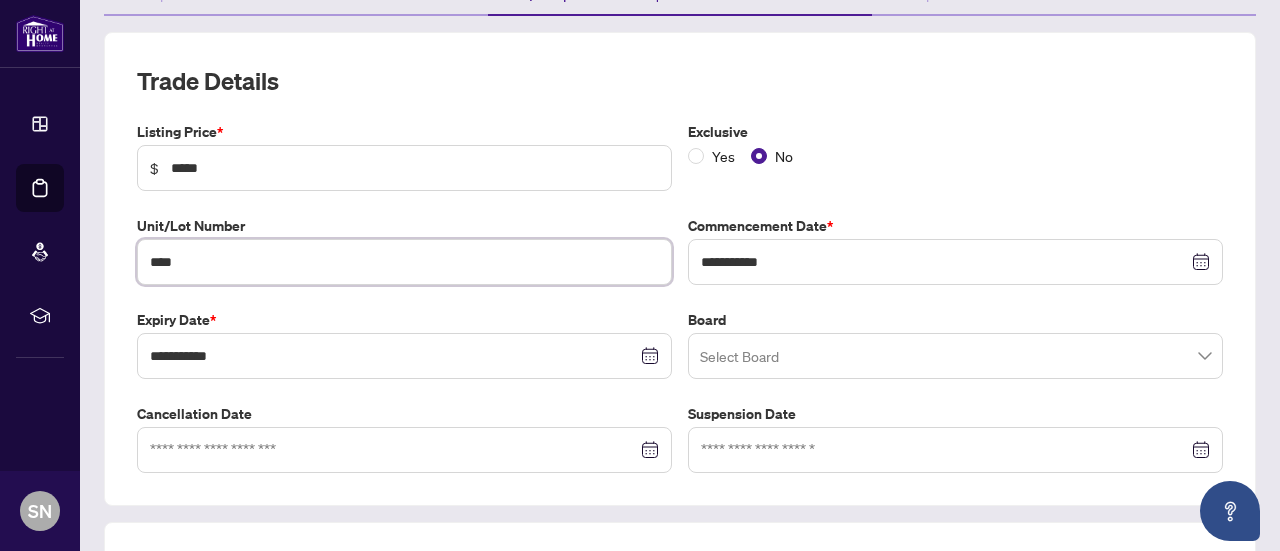 scroll, scrollTop: 244, scrollLeft: 0, axis: vertical 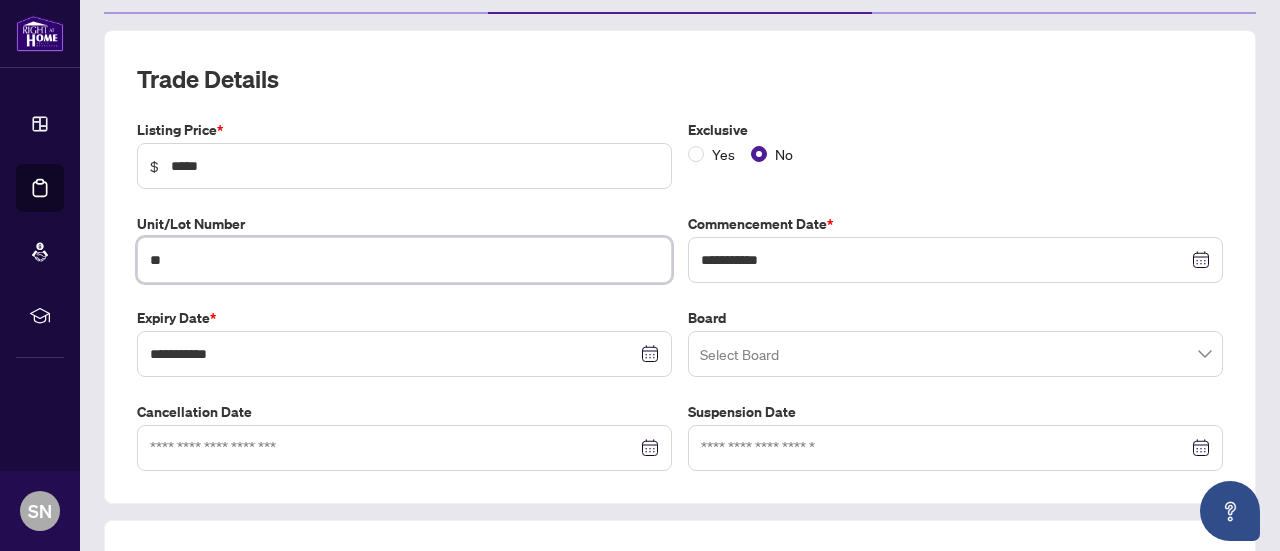 type on "*" 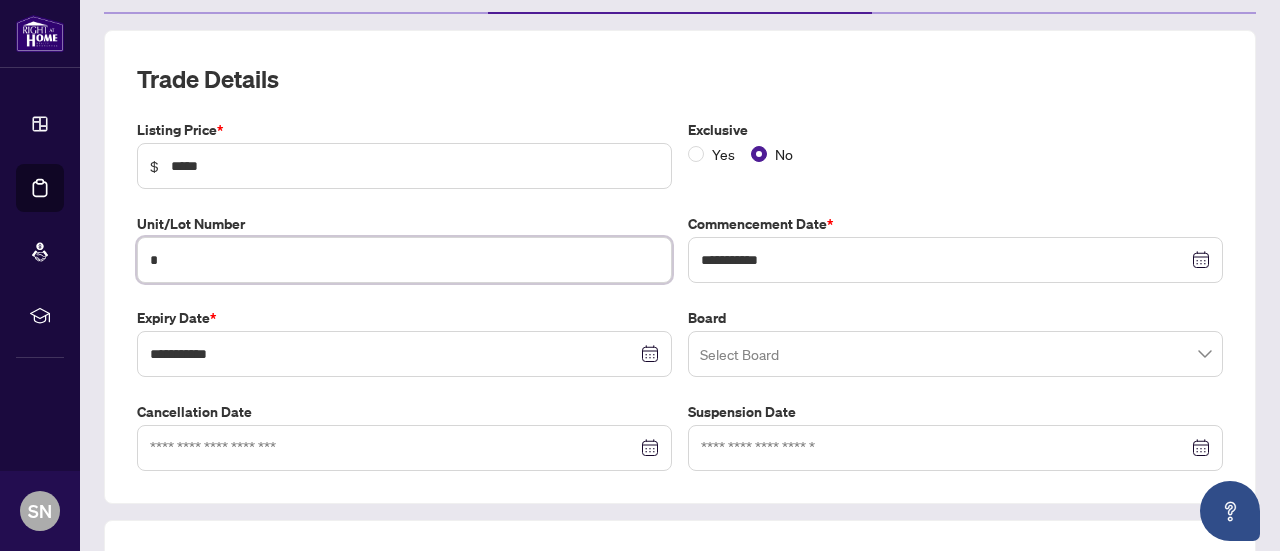 type 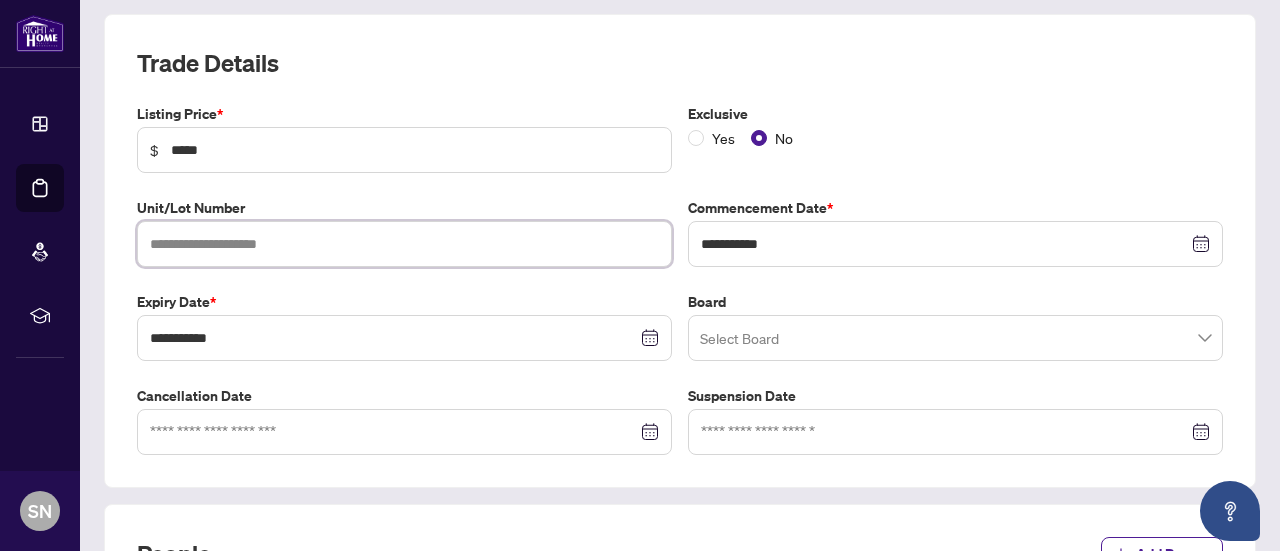 scroll, scrollTop: 262, scrollLeft: 0, axis: vertical 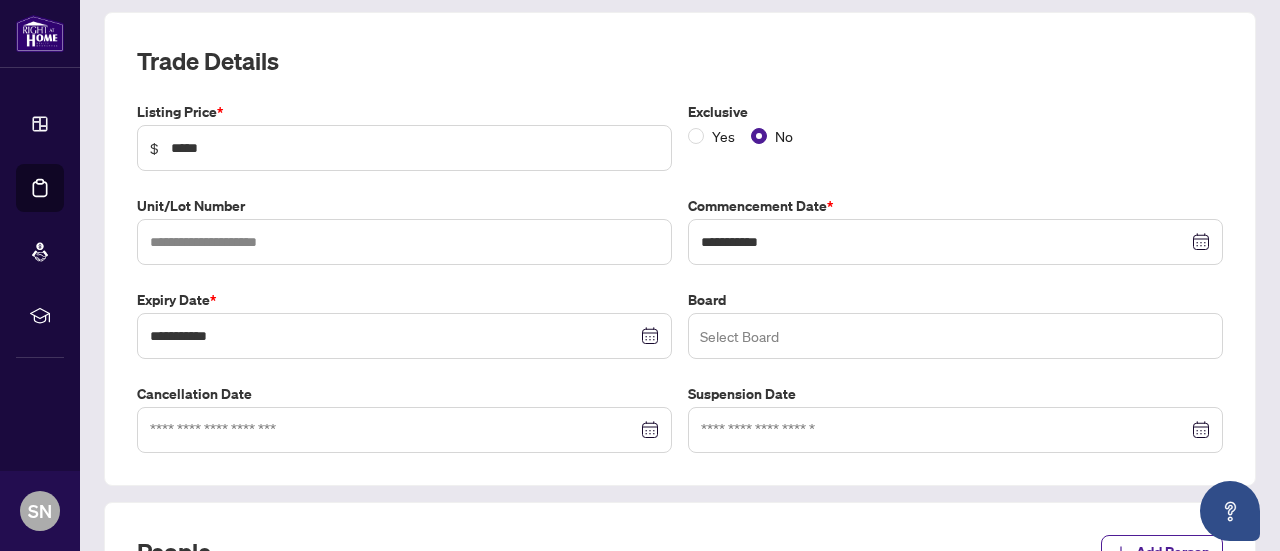 click at bounding box center (955, 336) 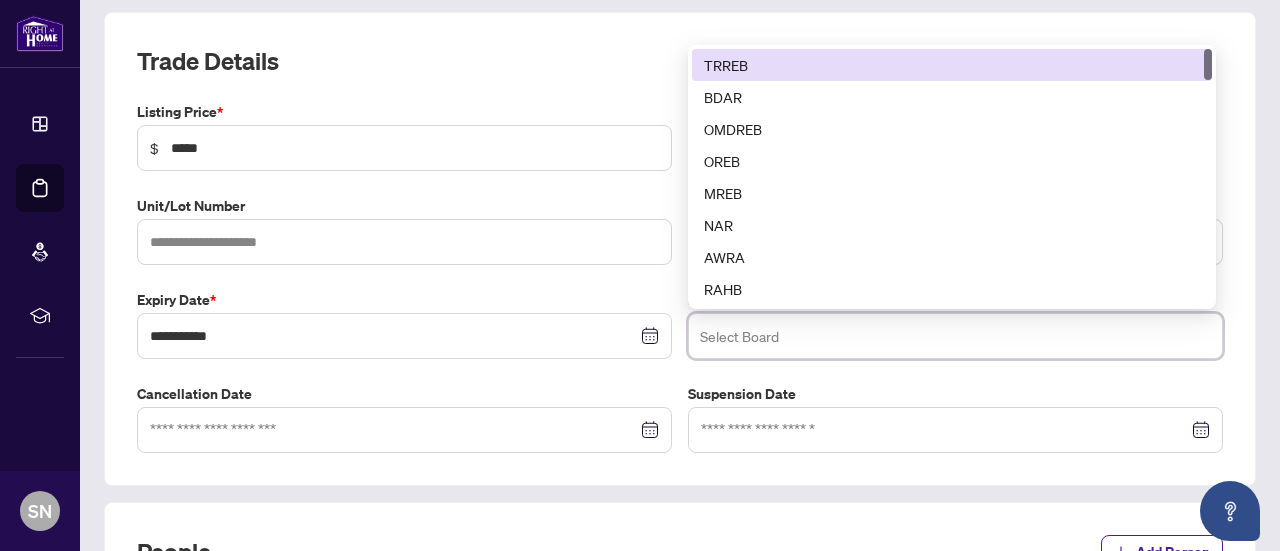 click on "TRREB" at bounding box center (952, 65) 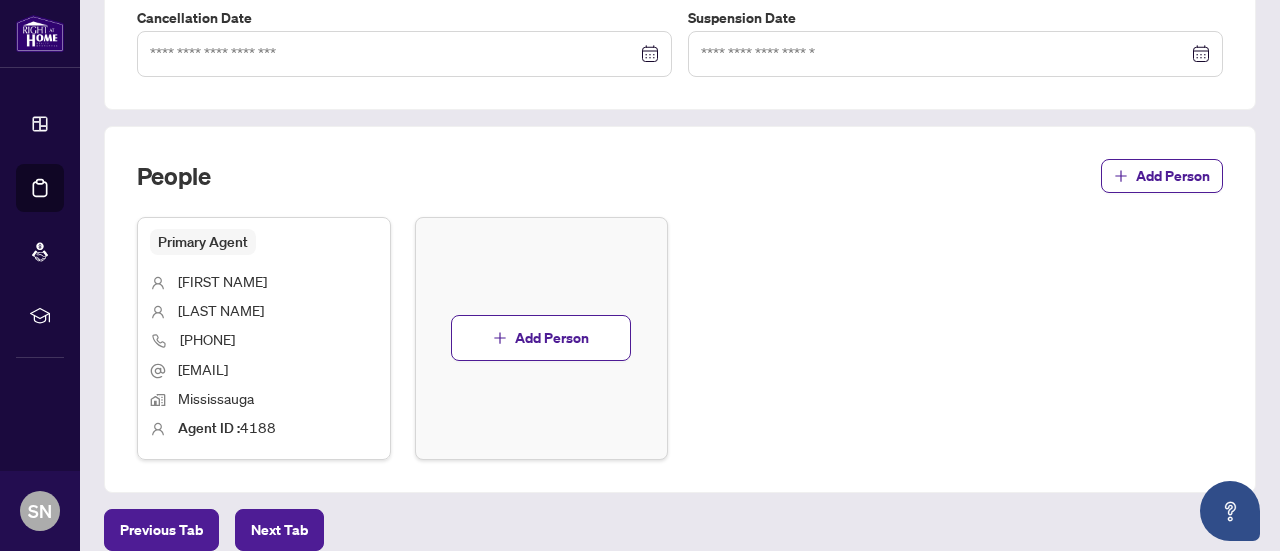 scroll, scrollTop: 638, scrollLeft: 0, axis: vertical 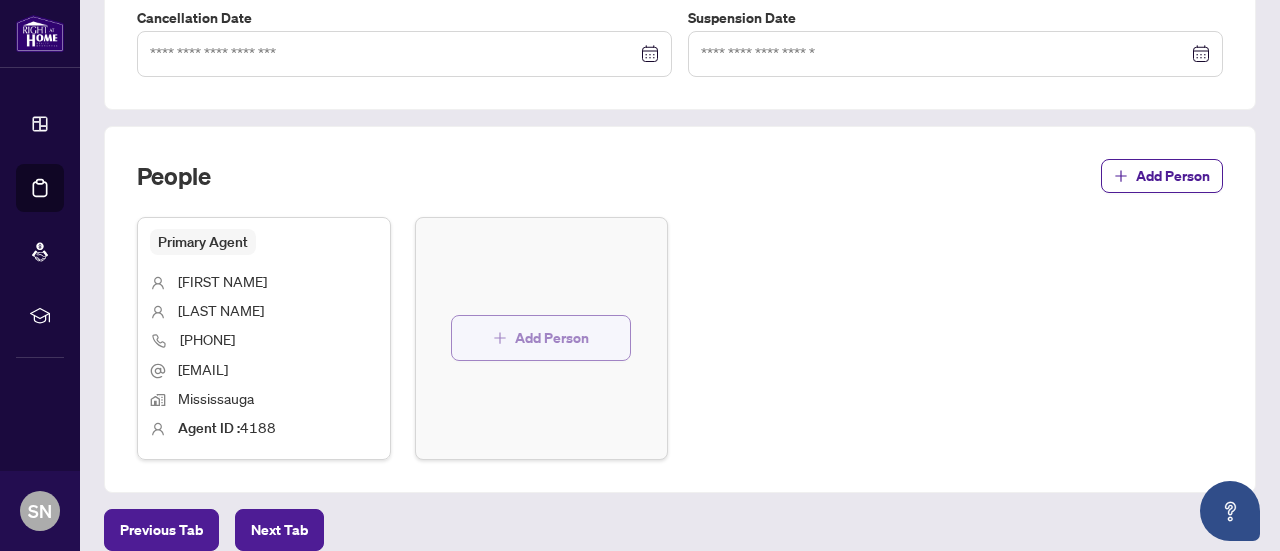 click on "Add Person" at bounding box center [552, 338] 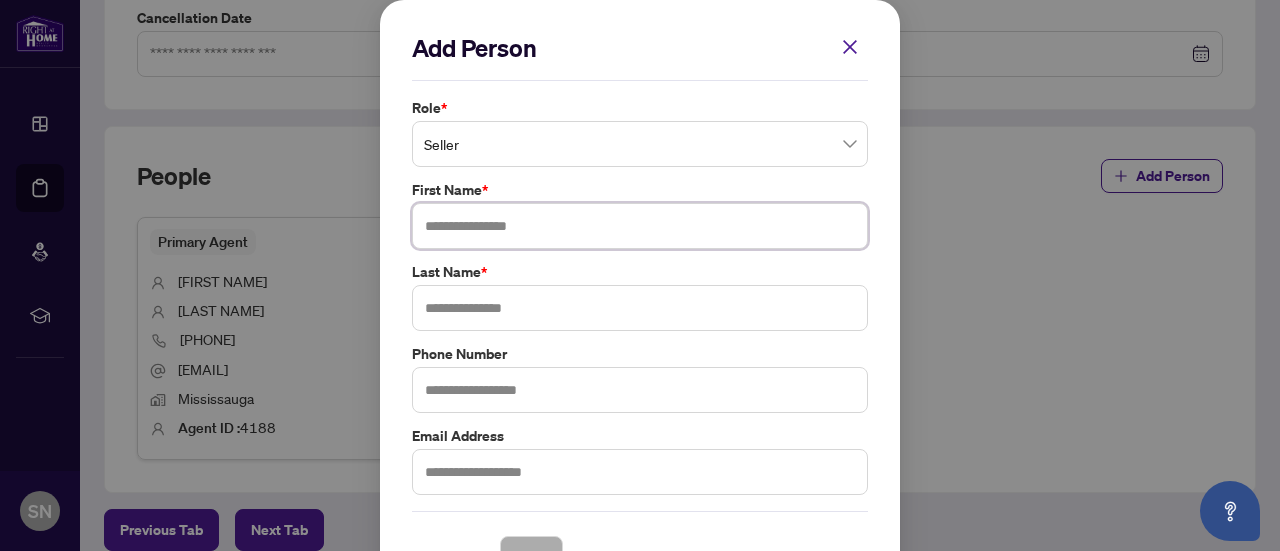 click at bounding box center [640, 226] 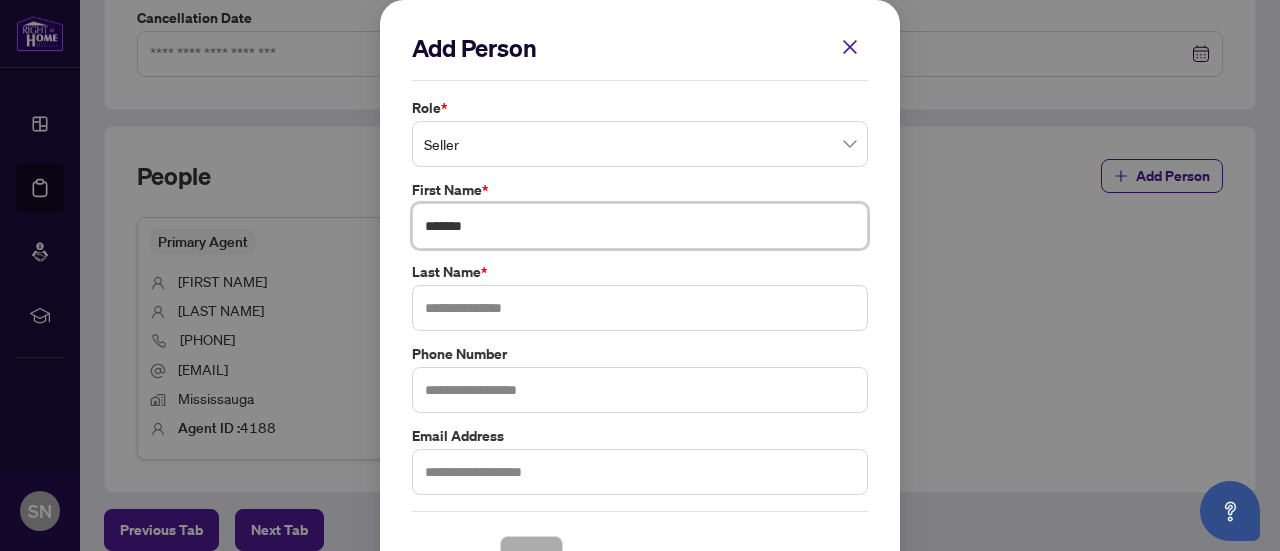 type on "*******" 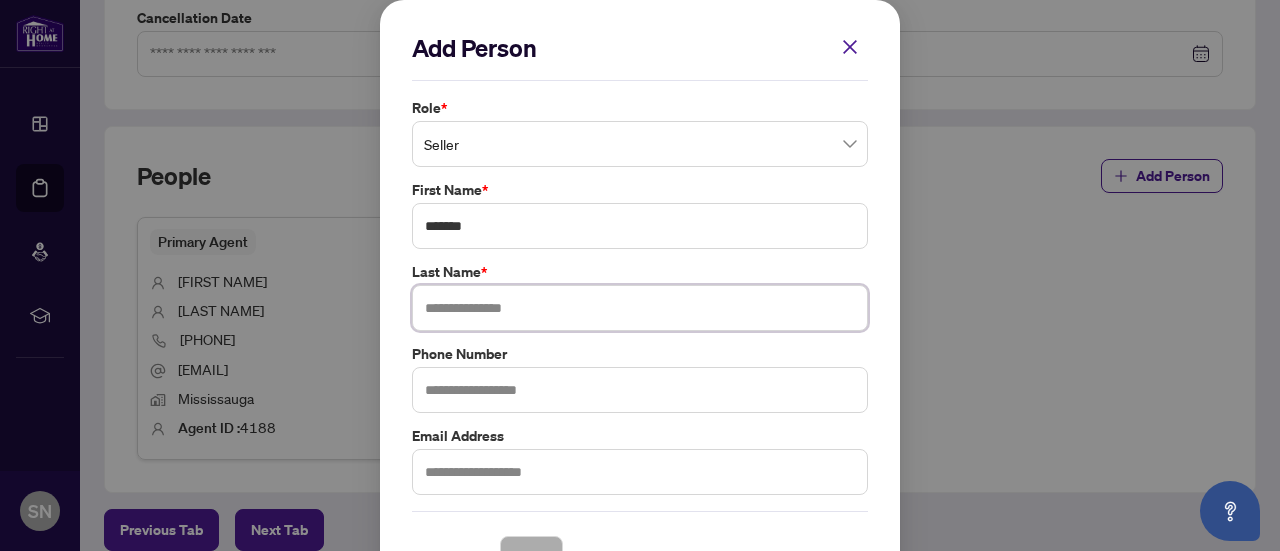 click at bounding box center (640, 308) 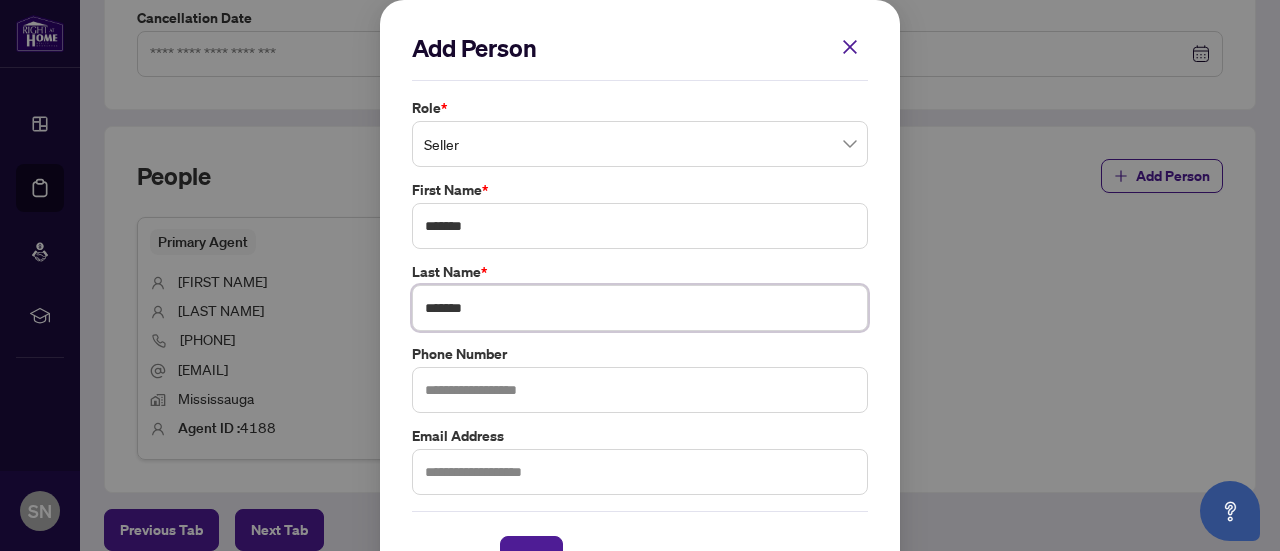 type on "*******" 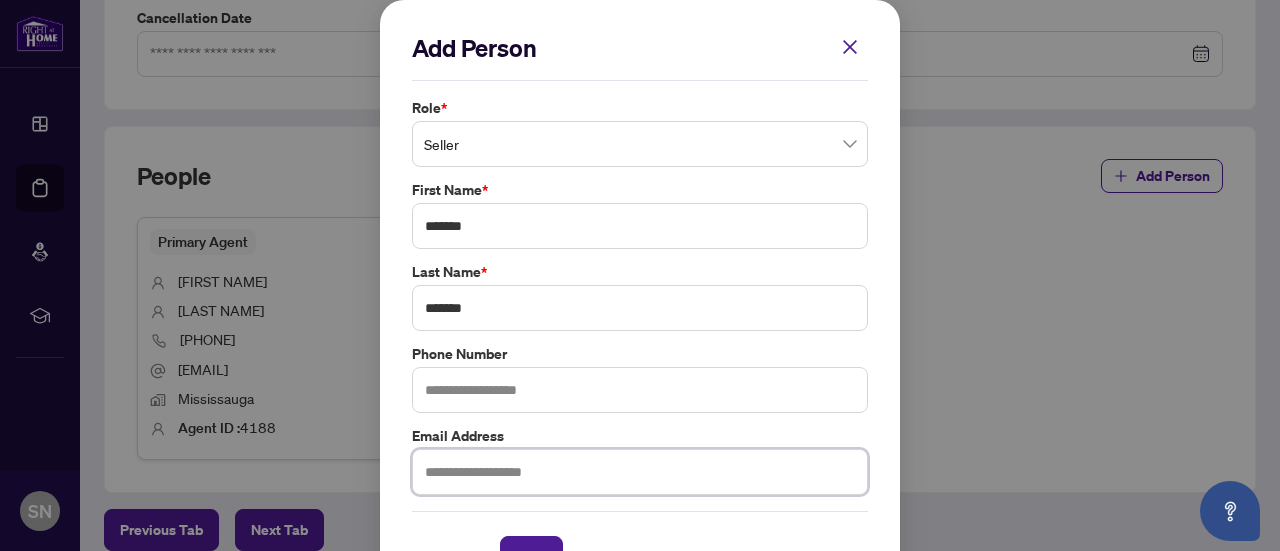 click at bounding box center [640, 472] 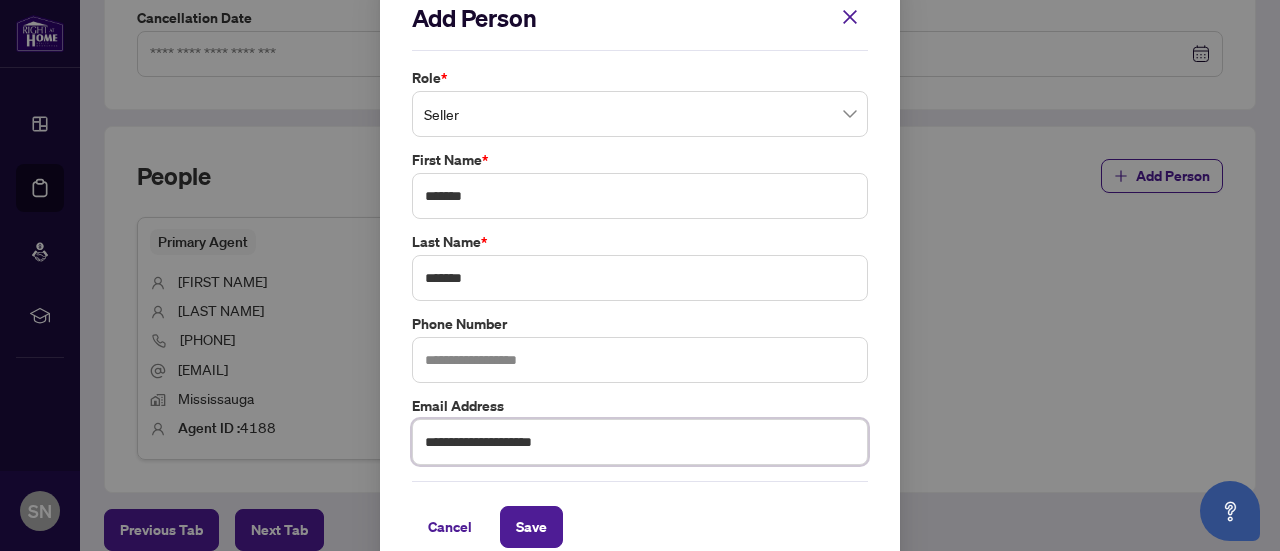 scroll, scrollTop: 54, scrollLeft: 0, axis: vertical 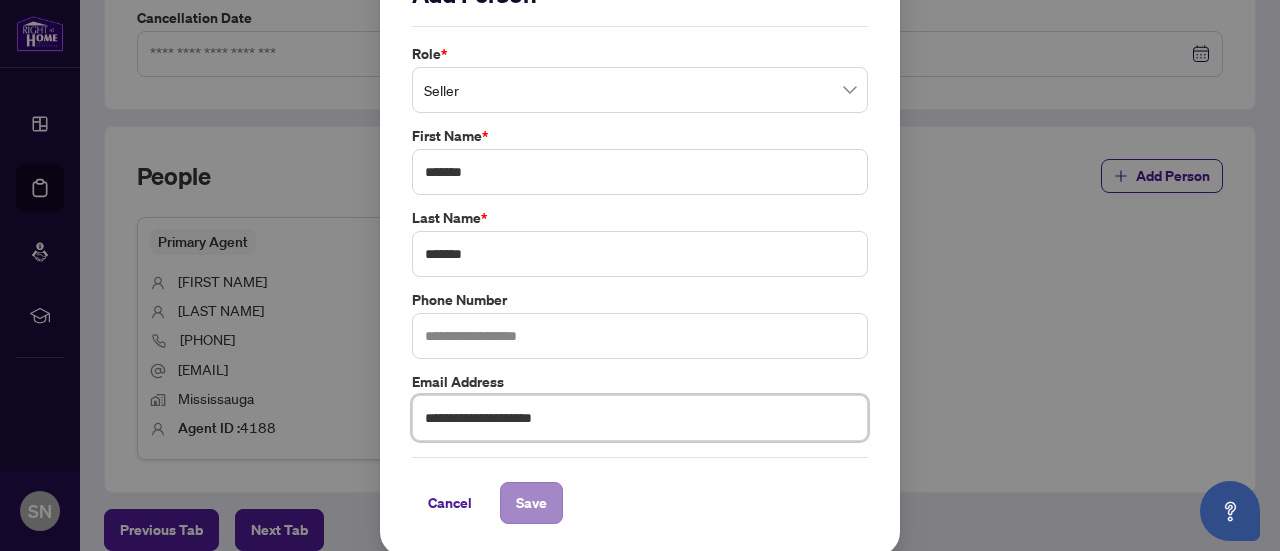 type on "**********" 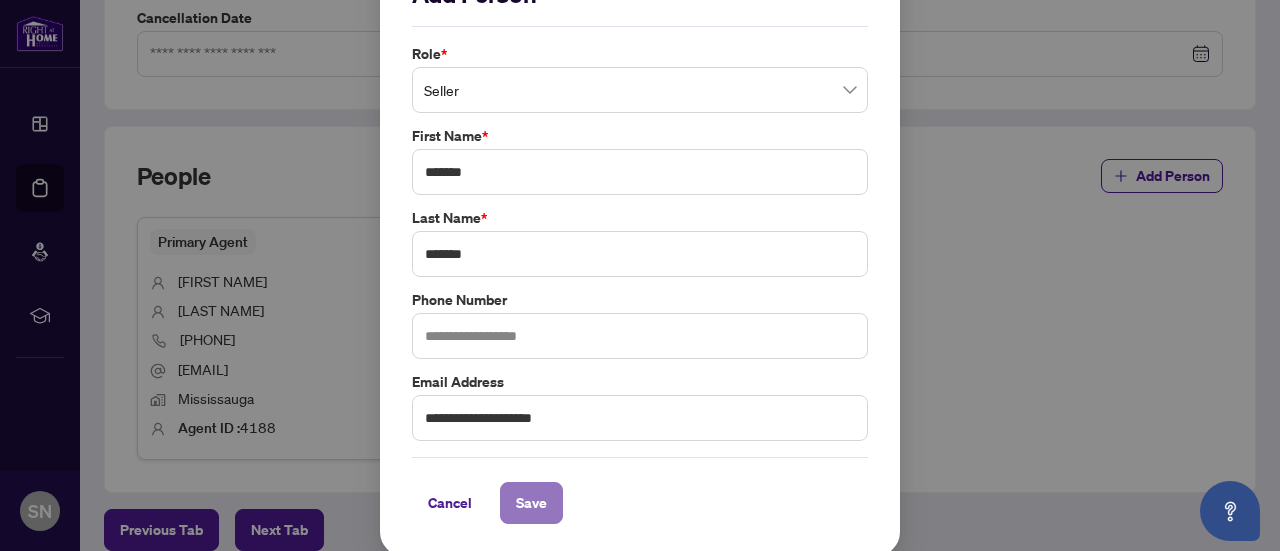 click on "Save" at bounding box center [531, 503] 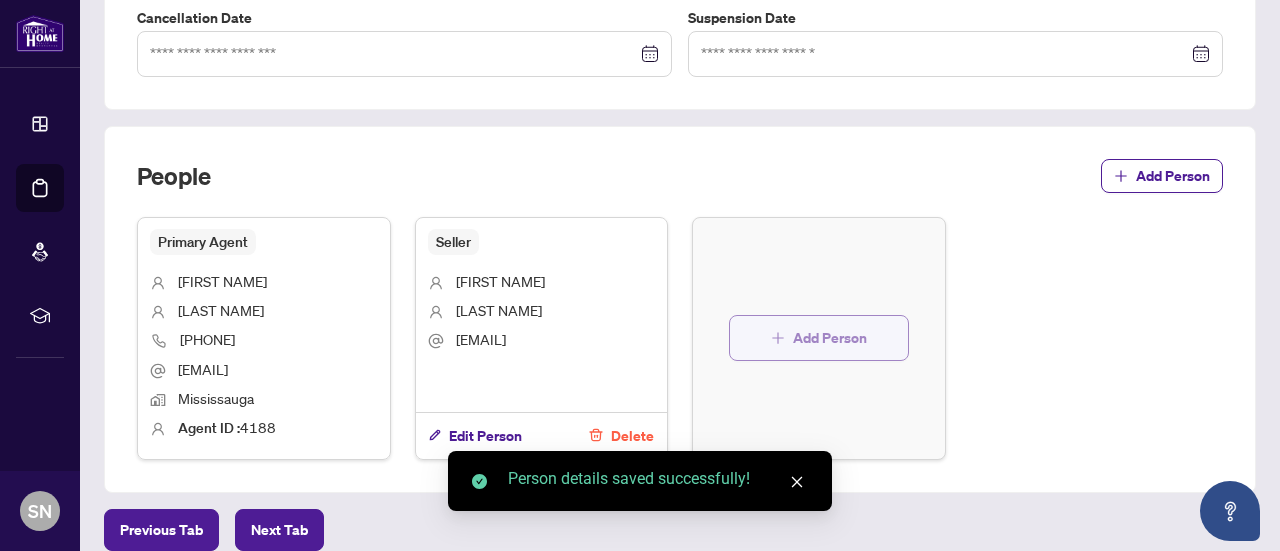 click on "Add Person" at bounding box center (830, 338) 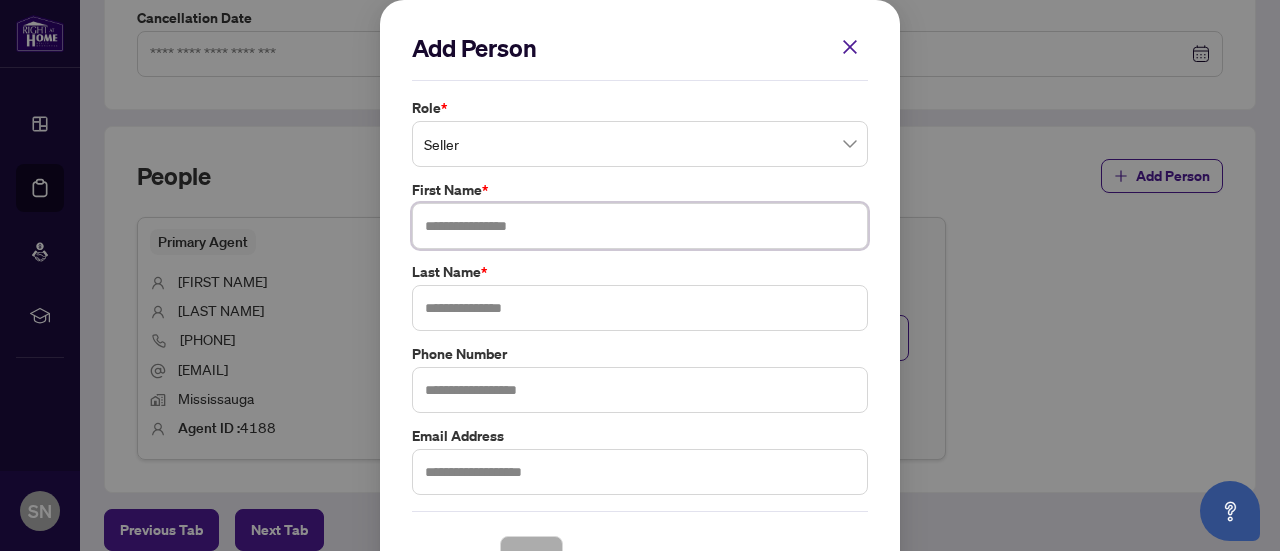 click at bounding box center (640, 226) 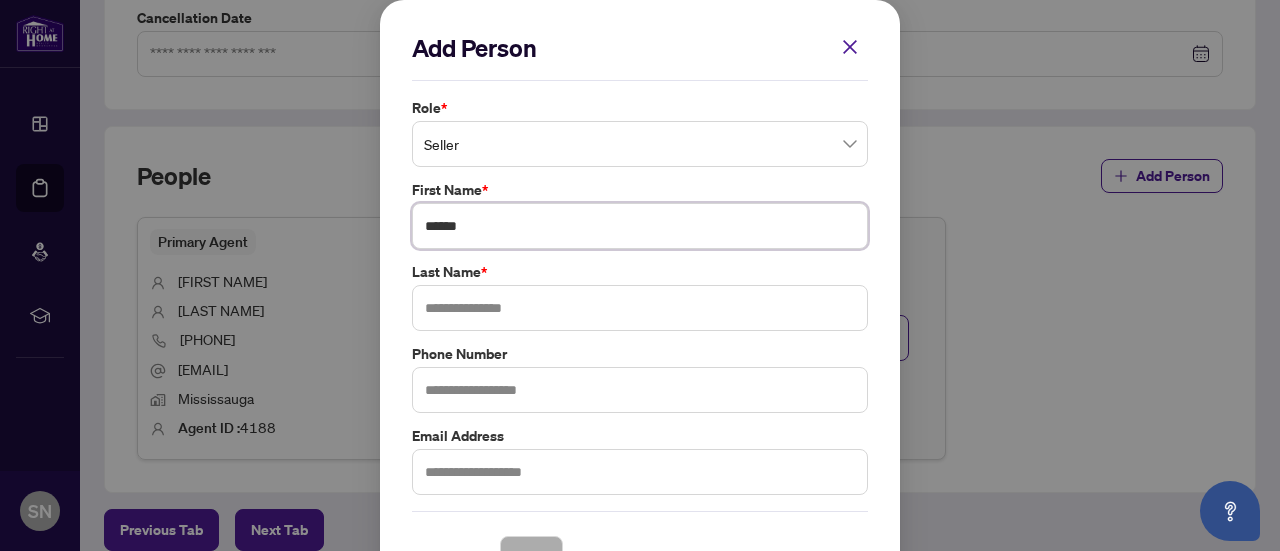 type on "******" 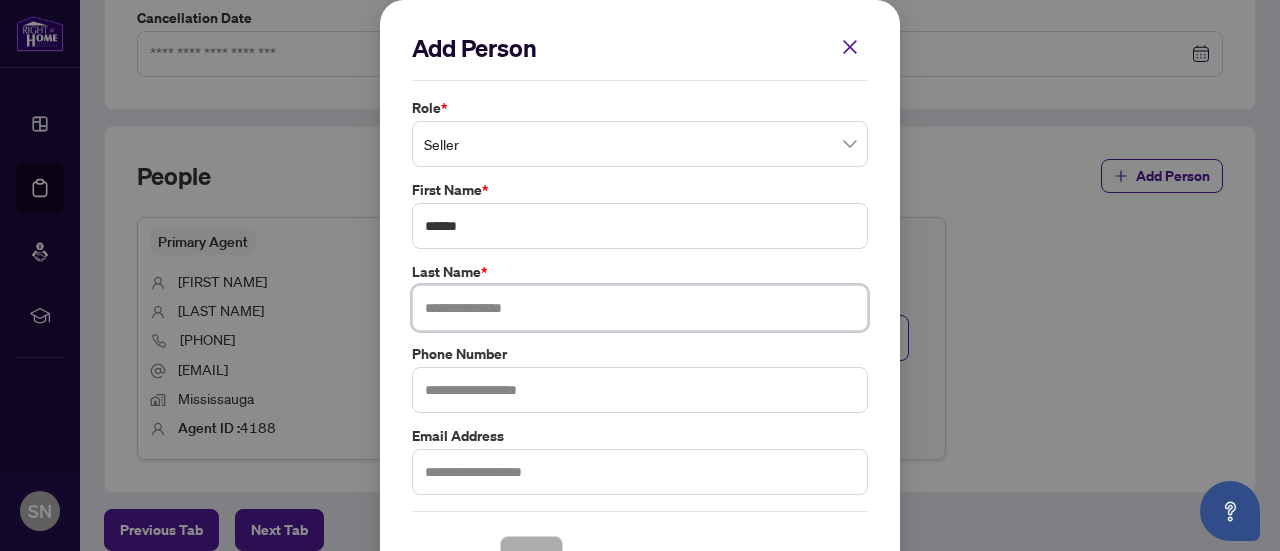 click at bounding box center (640, 308) 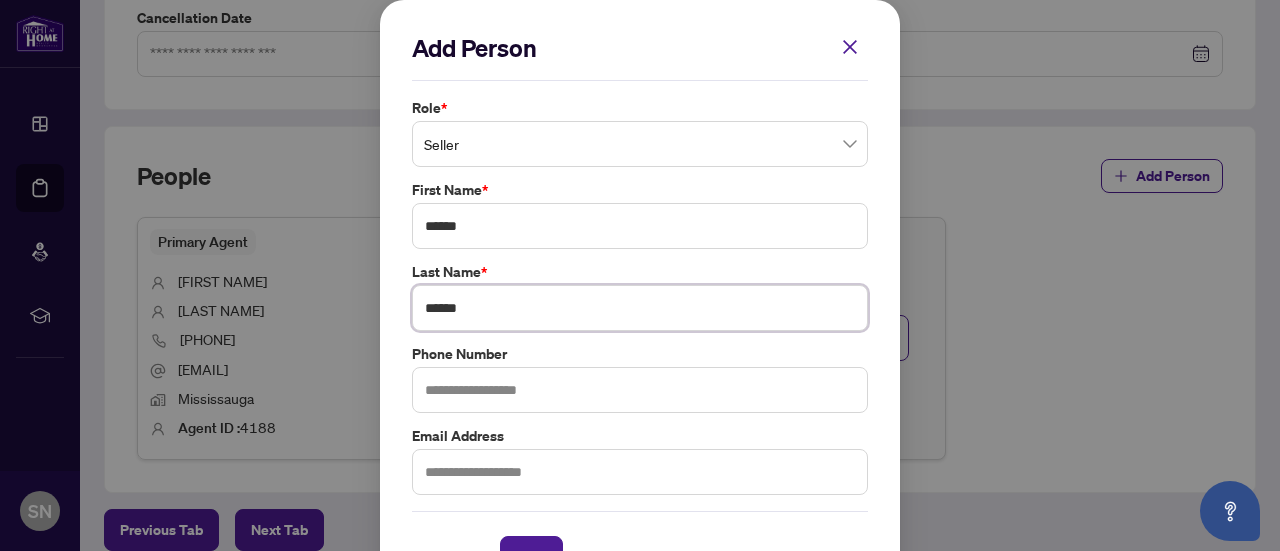 type on "******" 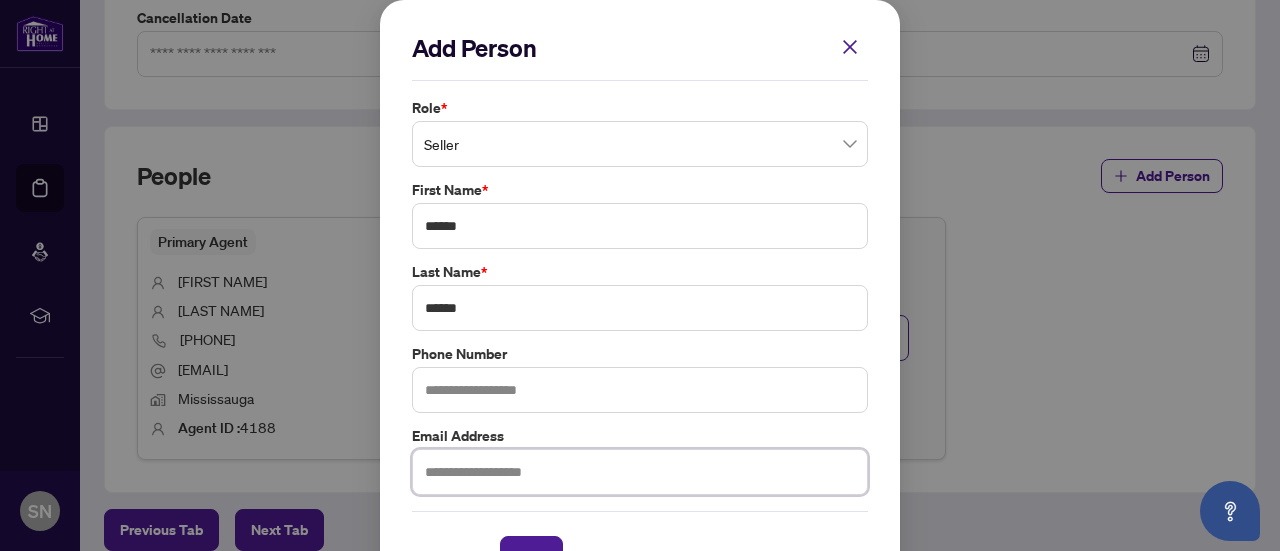 click at bounding box center (640, 472) 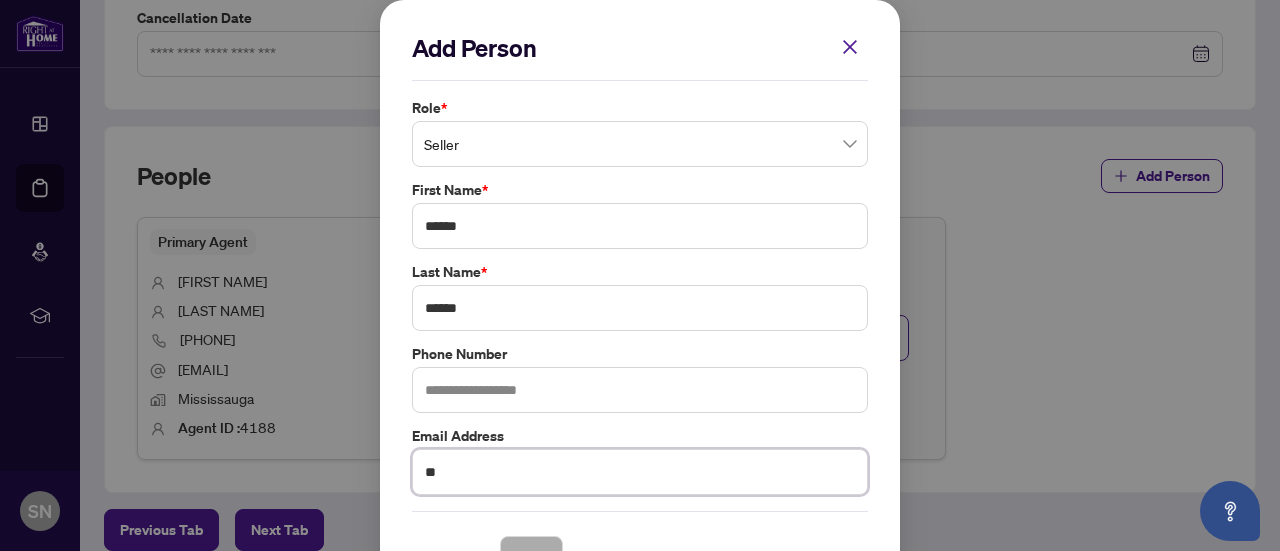 type on "*" 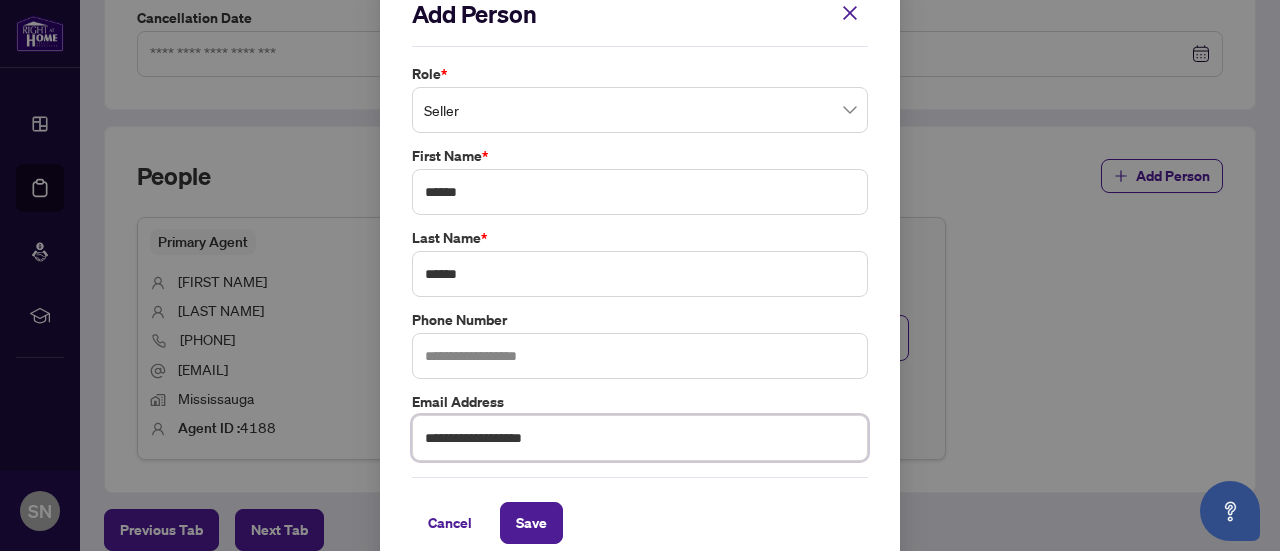 scroll, scrollTop: 54, scrollLeft: 0, axis: vertical 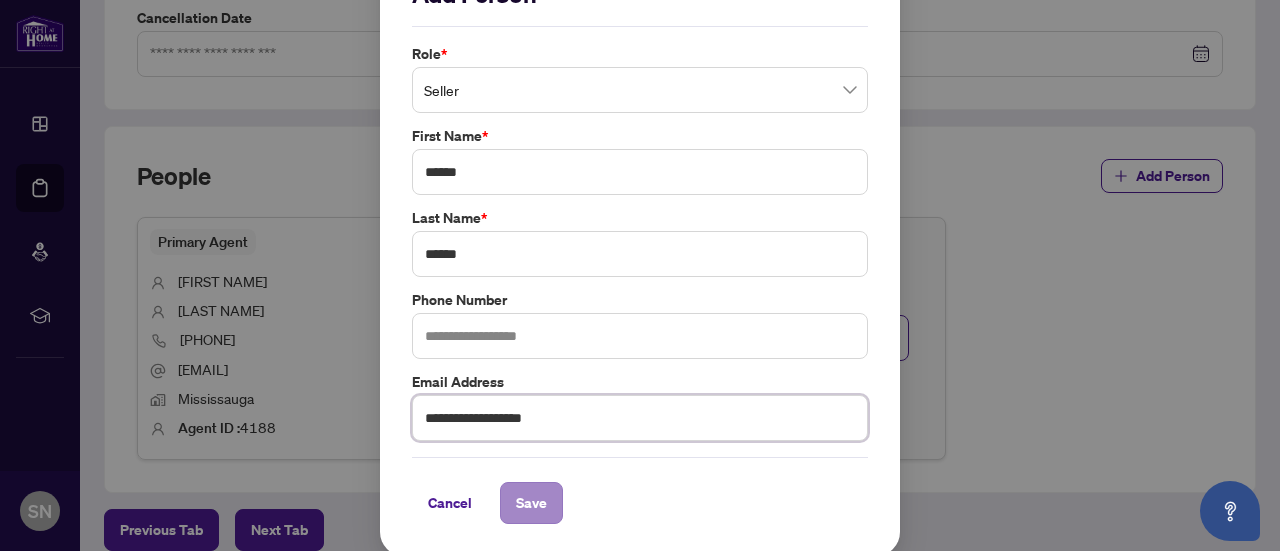 type on "**********" 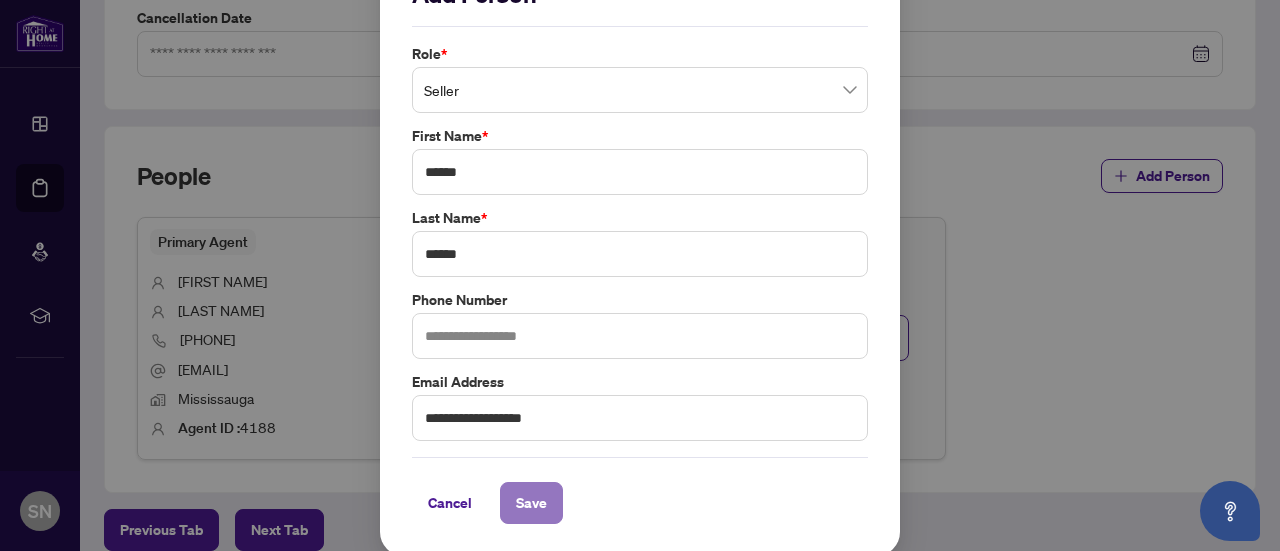 click on "Save" at bounding box center (531, 503) 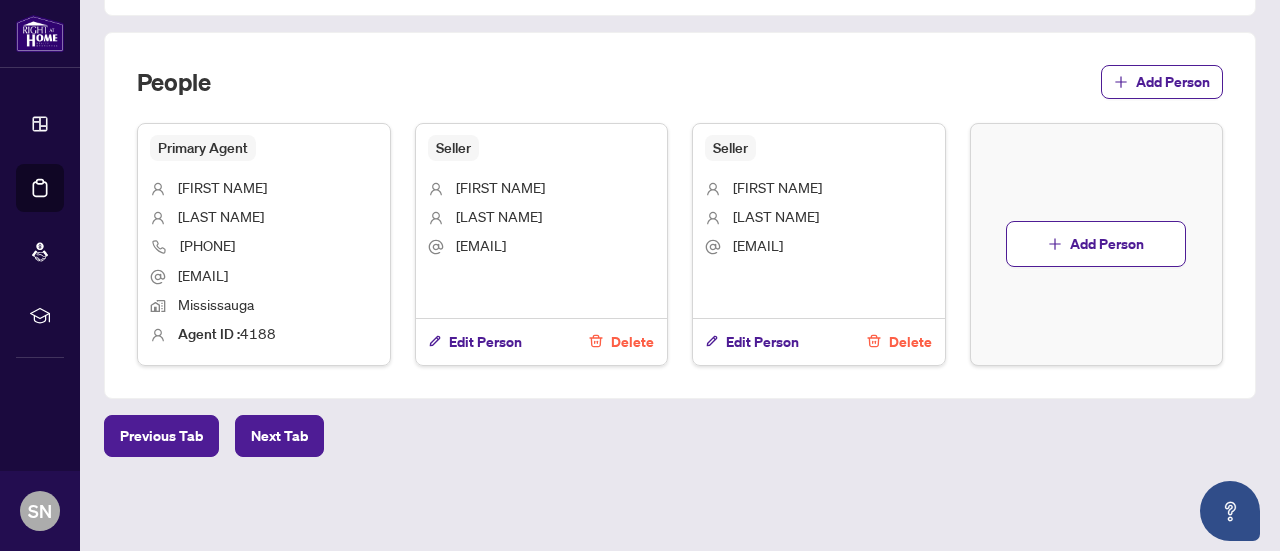 scroll, scrollTop: 946, scrollLeft: 0, axis: vertical 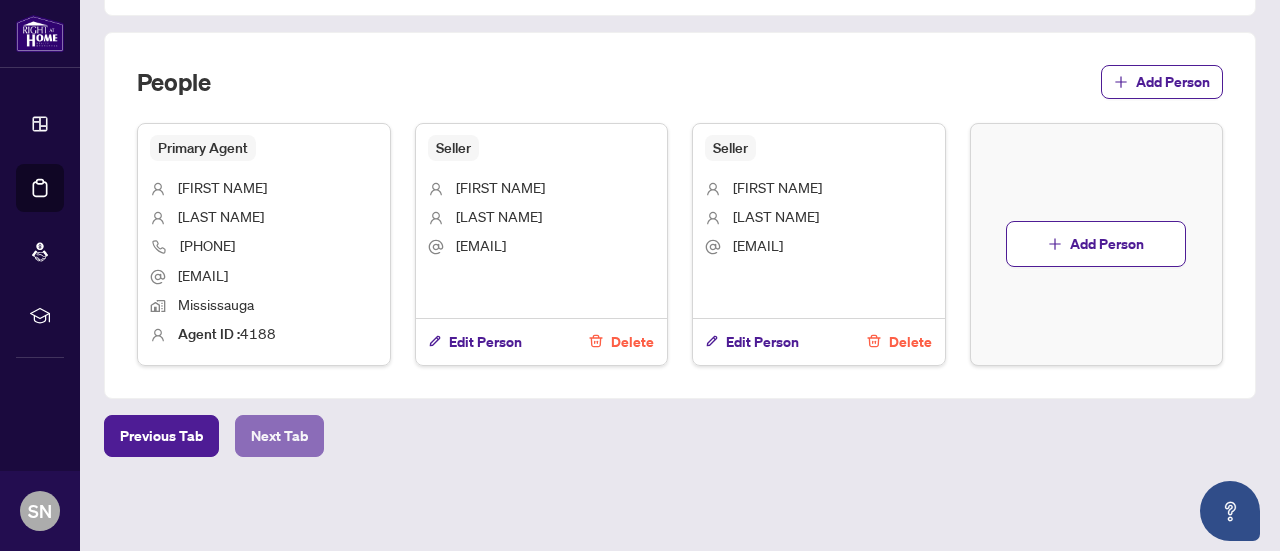 click on "Next Tab" at bounding box center (279, 436) 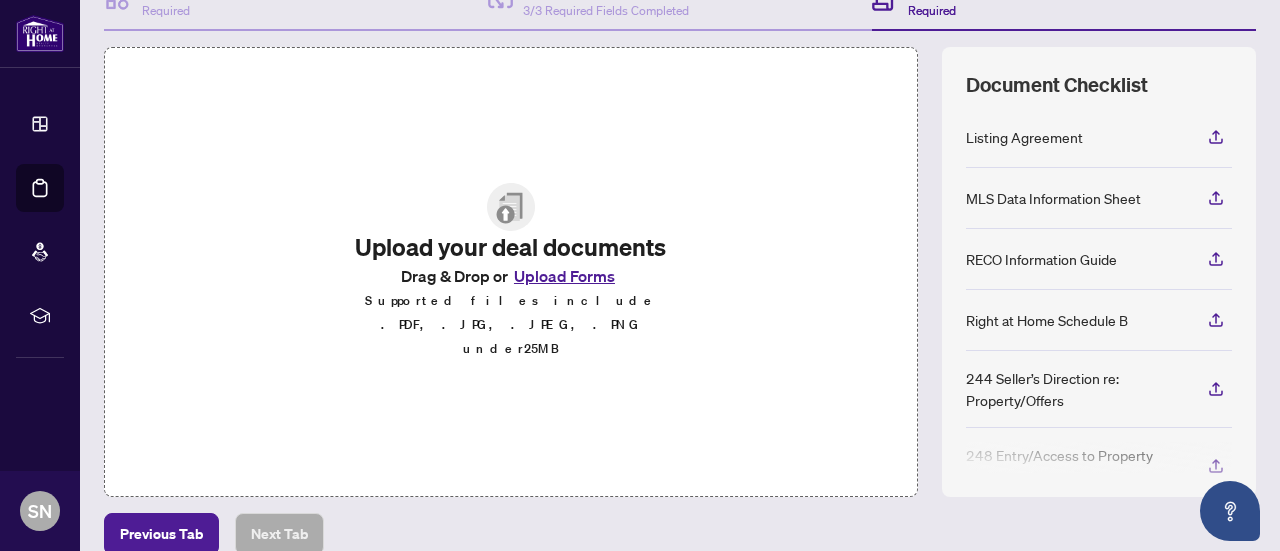 scroll, scrollTop: 225, scrollLeft: 0, axis: vertical 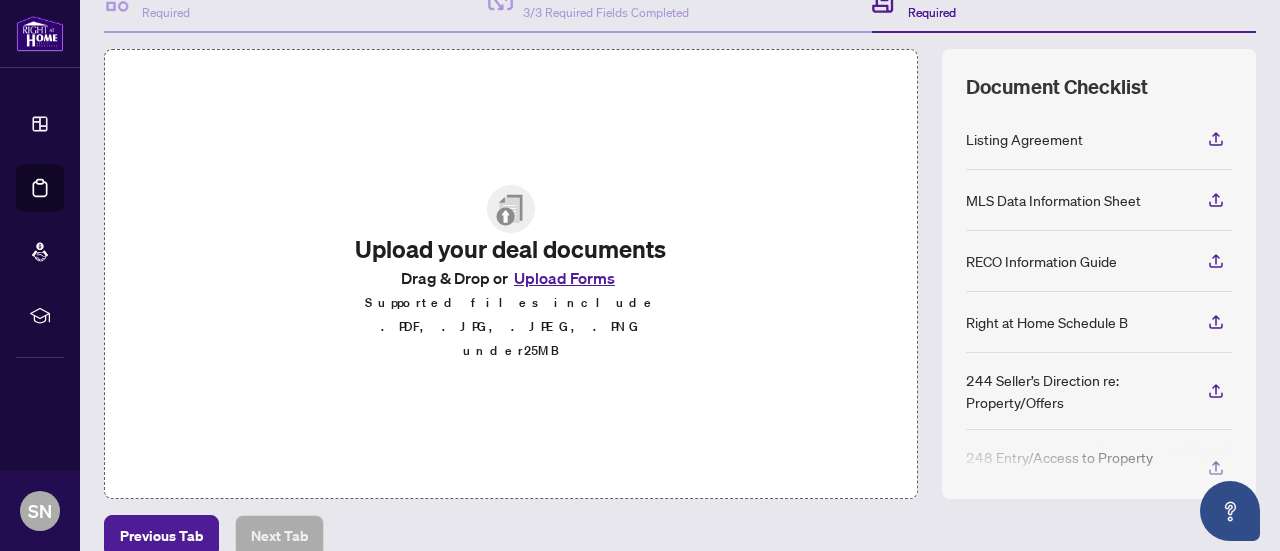click on "Upload Forms" at bounding box center [564, 278] 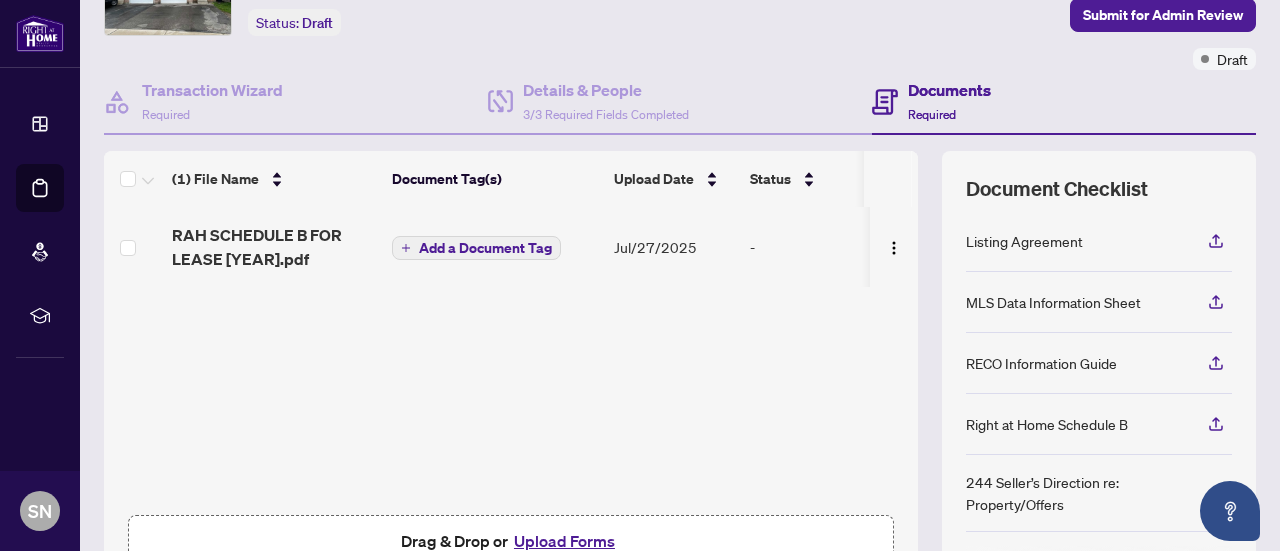 scroll, scrollTop: 0, scrollLeft: 0, axis: both 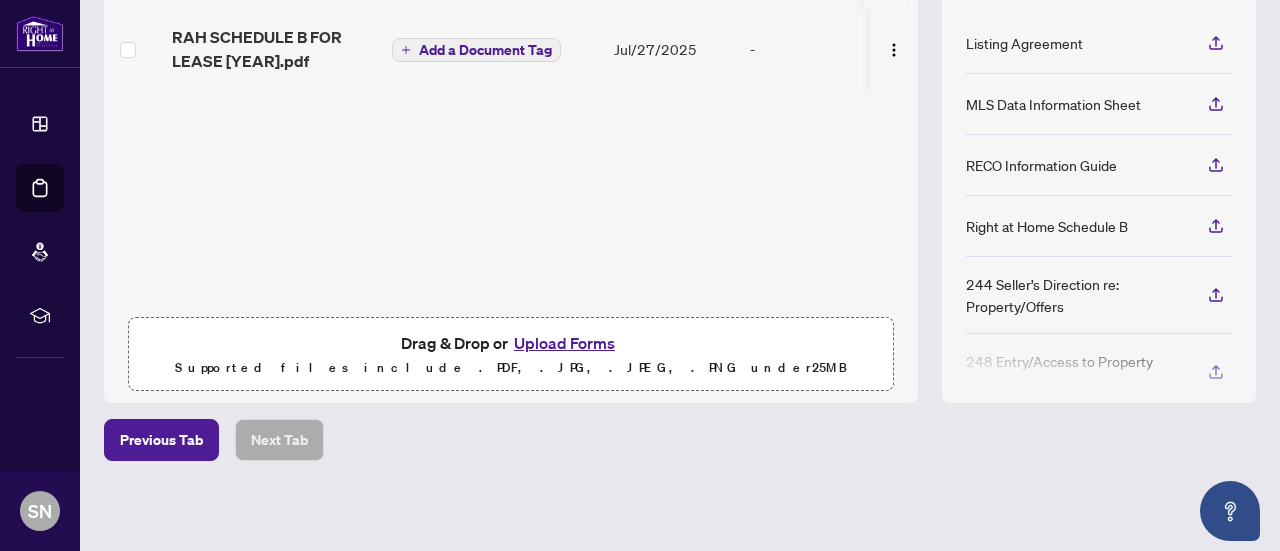 click on "Upload Forms" at bounding box center [564, 343] 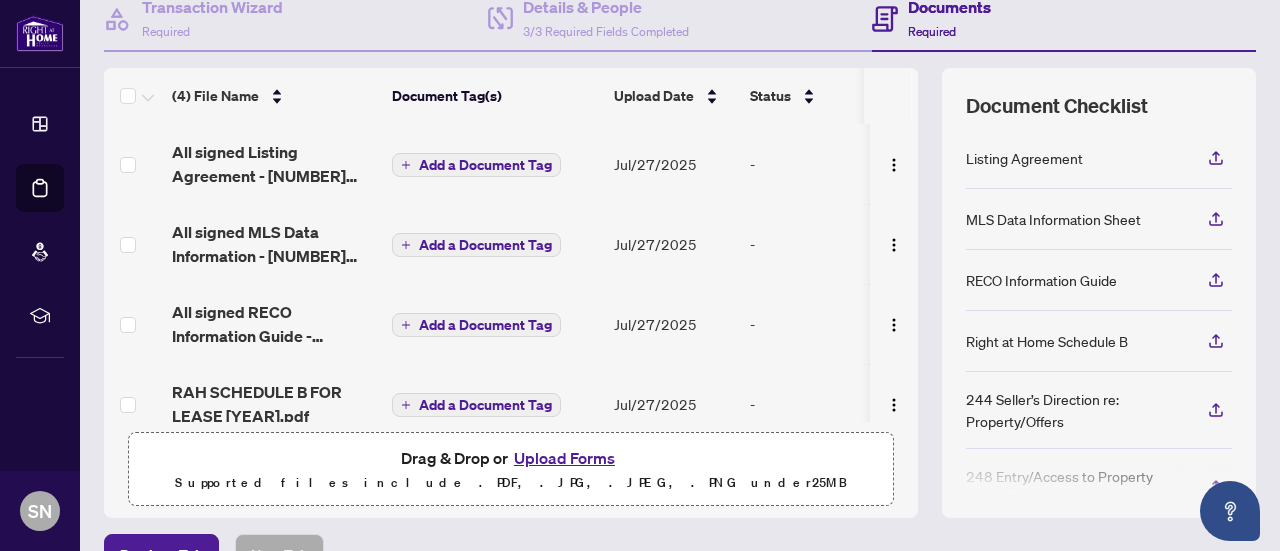 scroll, scrollTop: 208, scrollLeft: 0, axis: vertical 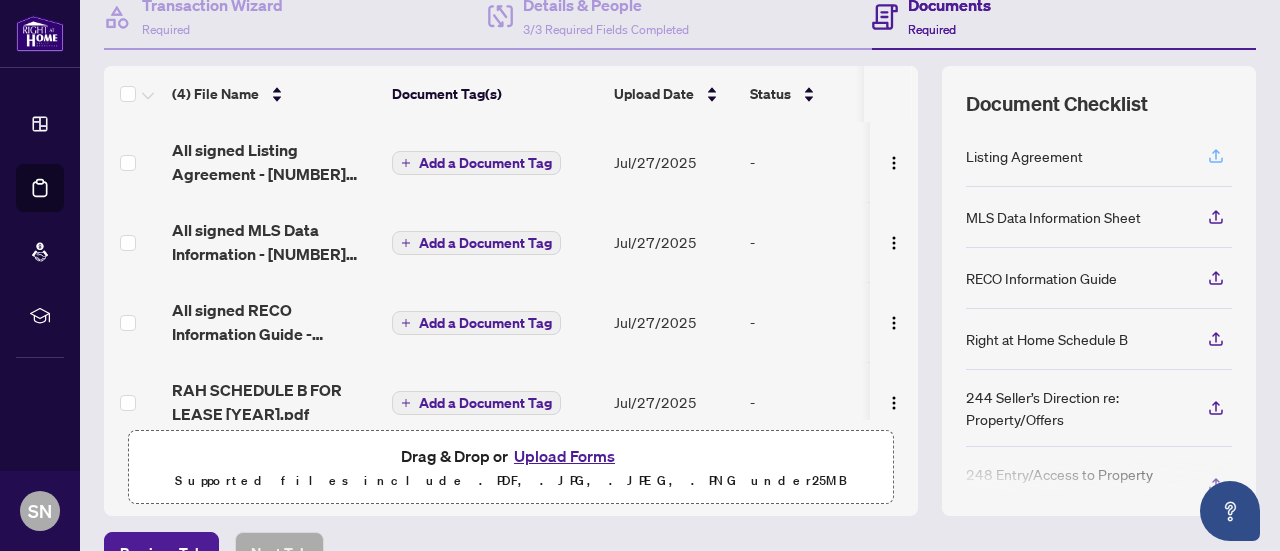 click 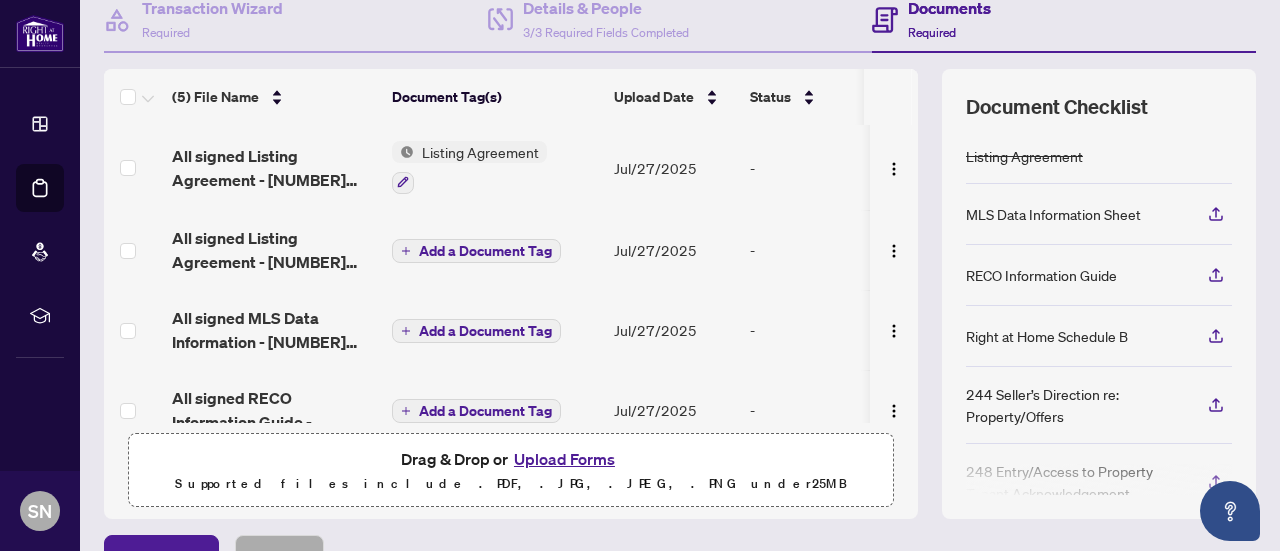 scroll, scrollTop: 191, scrollLeft: 0, axis: vertical 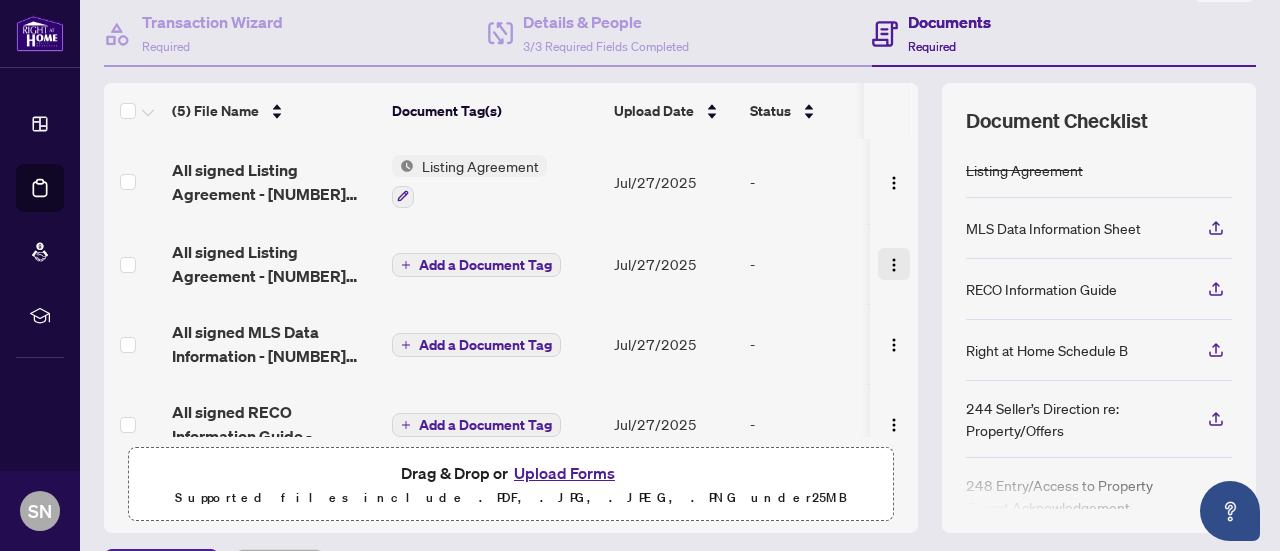 click at bounding box center (894, 265) 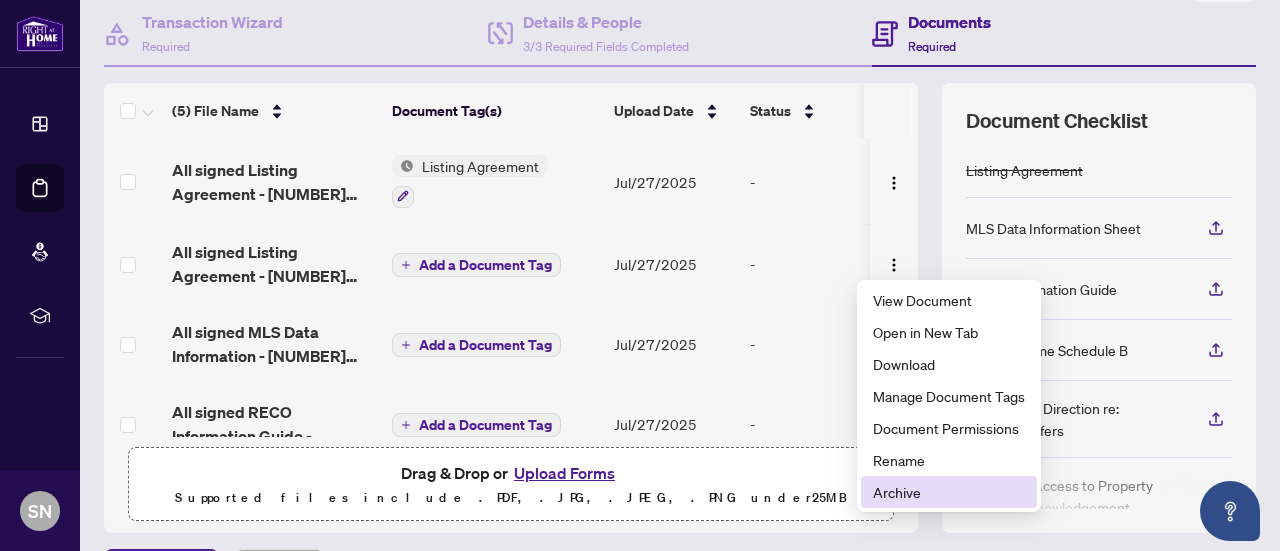 click on "Archive" at bounding box center (949, 492) 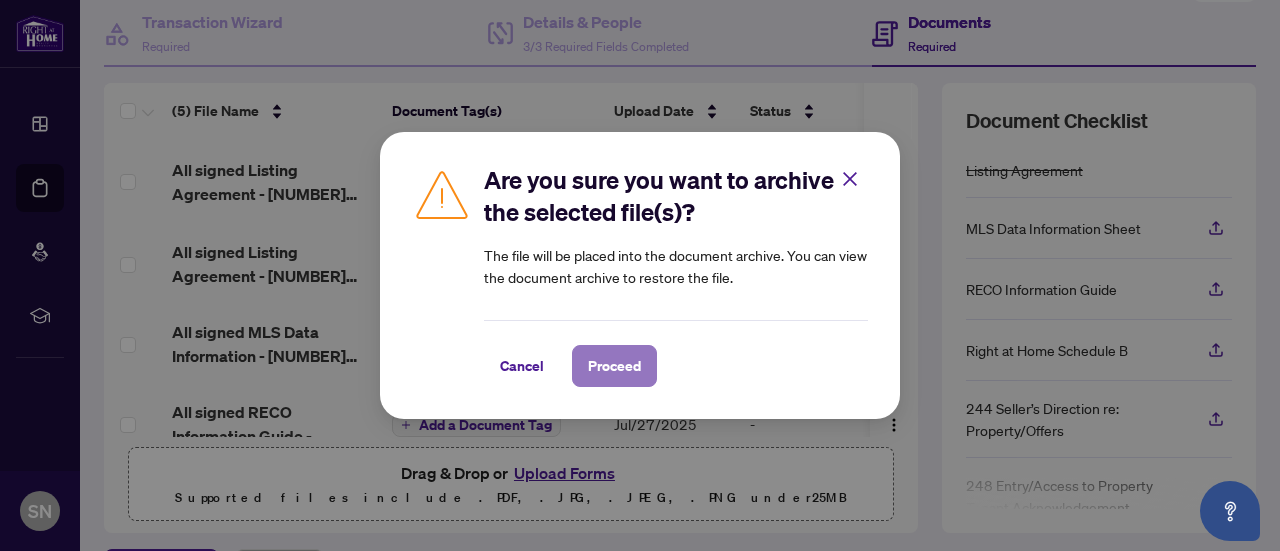 click on "Proceed" at bounding box center [614, 366] 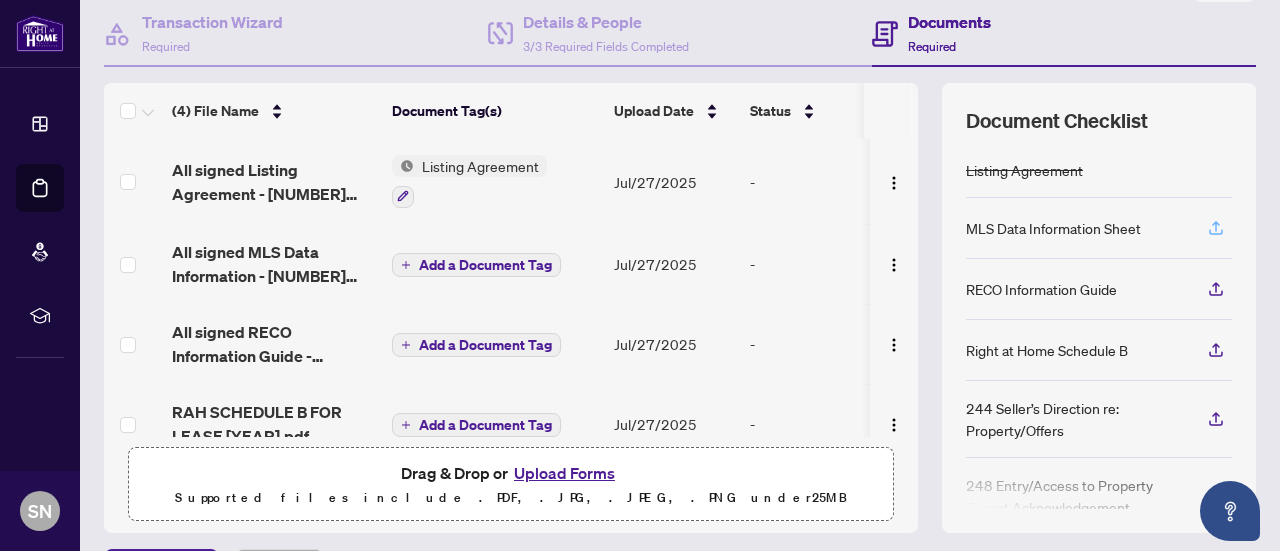 click 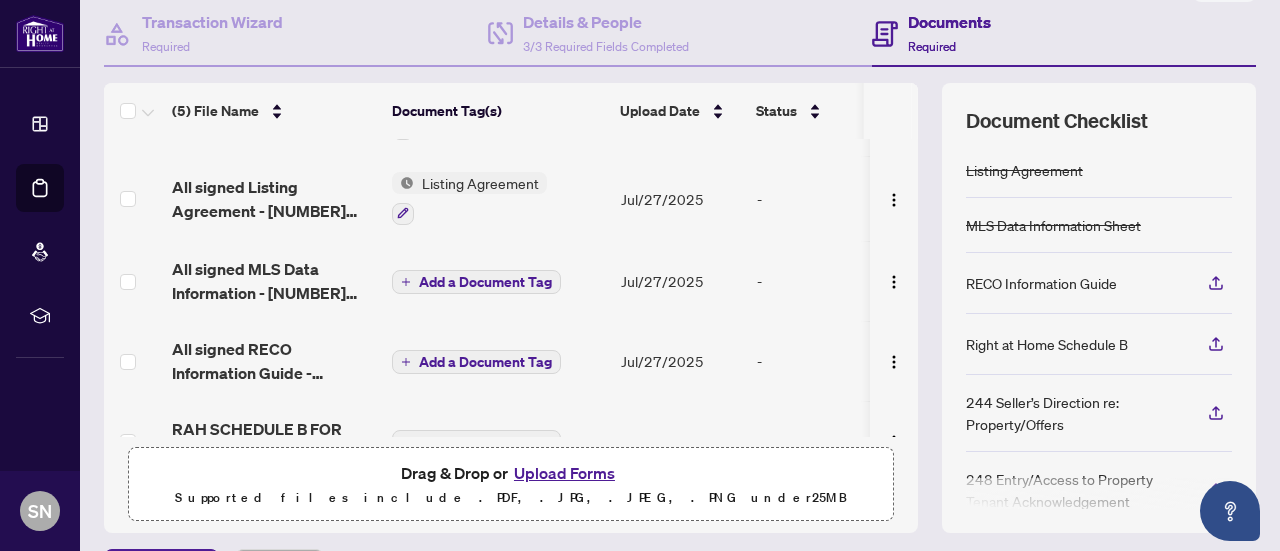 scroll, scrollTop: 69, scrollLeft: 0, axis: vertical 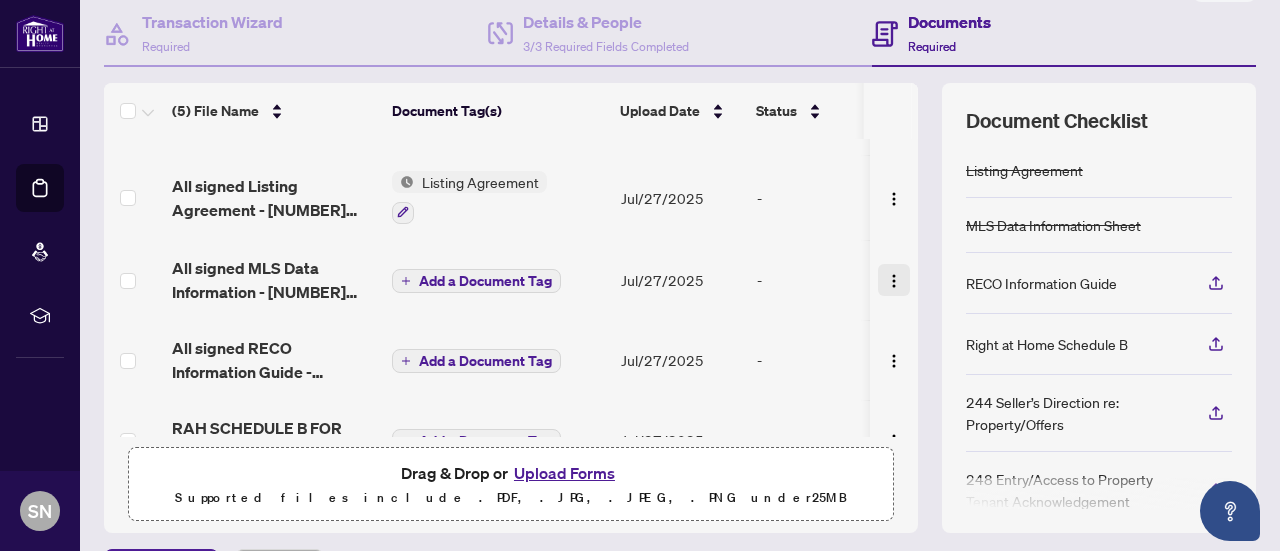 click at bounding box center (894, 281) 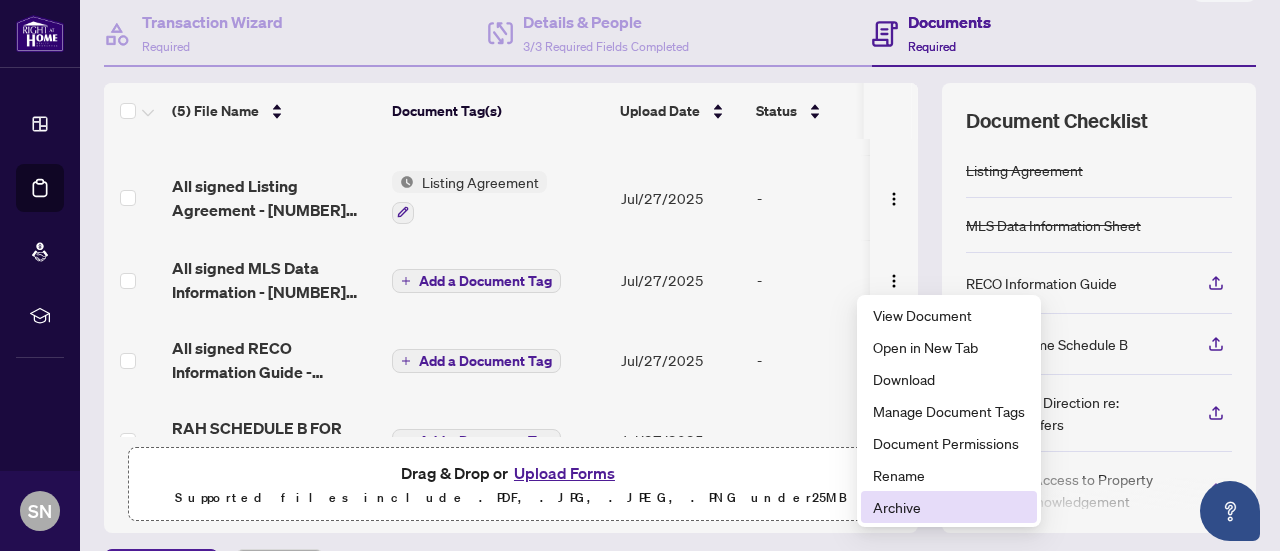 click on "Archive" at bounding box center [949, 507] 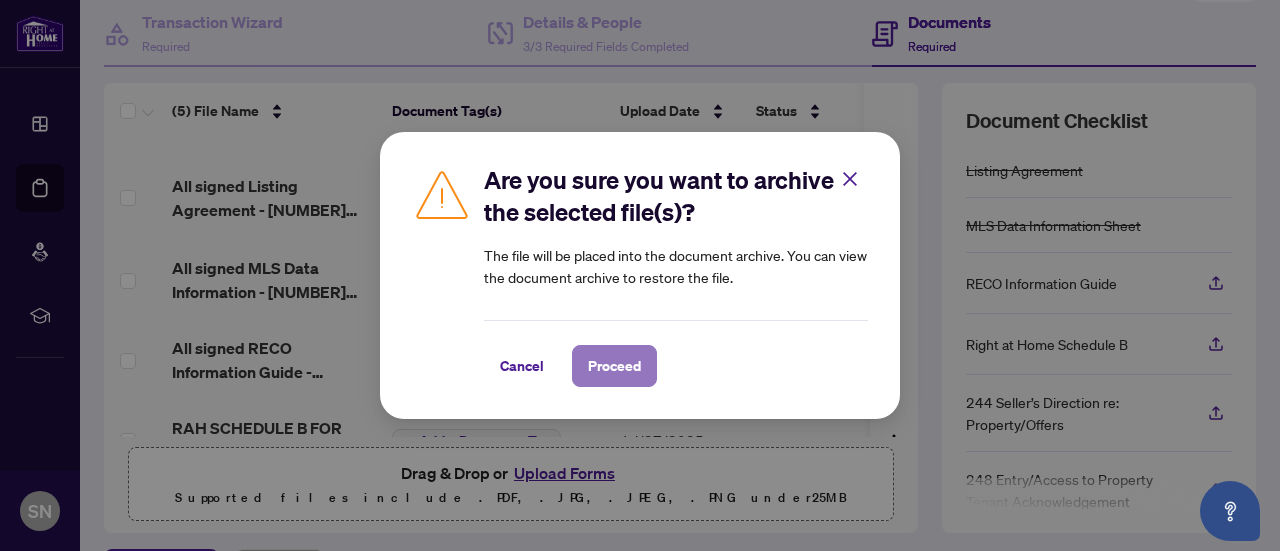 click on "Proceed" at bounding box center [614, 366] 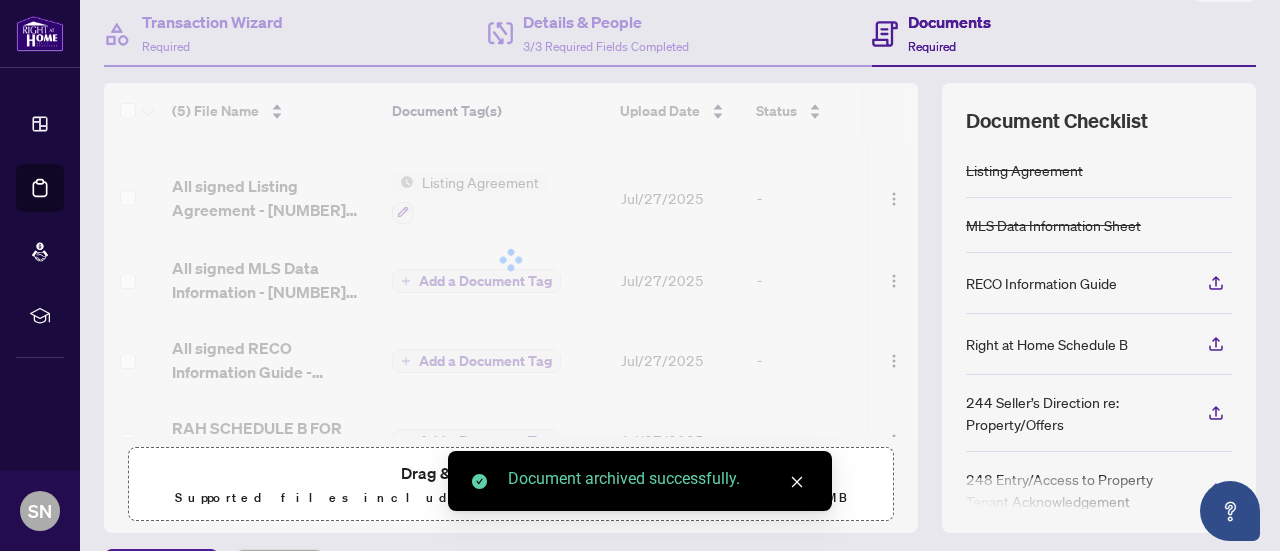 scroll, scrollTop: 38, scrollLeft: 0, axis: vertical 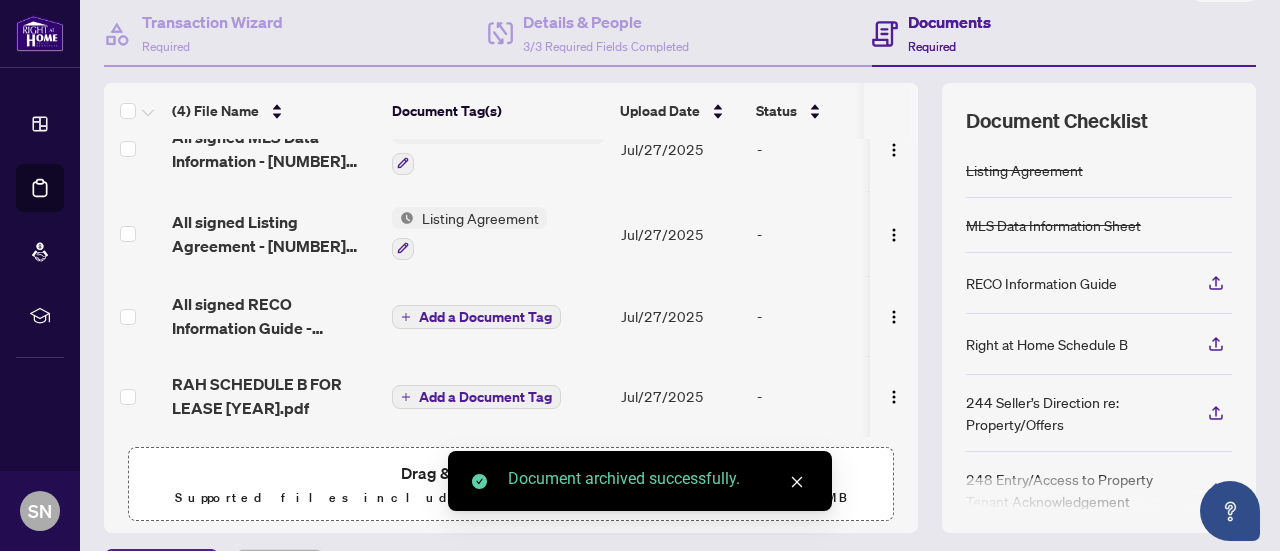 click on "Add a Document Tag" at bounding box center (485, 317) 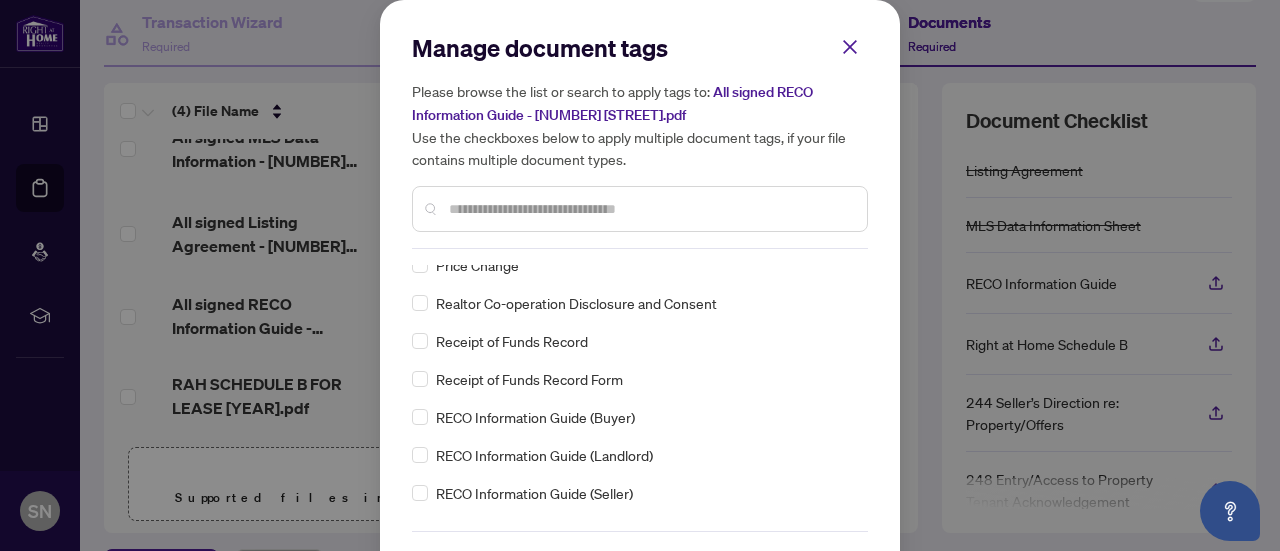scroll, scrollTop: 3638, scrollLeft: 0, axis: vertical 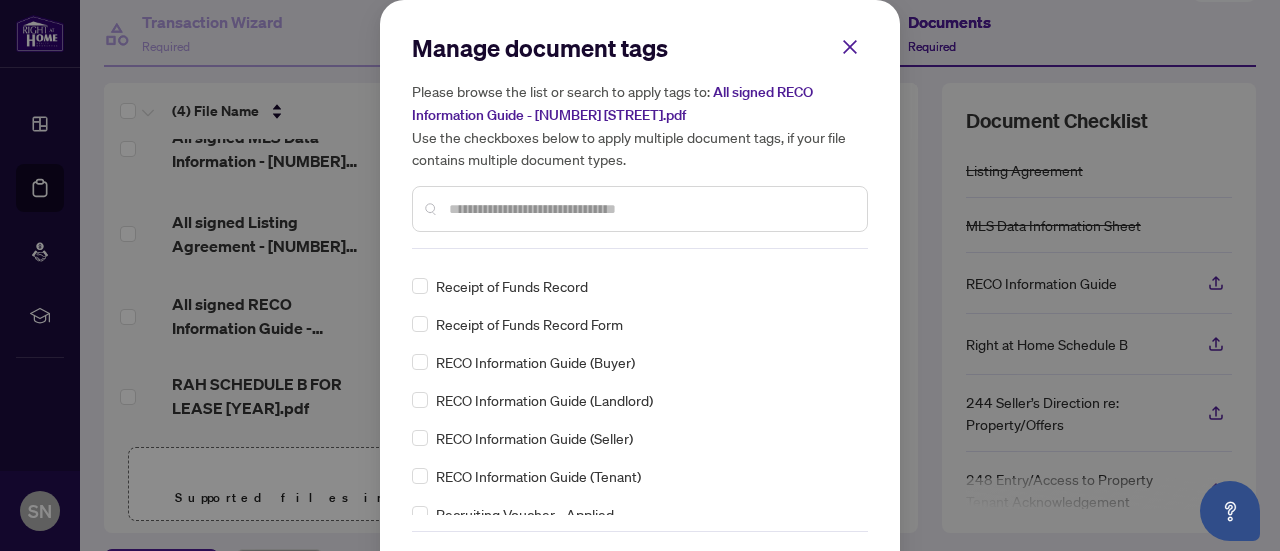 click on "Manage document tags Please browse the list or search to apply tags to:   All signed RECO Information Guide - [NUMBER] [STREET].pdf   Use the checkboxes below to apply multiple document tags, if your file contains multiple document types.   RECO Information Guide Listing Agreement MLS Data Information Sheet Right at Home Schedule B 244 Seller’s Direction re: Property/Offers 248 Entry/Access to Property Tenant Acknowledgement 1st Page of the APS Advance Paperwork Agent Correspondence Agreement of Assignment of Purchase and Sale Agreement of Purchase and Sale Agreement to Cooperate /Broker Referral Agreement to Lease Articles of Incorporation Back to Vendor Letter Belongs to Another Transaction Builder's Consent Buyer Designated Representation Agreement Buyer Designated Representation Agreement Buyers Lawyer Information Certificate of Estate Trustee(s) Client Refused to Sign Closing Date Change Co-op Brokerage Commission Statement Co-op EFT Co-operating Indemnity Agreement Commission Adjustment EFT Save" at bounding box center [640, 275] 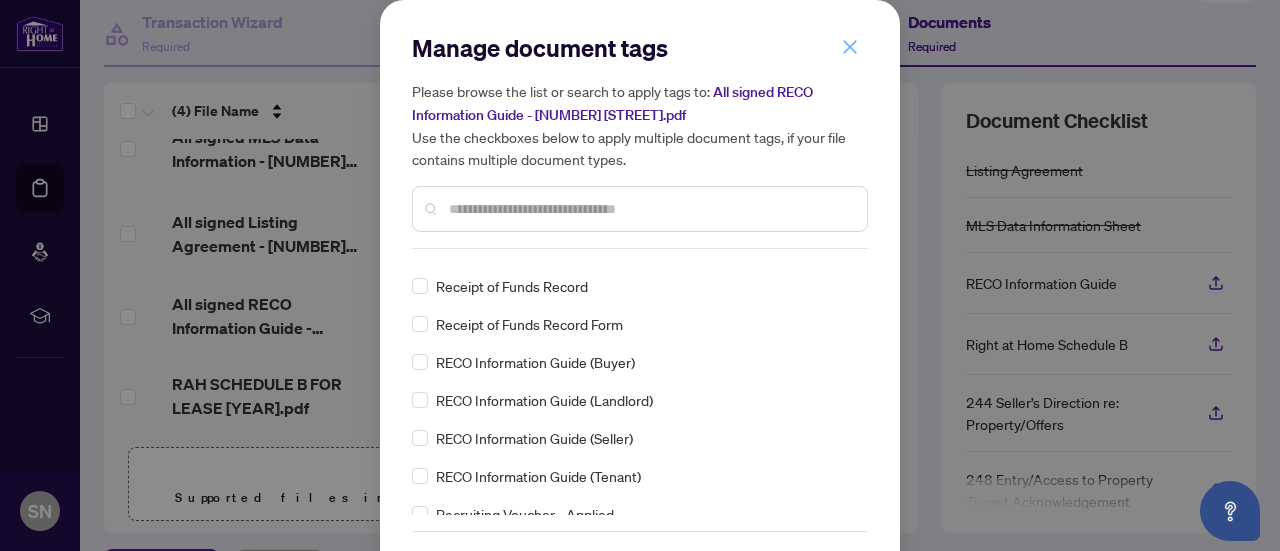 click 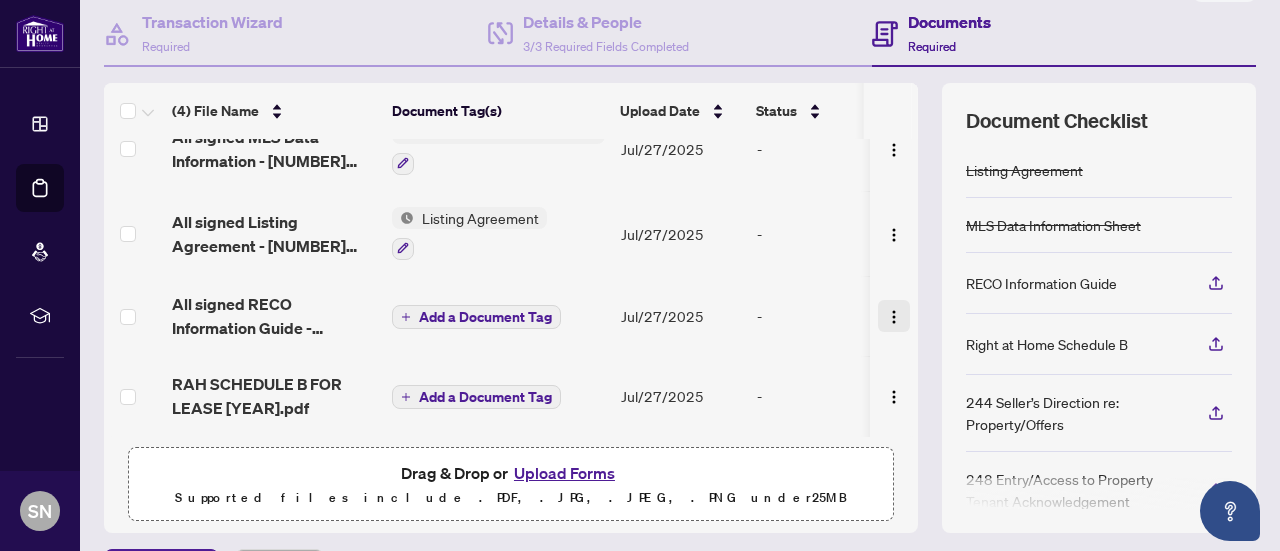 click at bounding box center [894, 317] 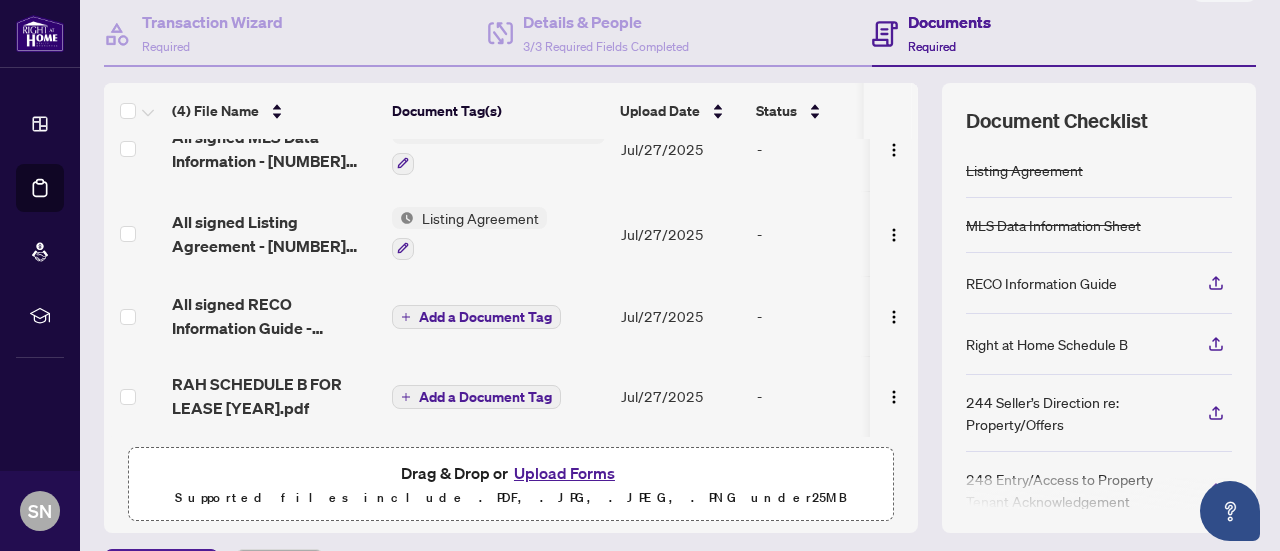 click on "Add a Document Tag" at bounding box center (485, 317) 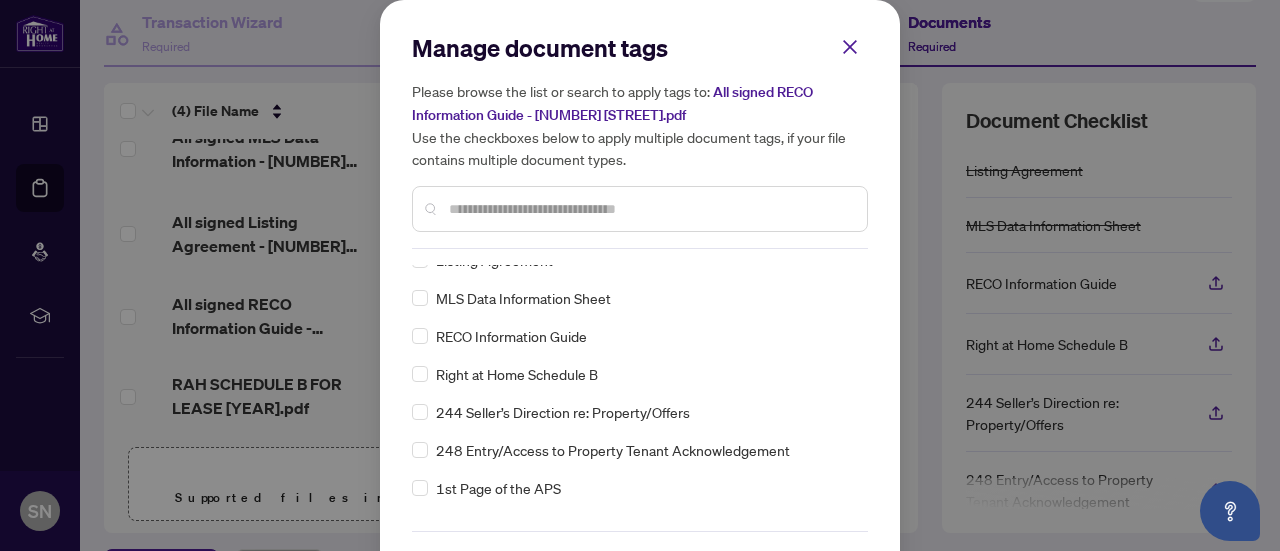 scroll, scrollTop: 0, scrollLeft: 0, axis: both 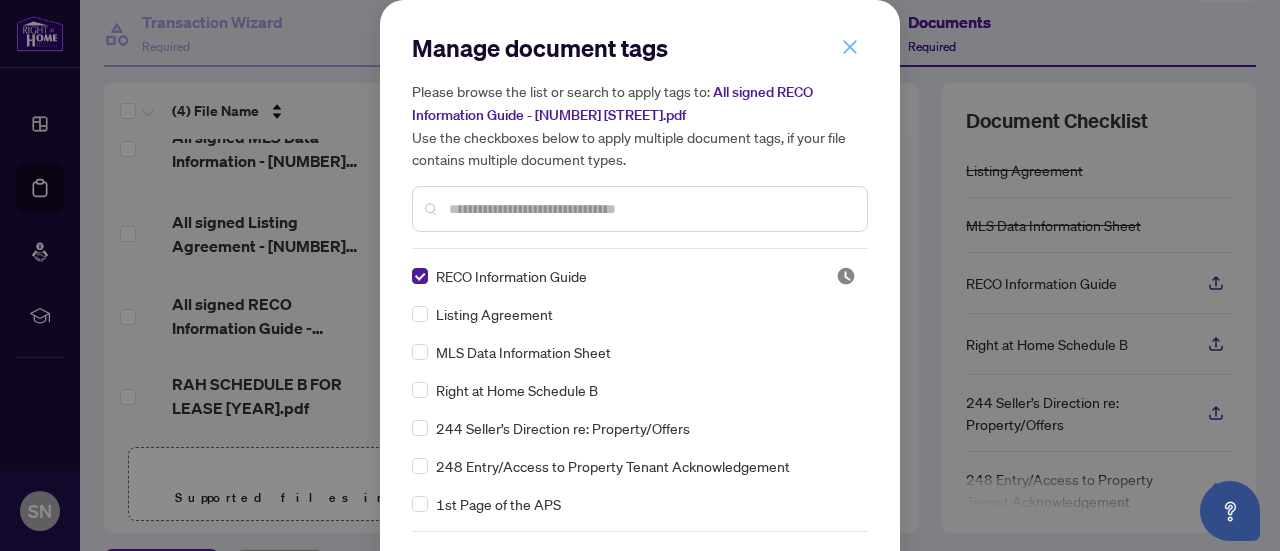 click 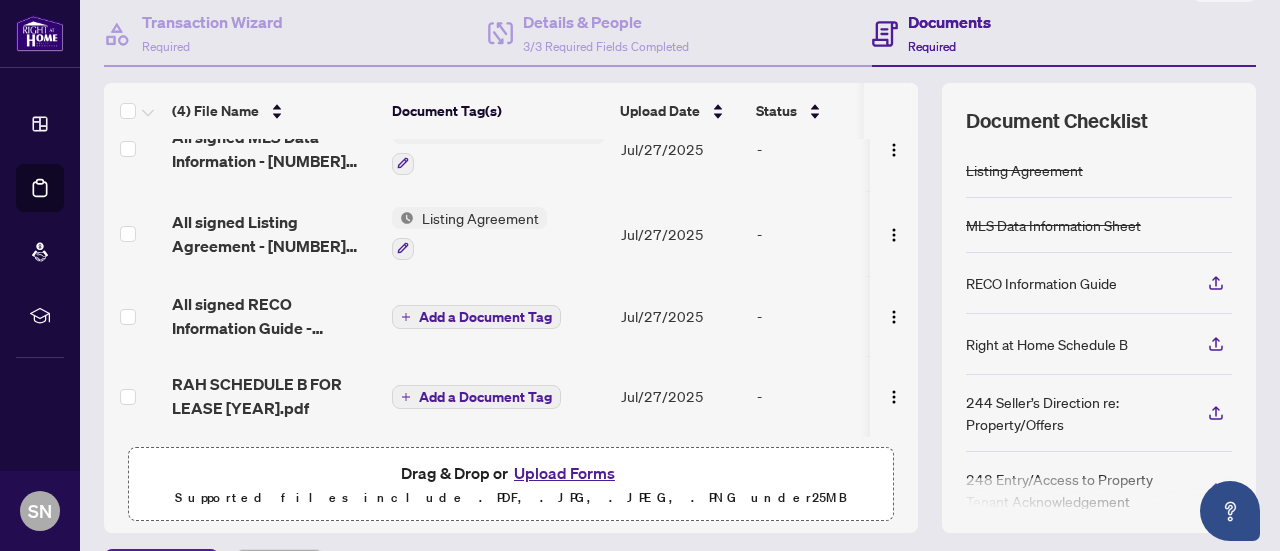 click on "RECO Information Guide" at bounding box center (1041, 283) 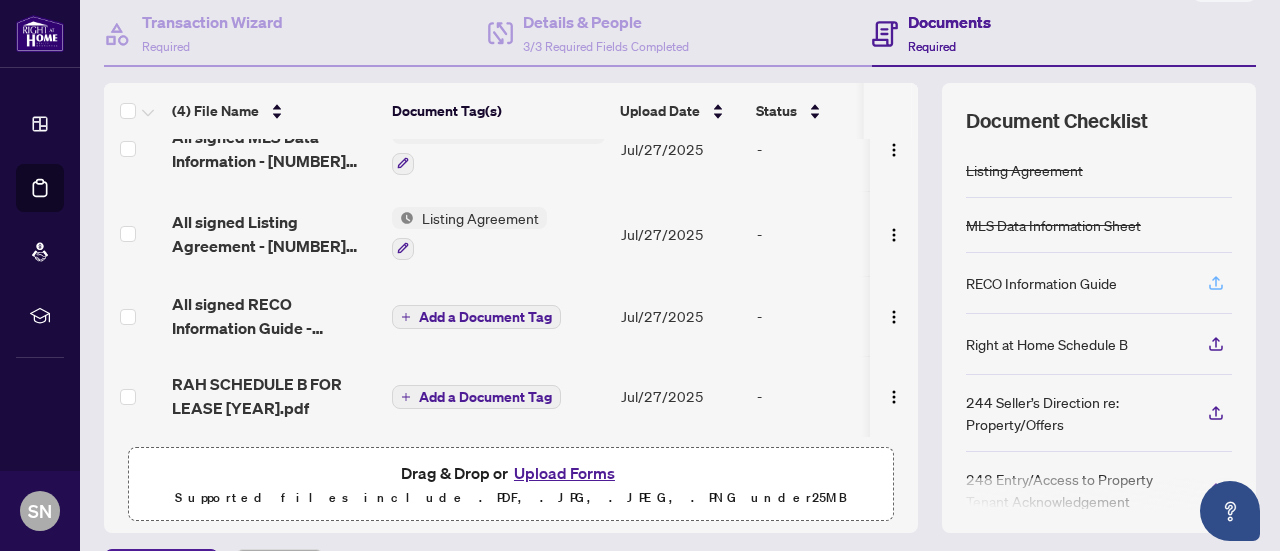 click 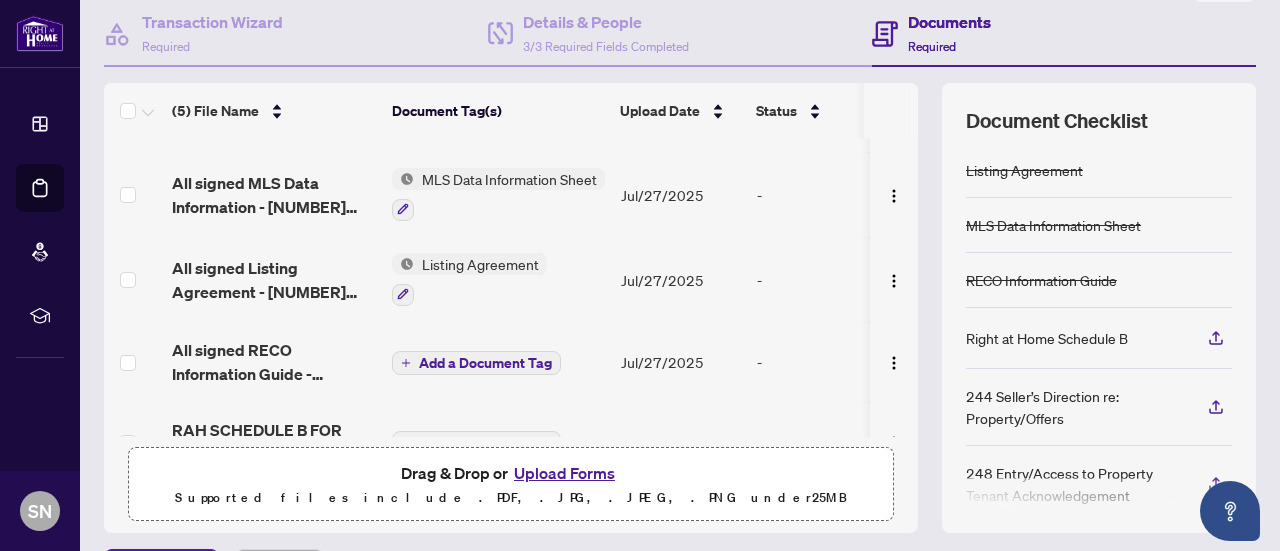 scroll, scrollTop: 122, scrollLeft: 0, axis: vertical 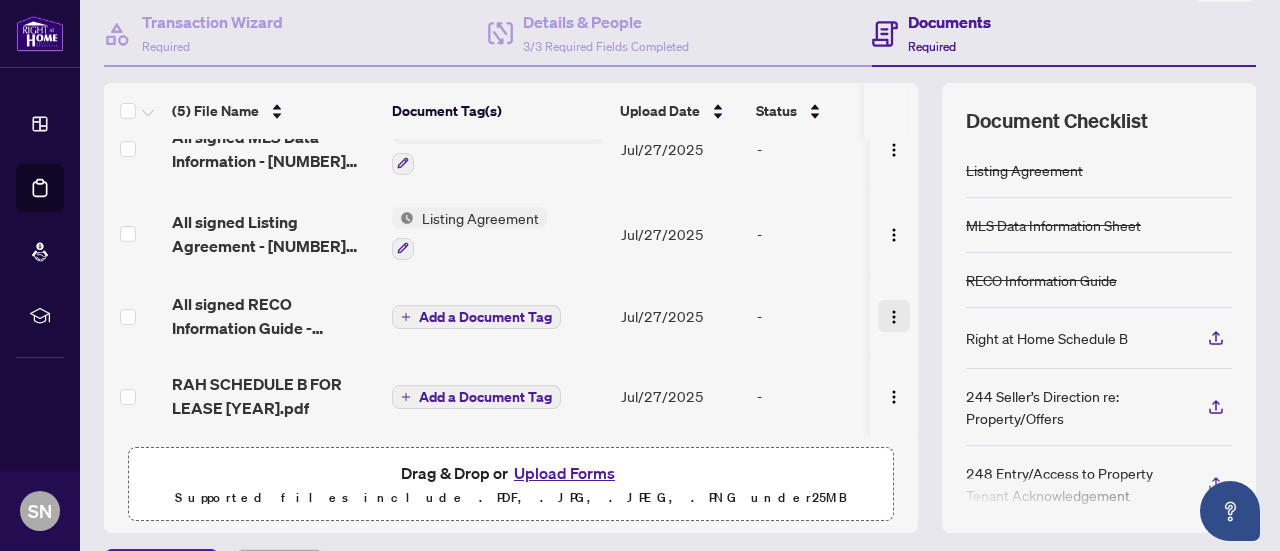 click at bounding box center (894, 317) 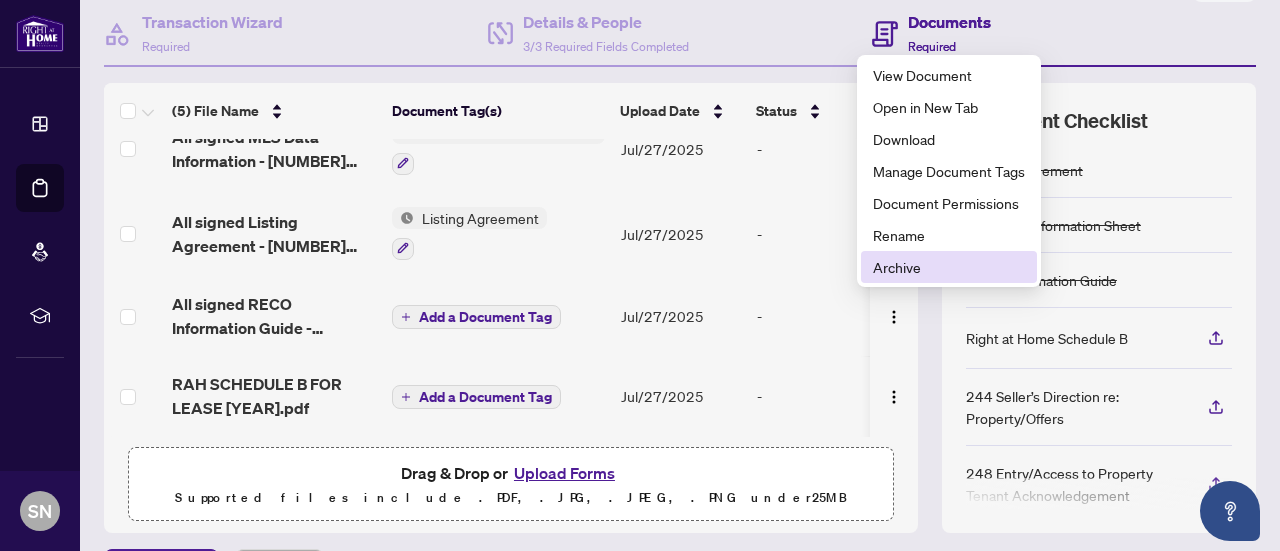 click on "Archive" at bounding box center (949, 267) 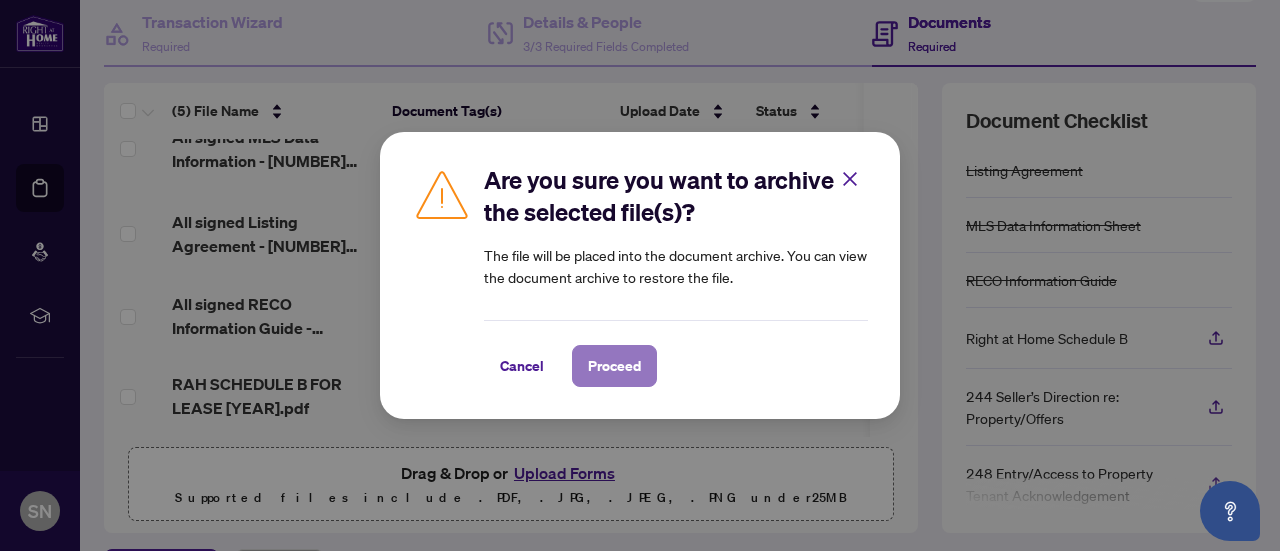 click on "Proceed" at bounding box center (614, 366) 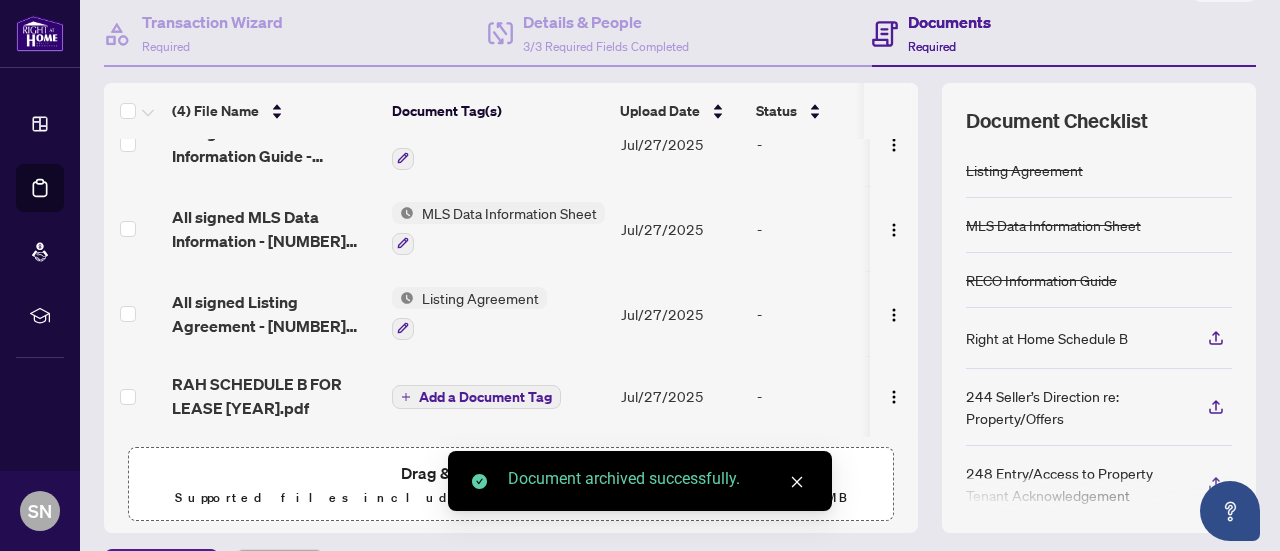 scroll, scrollTop: 42, scrollLeft: 0, axis: vertical 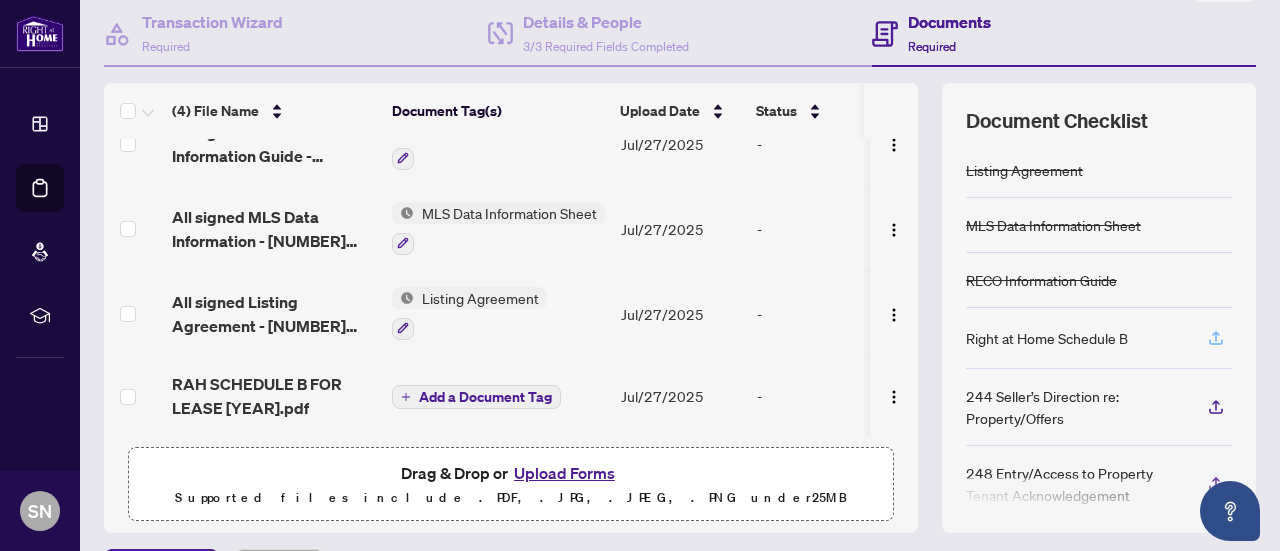 click 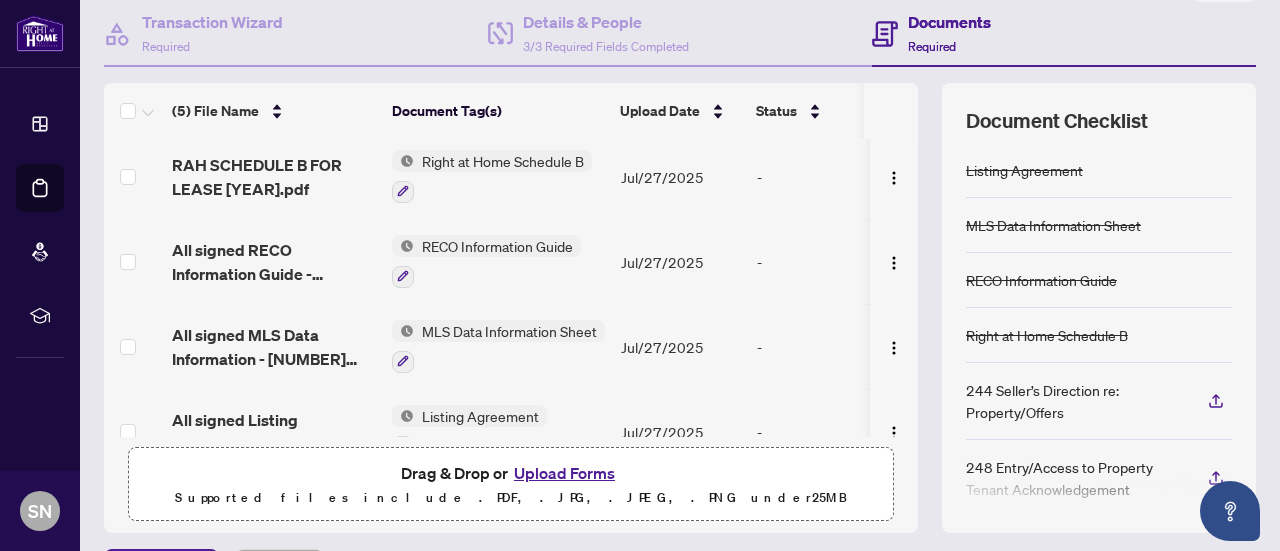 scroll, scrollTop: 126, scrollLeft: 0, axis: vertical 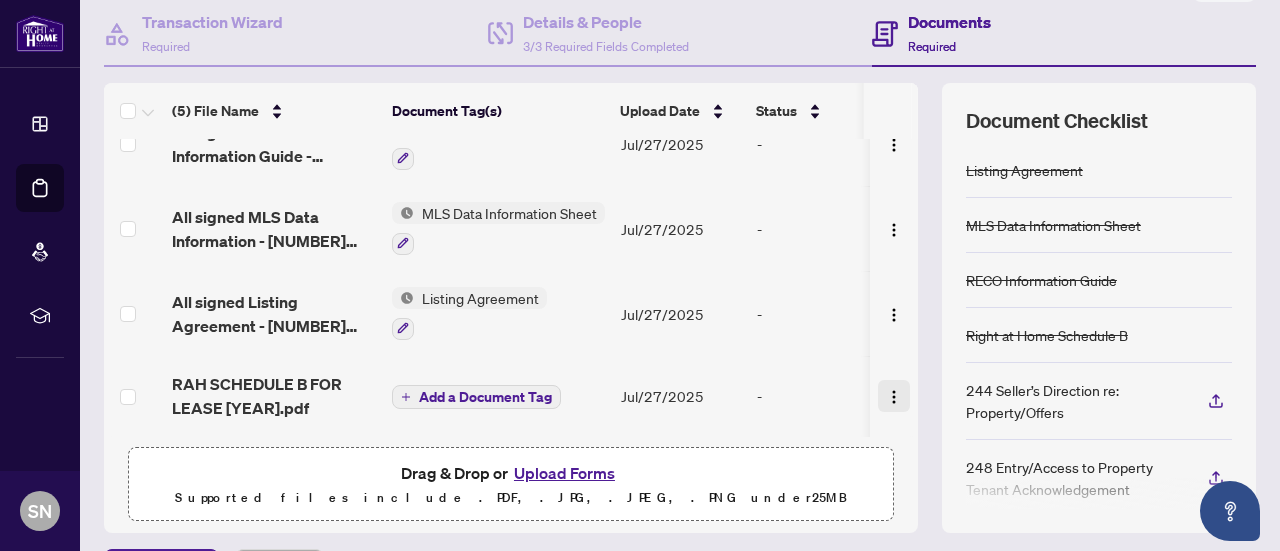 click at bounding box center (894, 397) 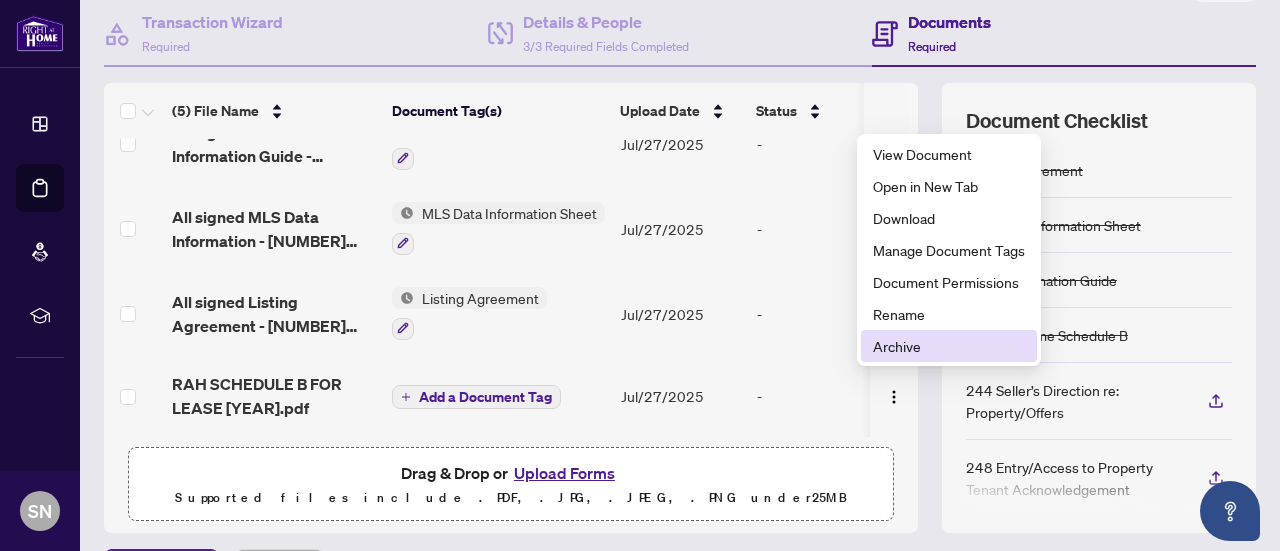 click on "Archive" at bounding box center (949, 346) 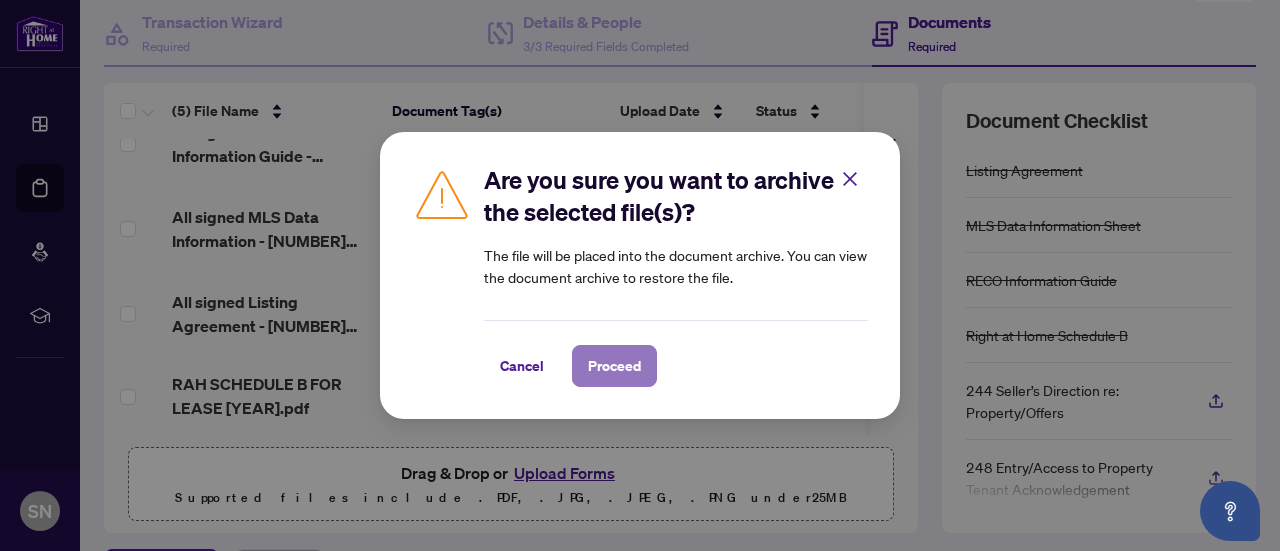 click on "Proceed" at bounding box center (614, 366) 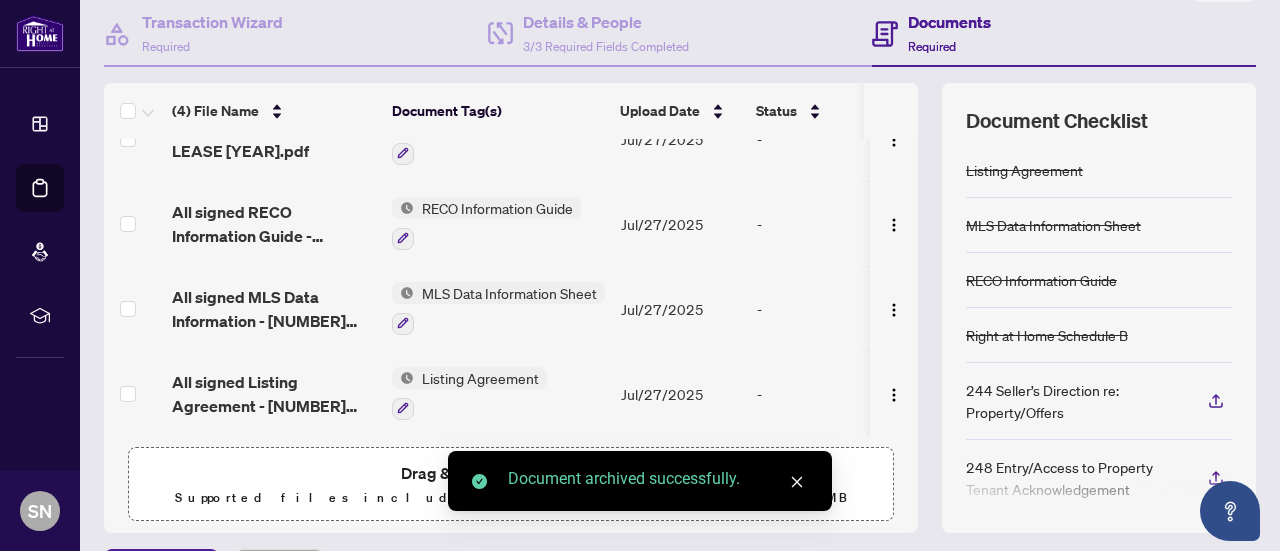 scroll, scrollTop: 46, scrollLeft: 0, axis: vertical 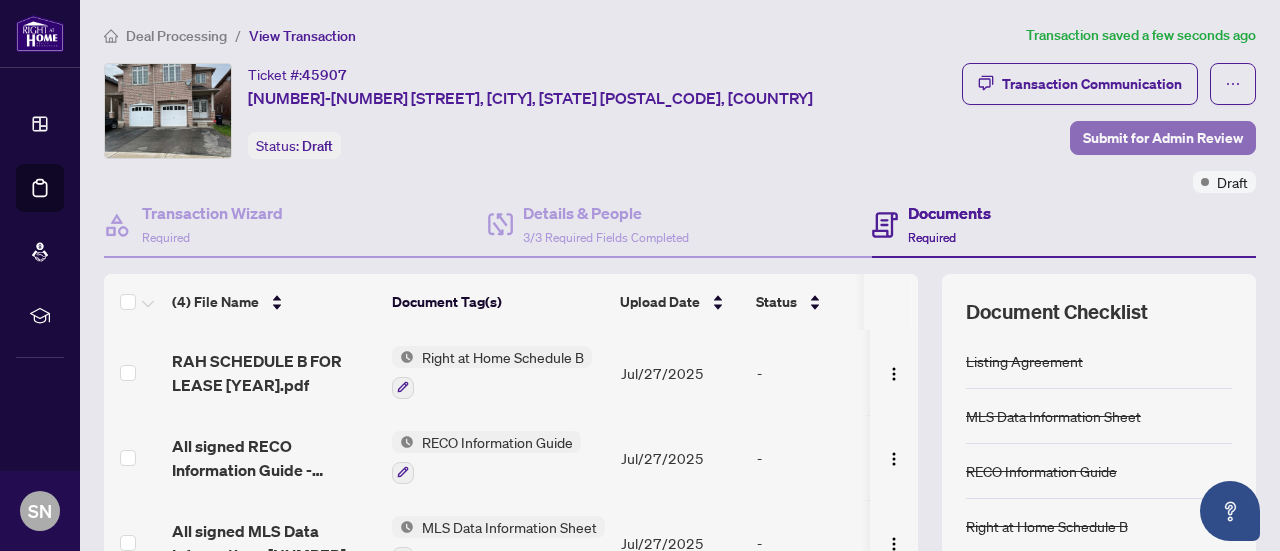 click on "Submit for Admin Review" at bounding box center [1163, 138] 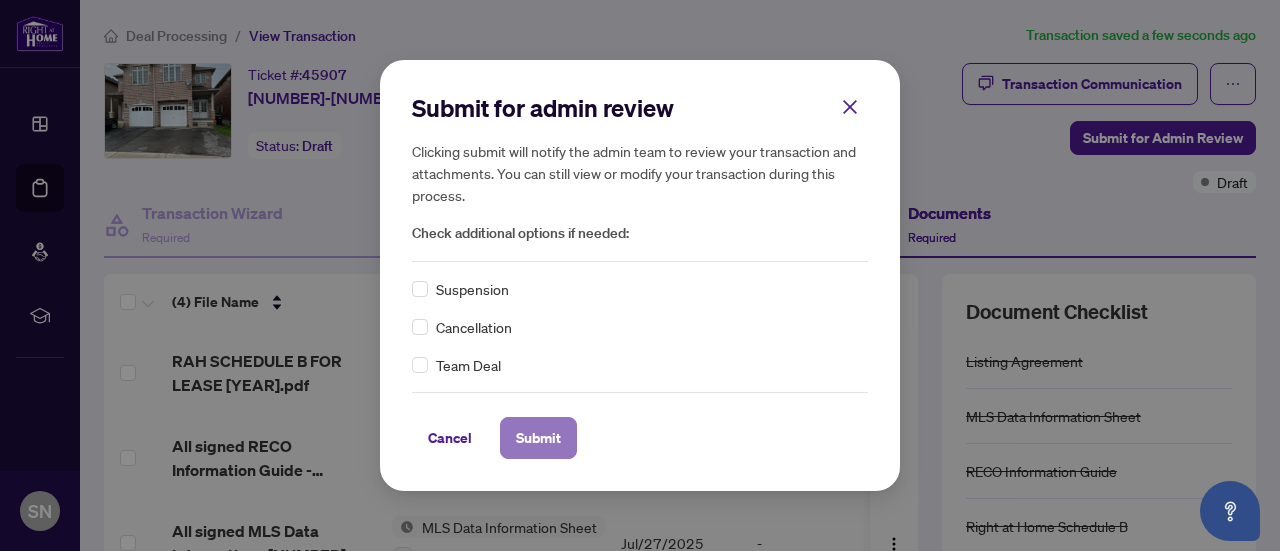 click on "Submit" at bounding box center (538, 438) 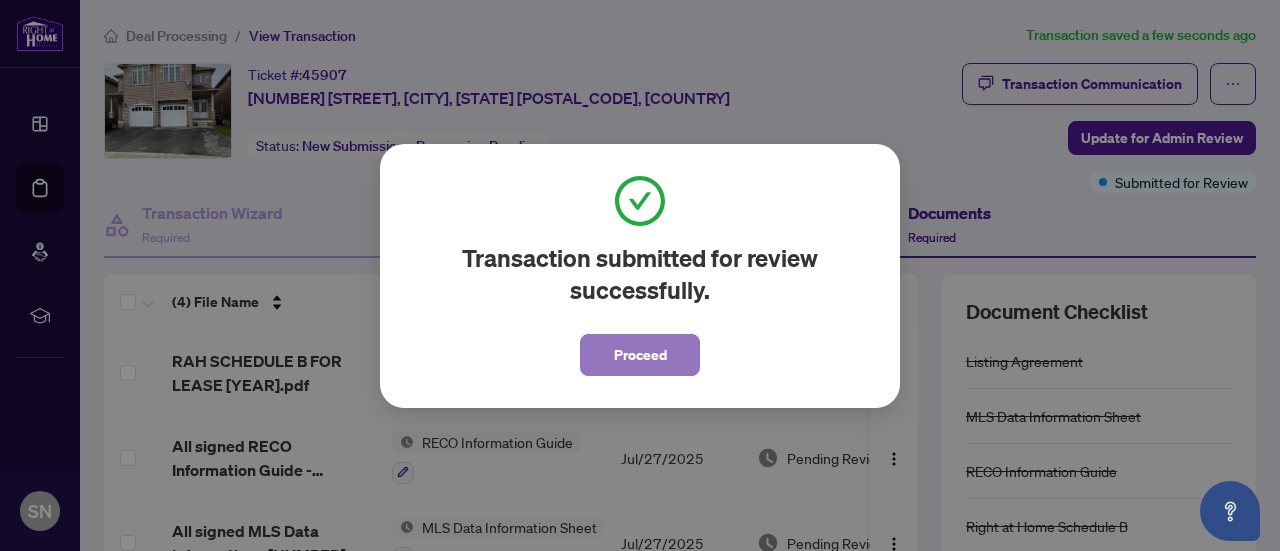 click on "Proceed" at bounding box center (640, 355) 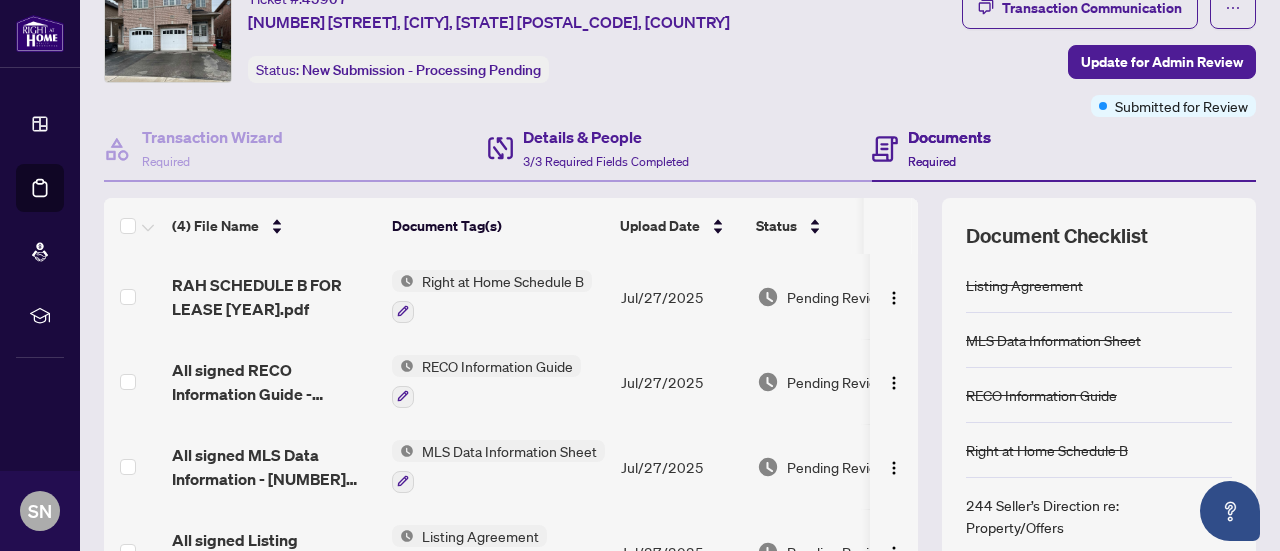 scroll, scrollTop: 82, scrollLeft: 0, axis: vertical 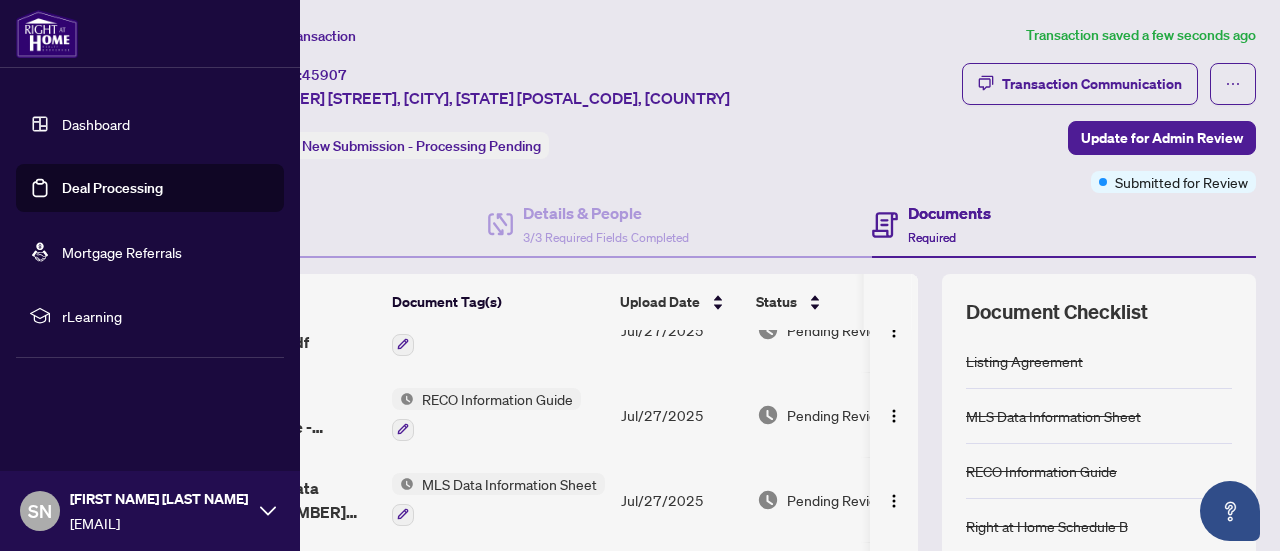 click on "Deal Processing" at bounding box center [112, 188] 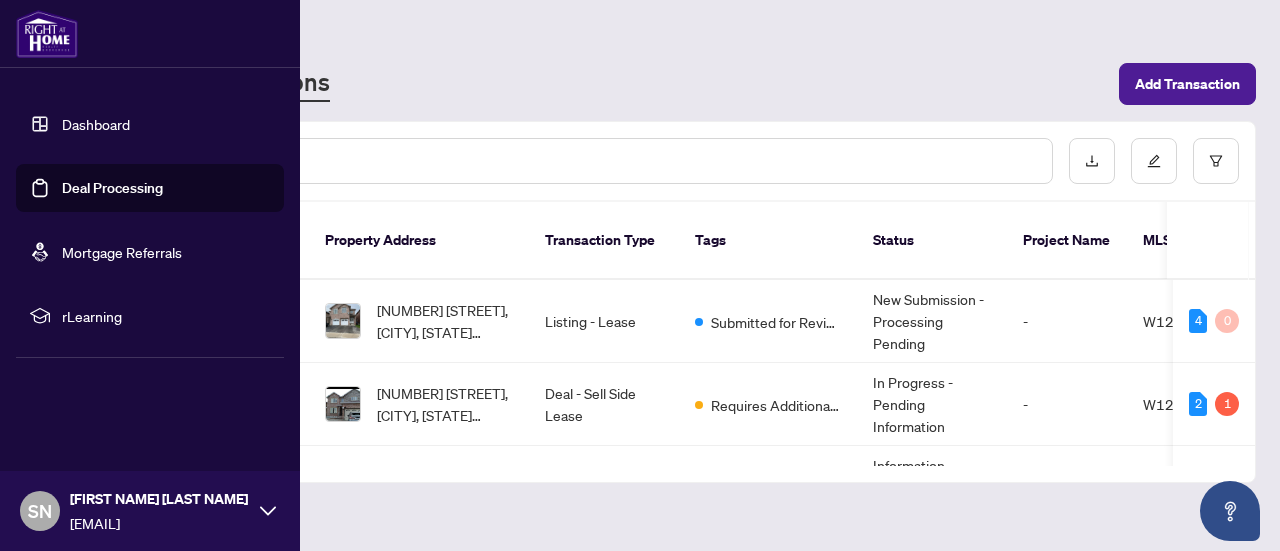 click on "Deal Processing" at bounding box center [112, 188] 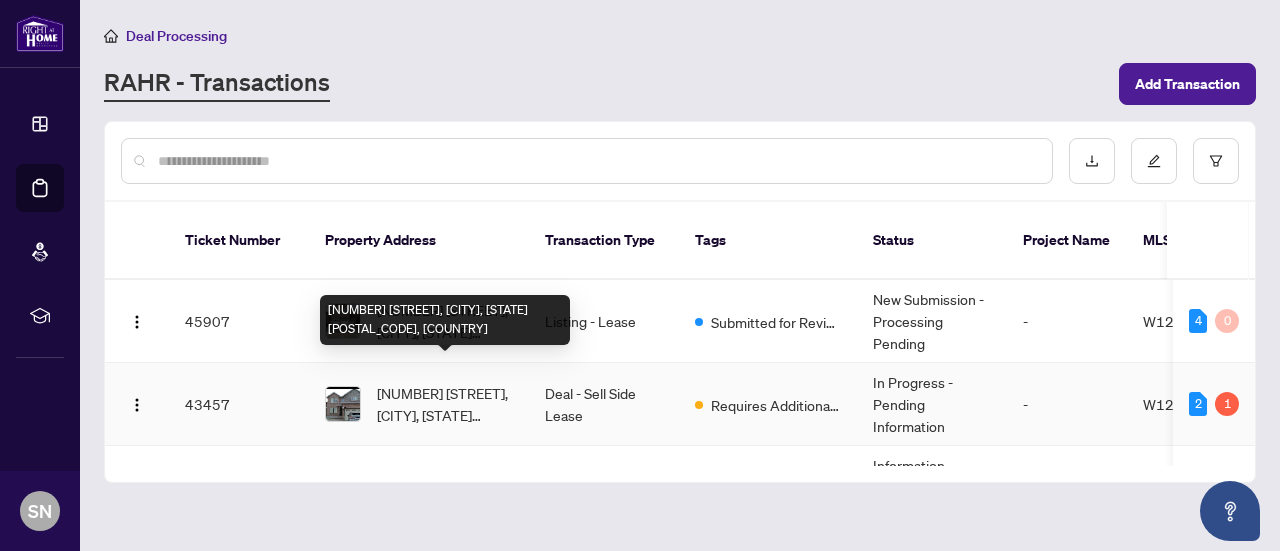 click on "[NUMBER] [STREET], [CITY], [STATE] [POSTAL_CODE], [COUNTRY]" at bounding box center (445, 404) 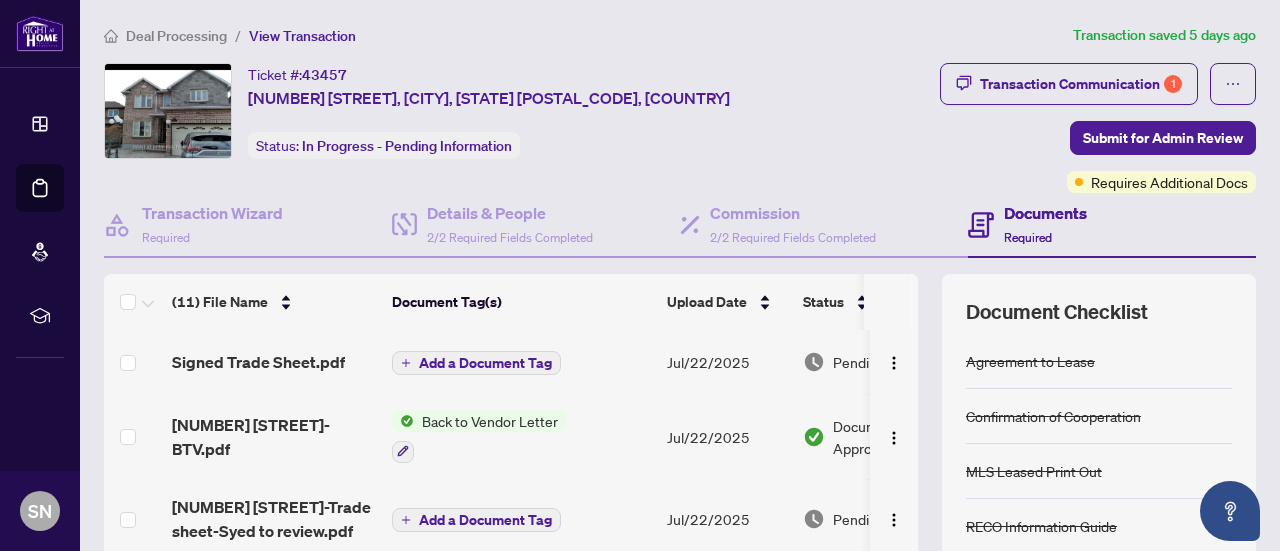 scroll, scrollTop: 167, scrollLeft: 1, axis: both 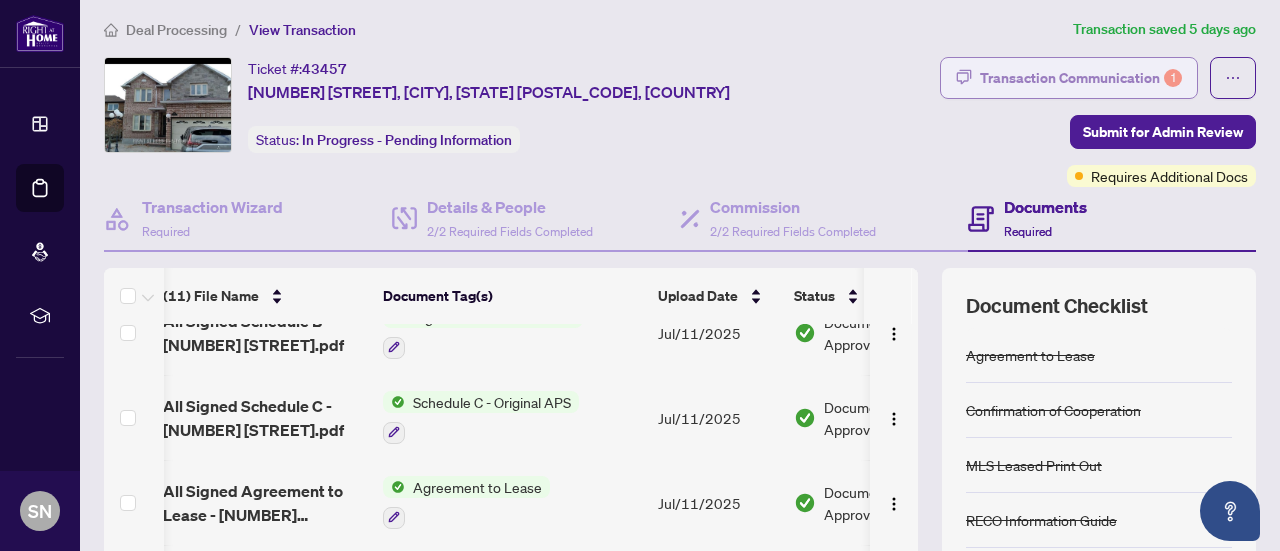 click on "Transaction Communication 1" at bounding box center (1081, 78) 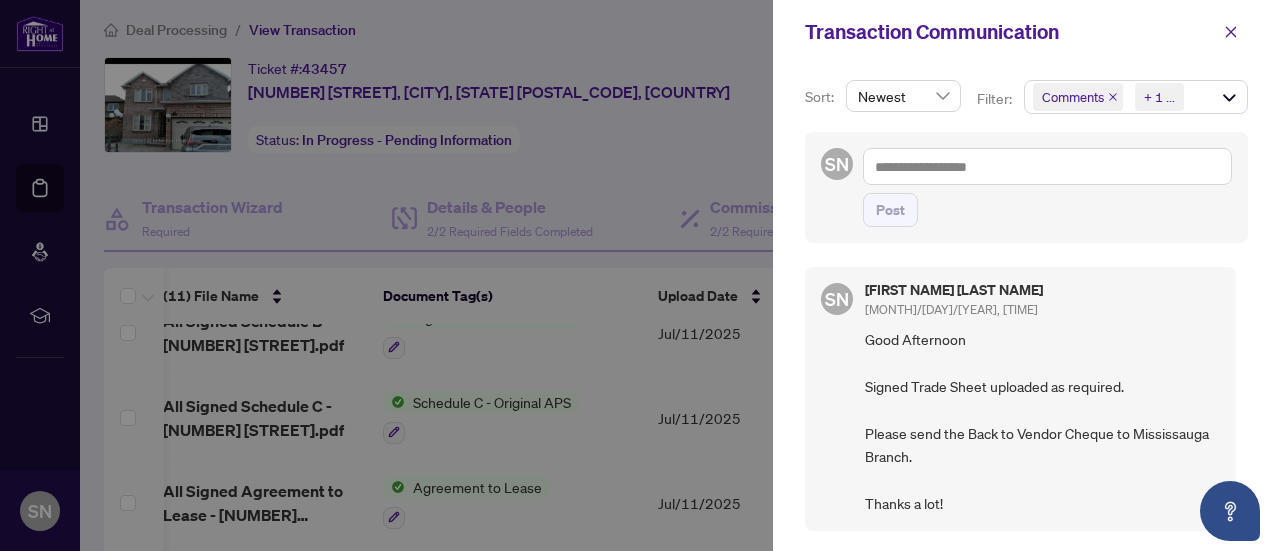 click at bounding box center (640, 275) 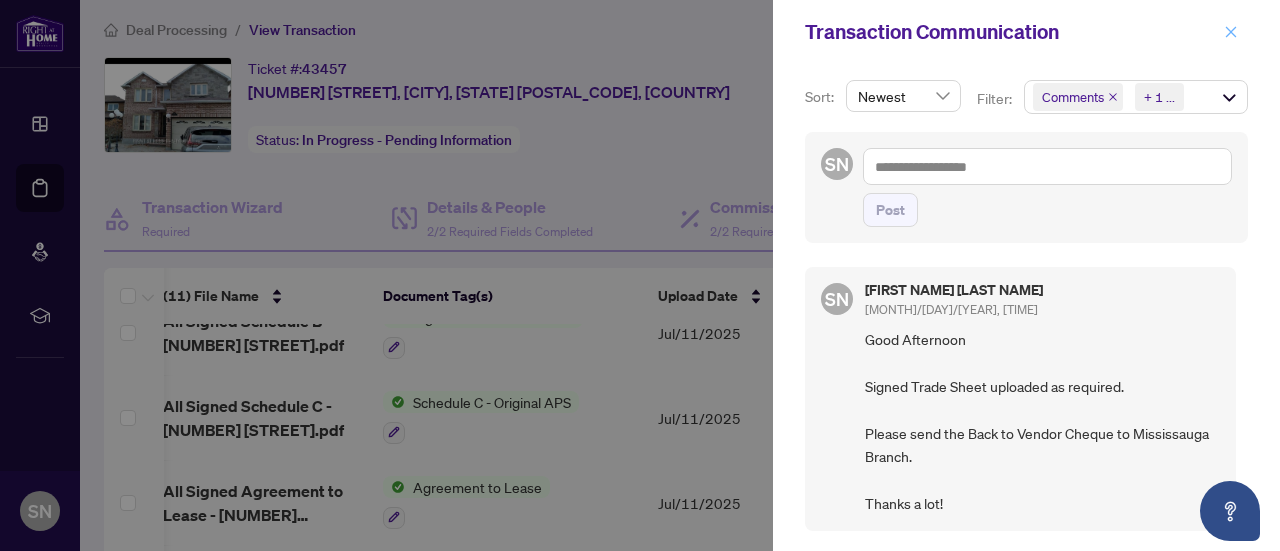 click 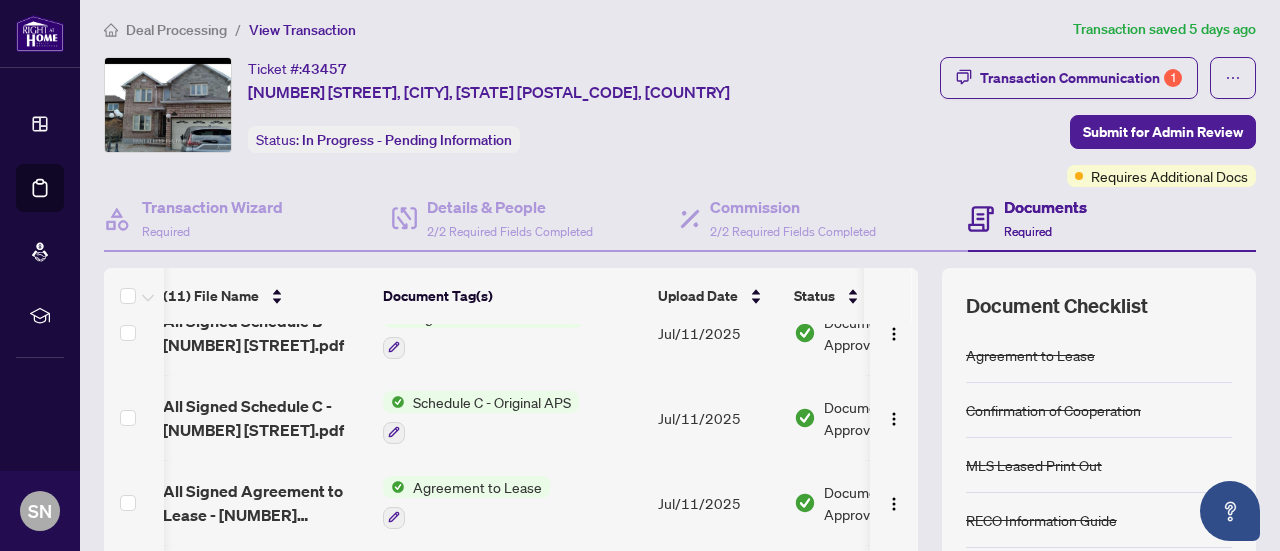 scroll, scrollTop: 585, scrollLeft: 116, axis: both 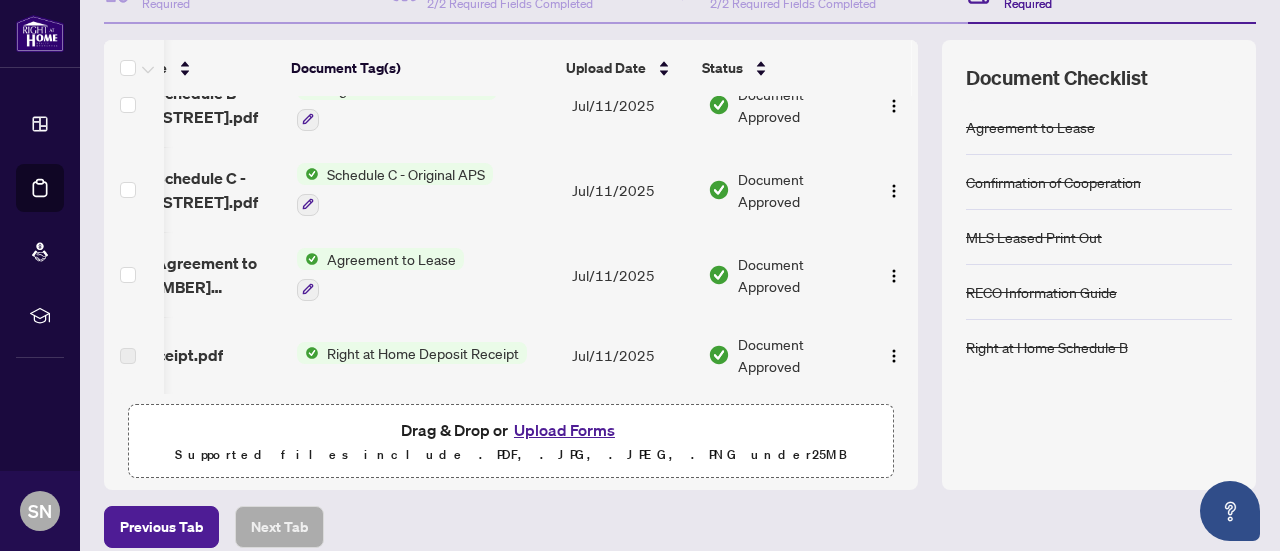 click on "Upload Forms" at bounding box center (564, 430) 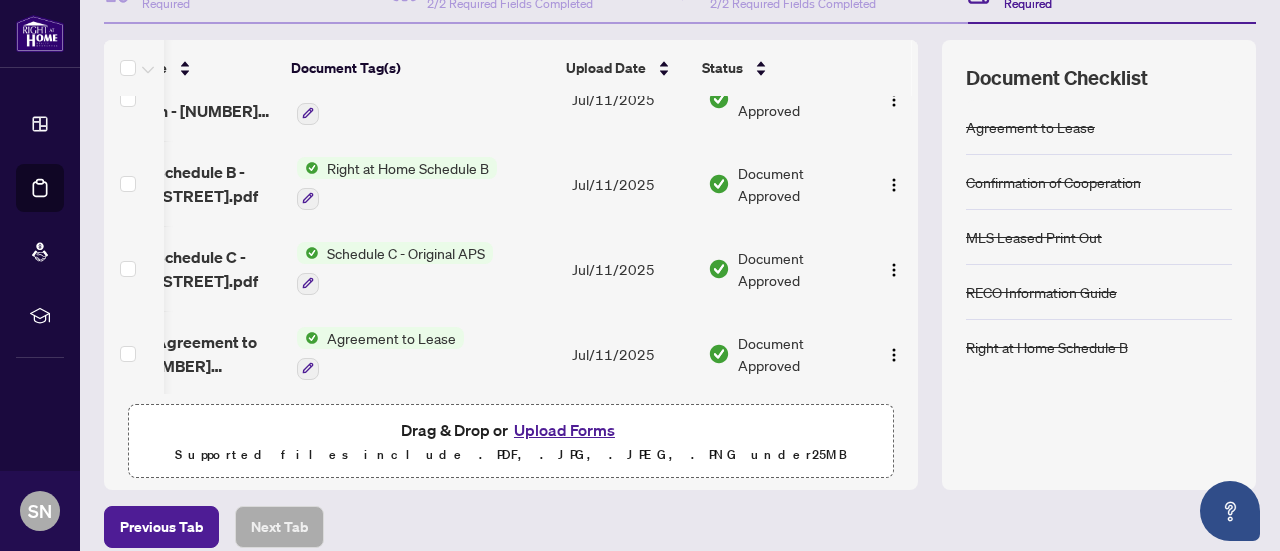 scroll, scrollTop: 675, scrollLeft: 116, axis: both 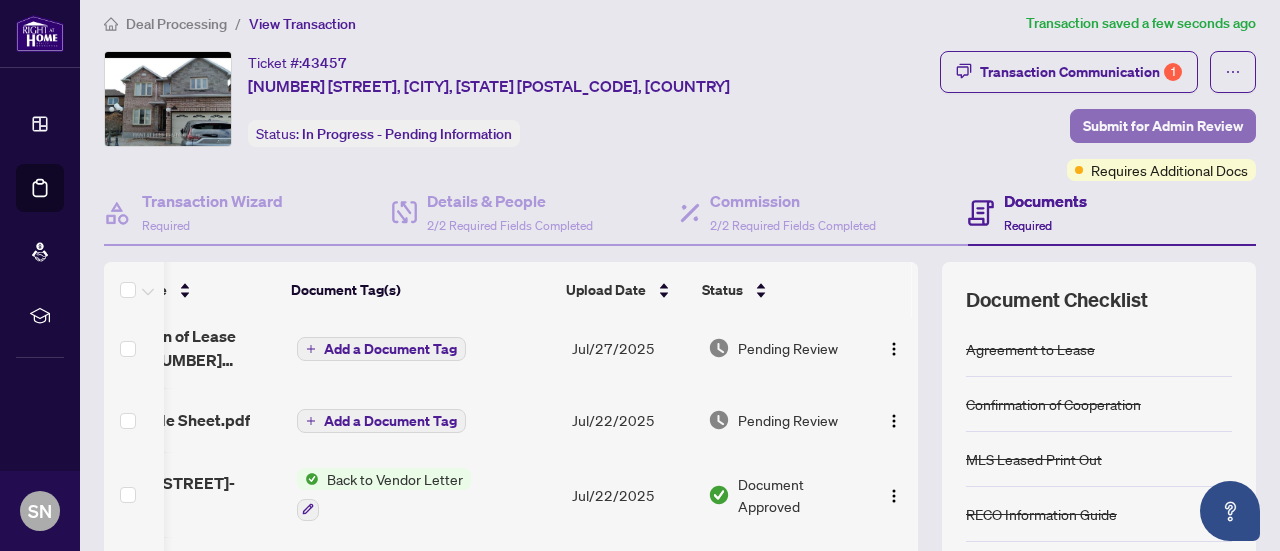 click on "Submit for Admin Review" at bounding box center (1163, 126) 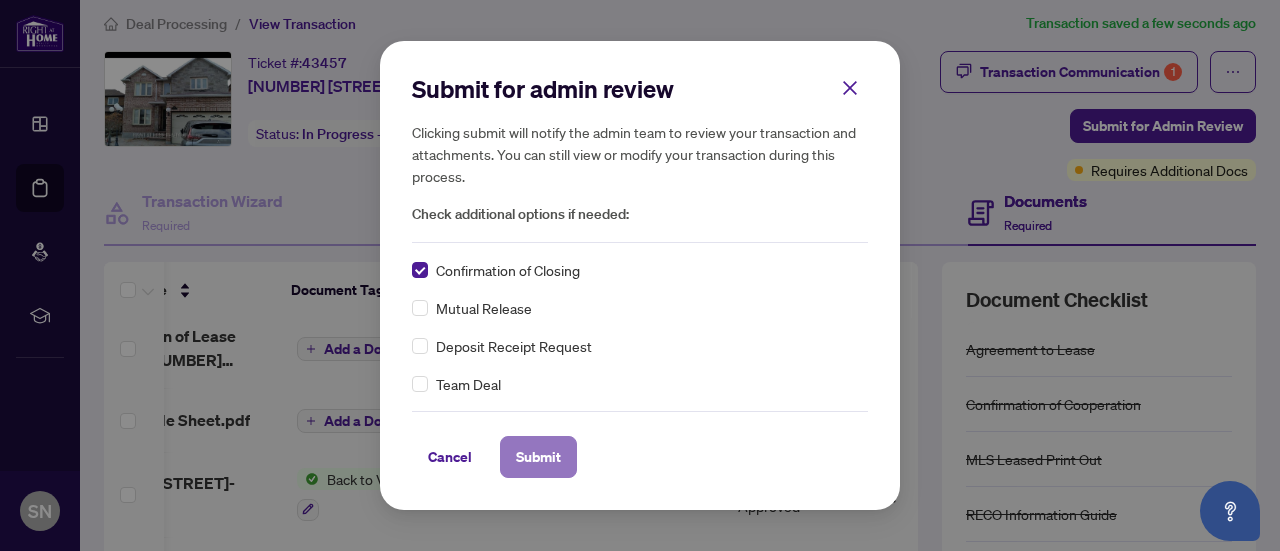 click on "Submit" at bounding box center (538, 457) 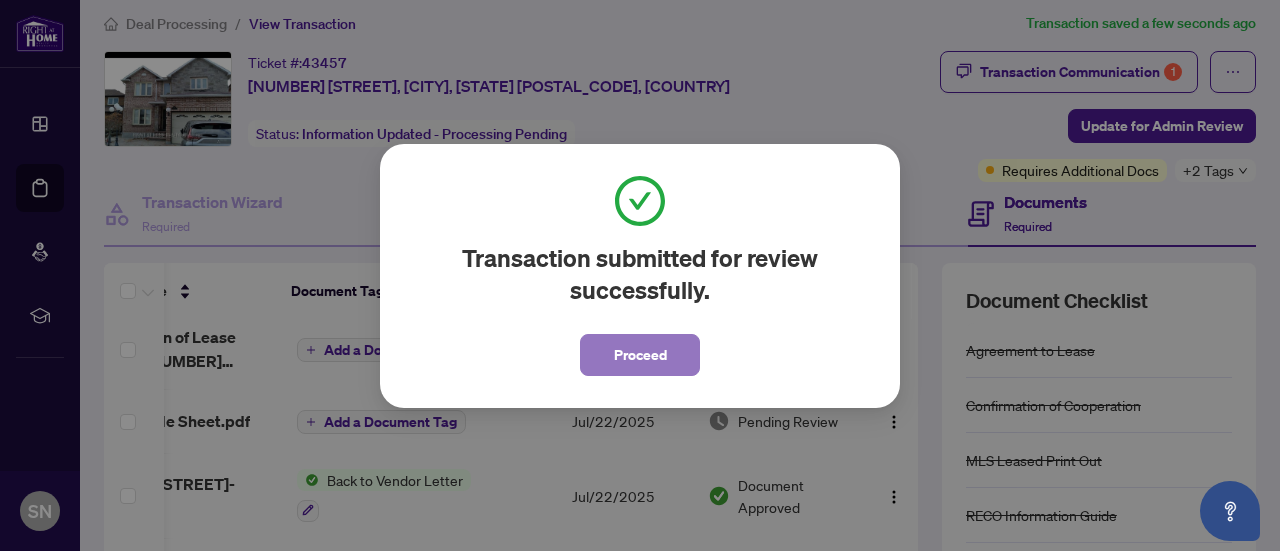click on "Proceed" at bounding box center (640, 355) 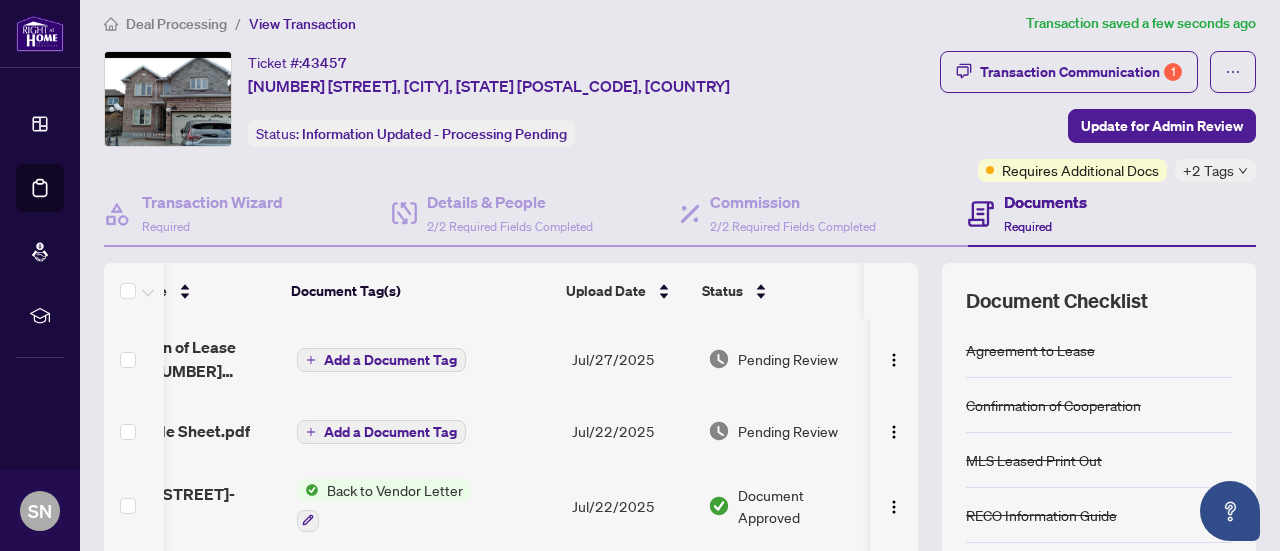scroll, scrollTop: 9, scrollLeft: 30, axis: both 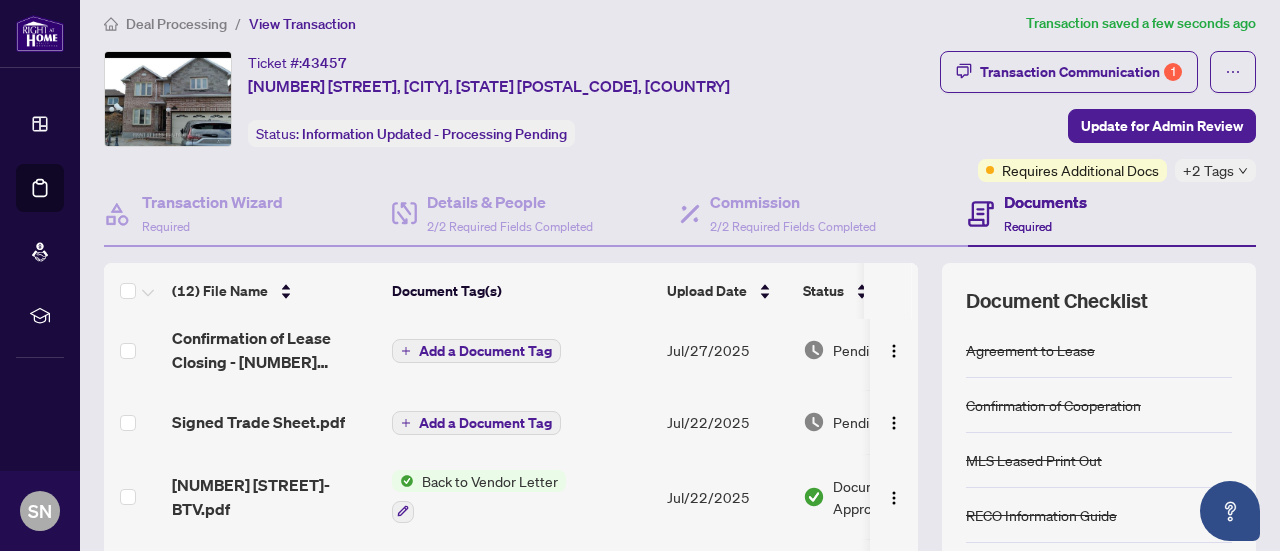 click on "Add a Document Tag" at bounding box center (485, 351) 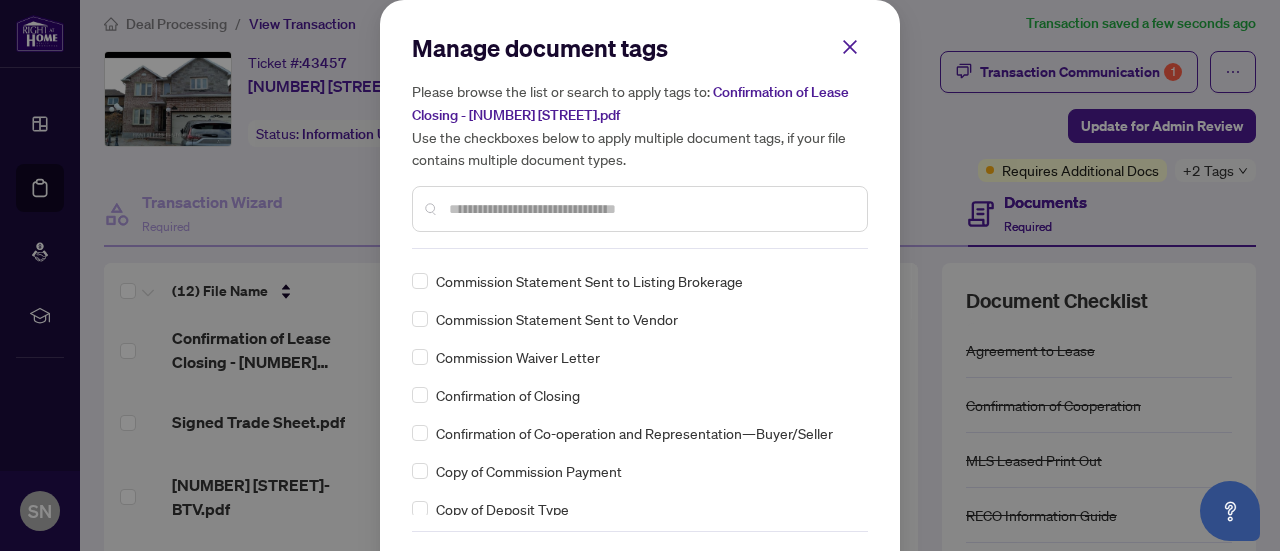 scroll, scrollTop: 1136, scrollLeft: 0, axis: vertical 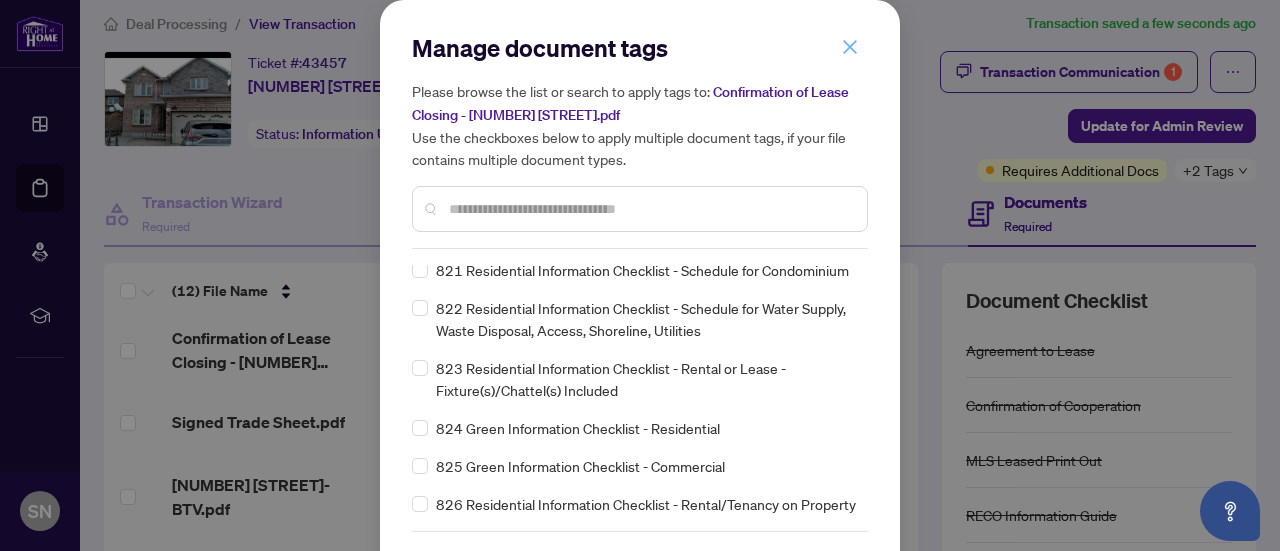 click 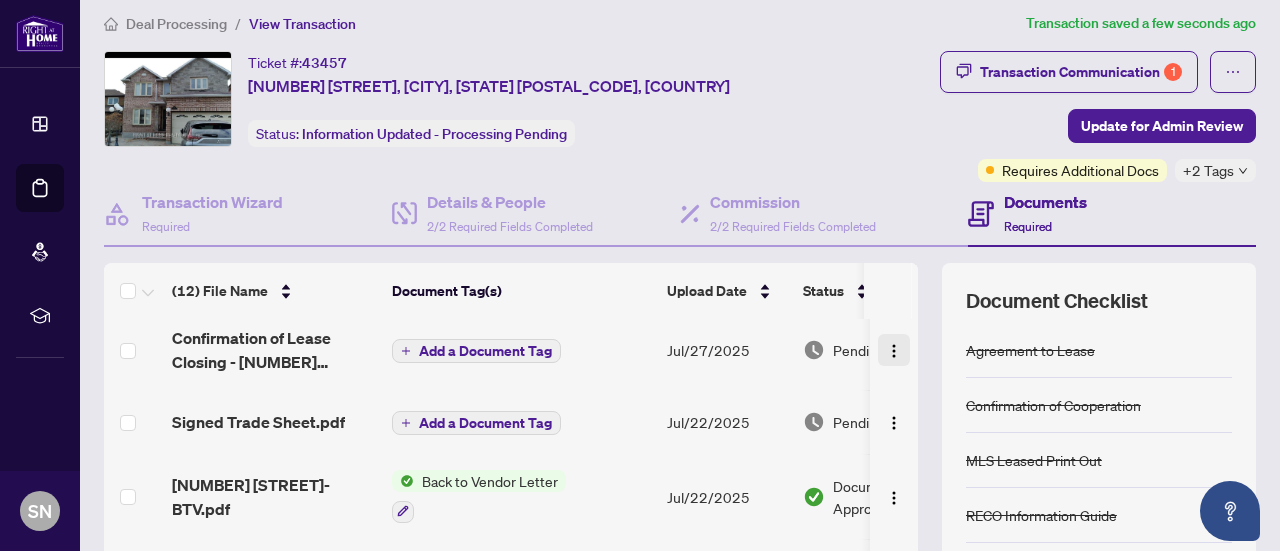 click at bounding box center [894, 351] 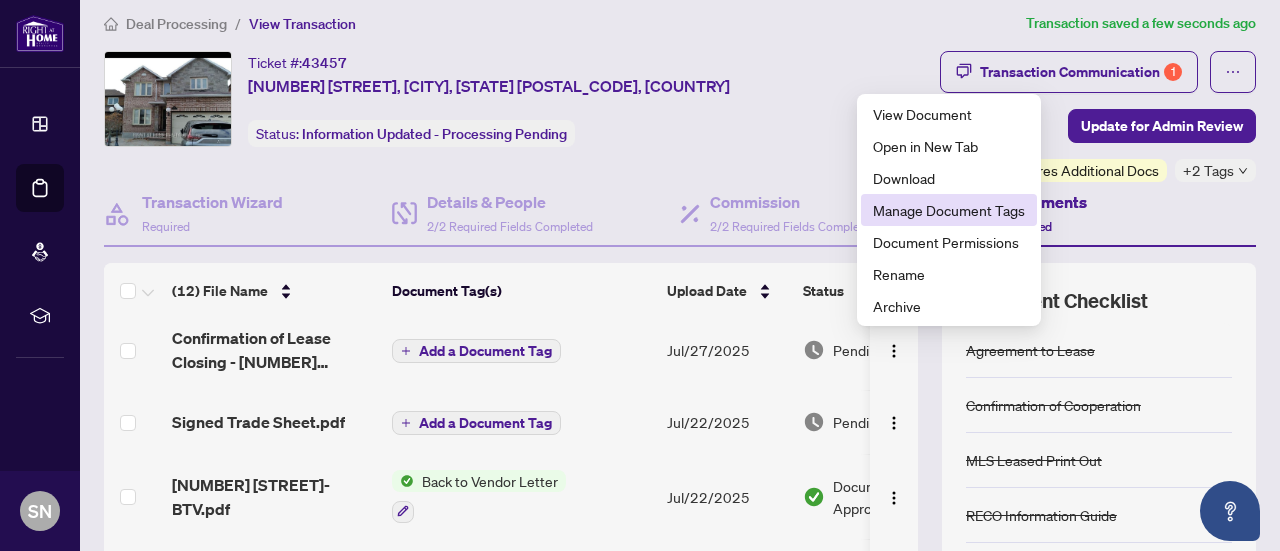 click on "Manage Document Tags" at bounding box center (949, 210) 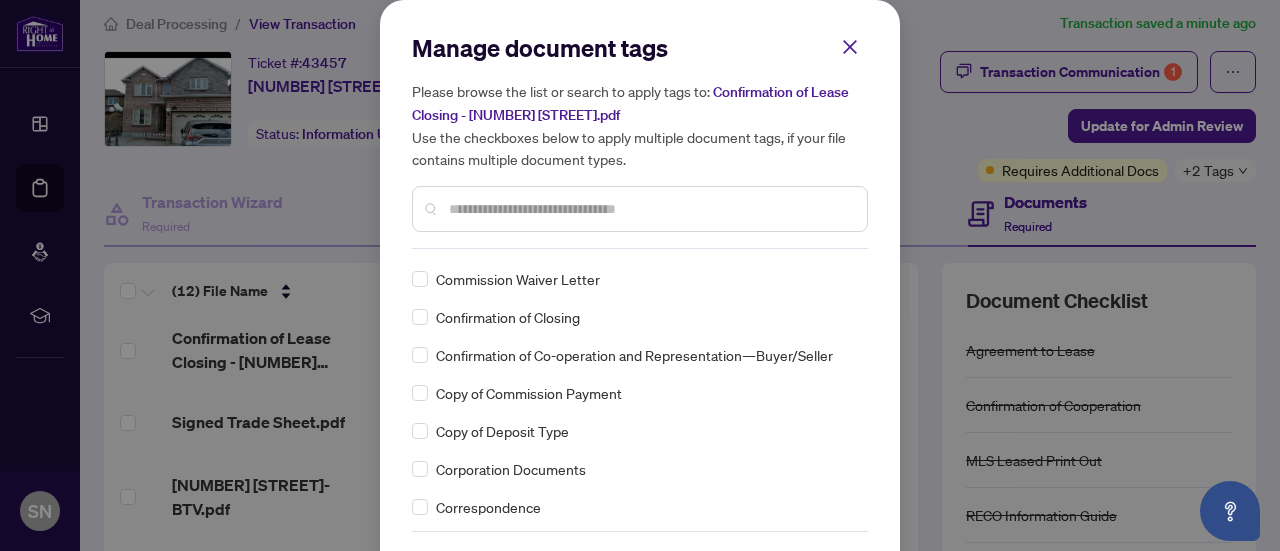 scroll, scrollTop: 1212, scrollLeft: 0, axis: vertical 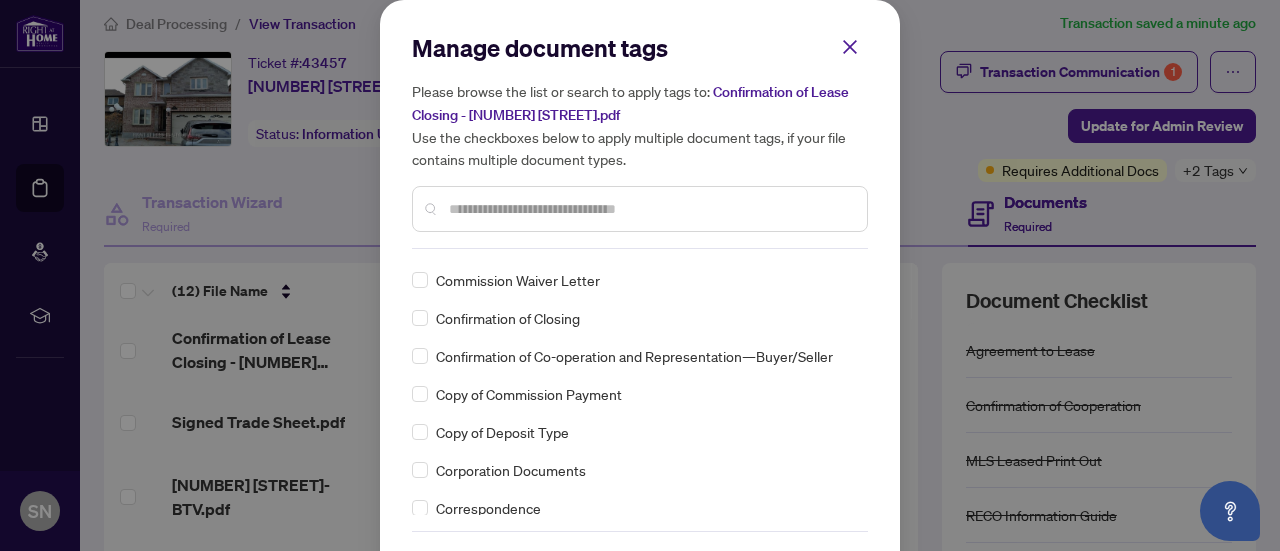 click on "Confirmation of Closing" at bounding box center [508, 318] 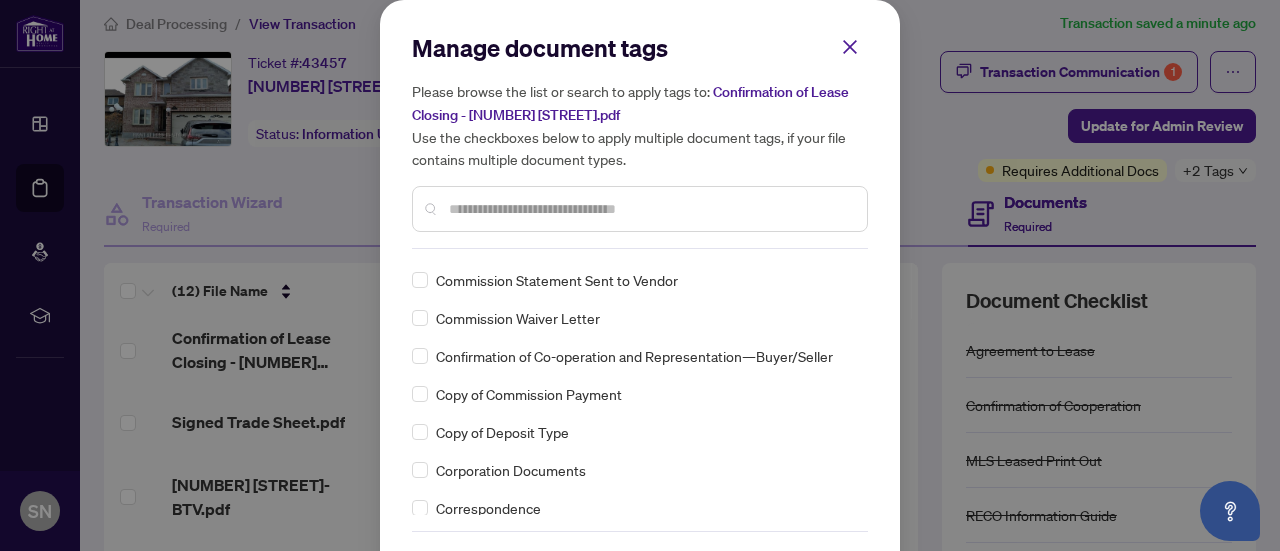 scroll, scrollTop: 0, scrollLeft: 0, axis: both 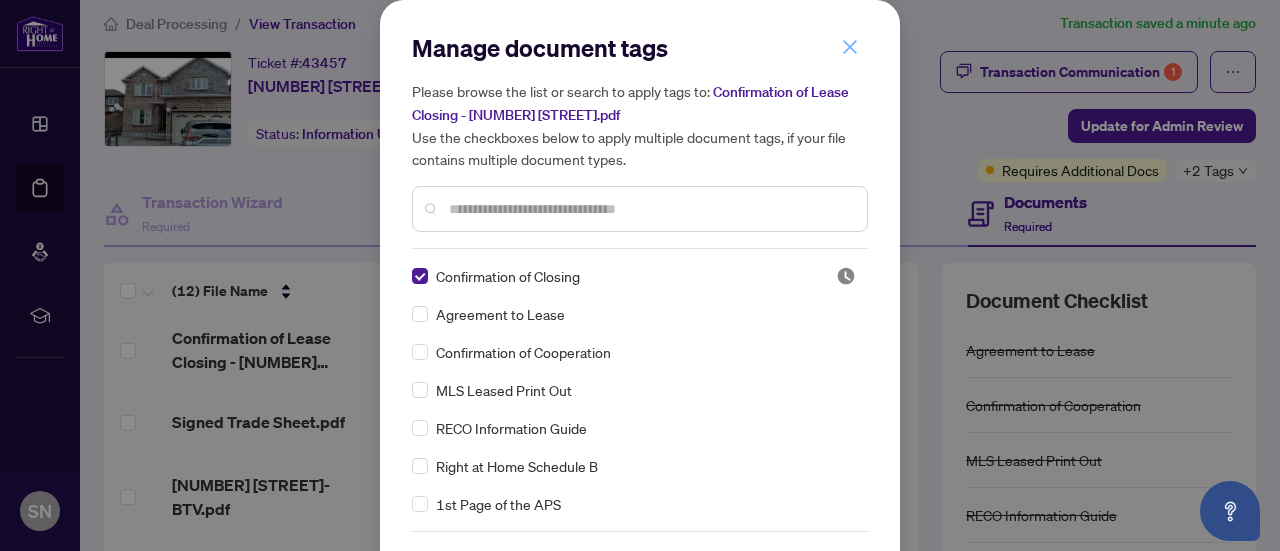 click 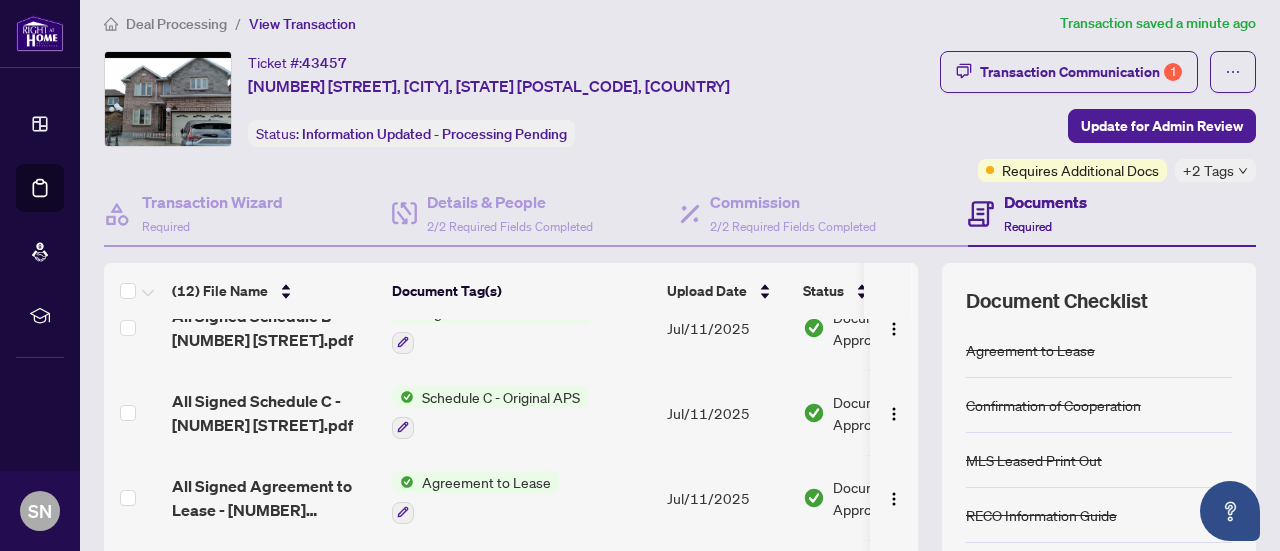 scroll, scrollTop: 675, scrollLeft: 0, axis: vertical 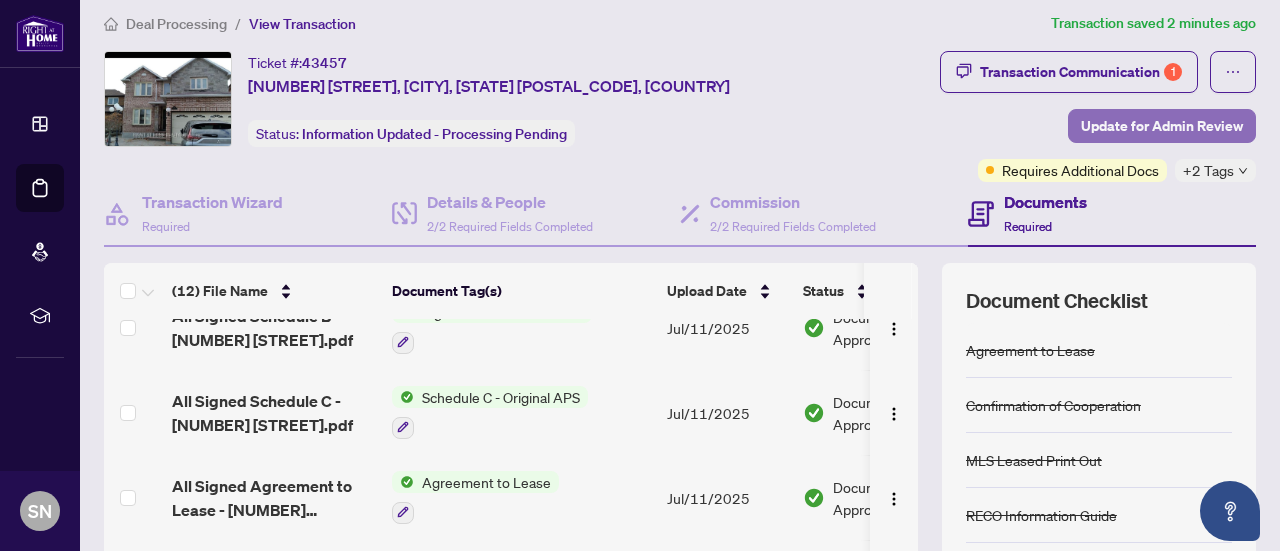 click on "Update for Admin Review" at bounding box center [1162, 126] 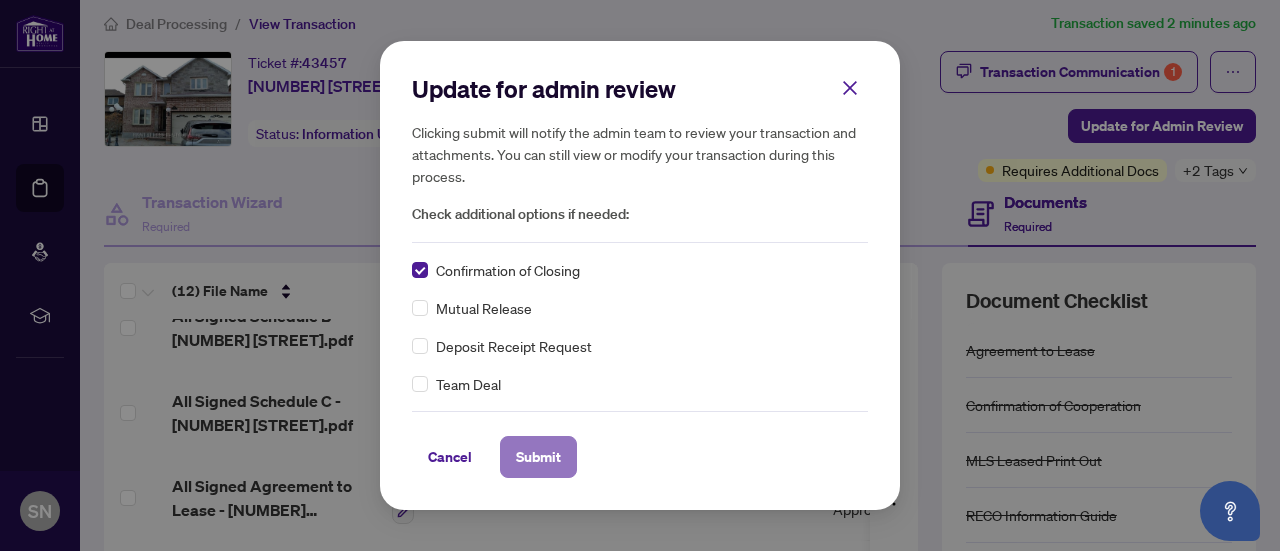 click on "Submit" at bounding box center [538, 457] 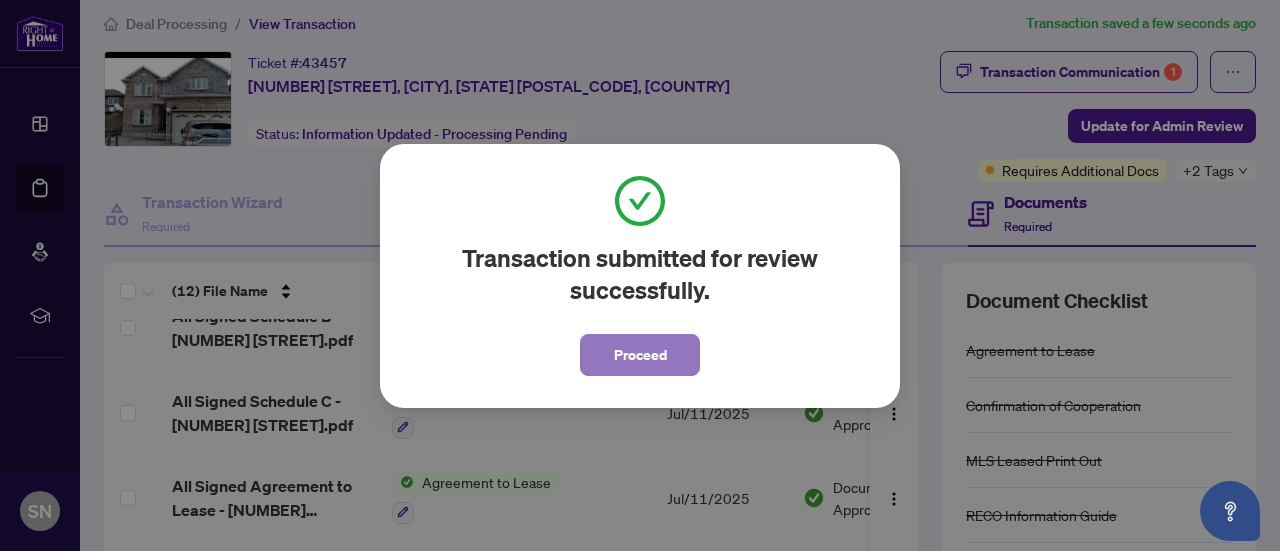 click on "Proceed" at bounding box center [640, 355] 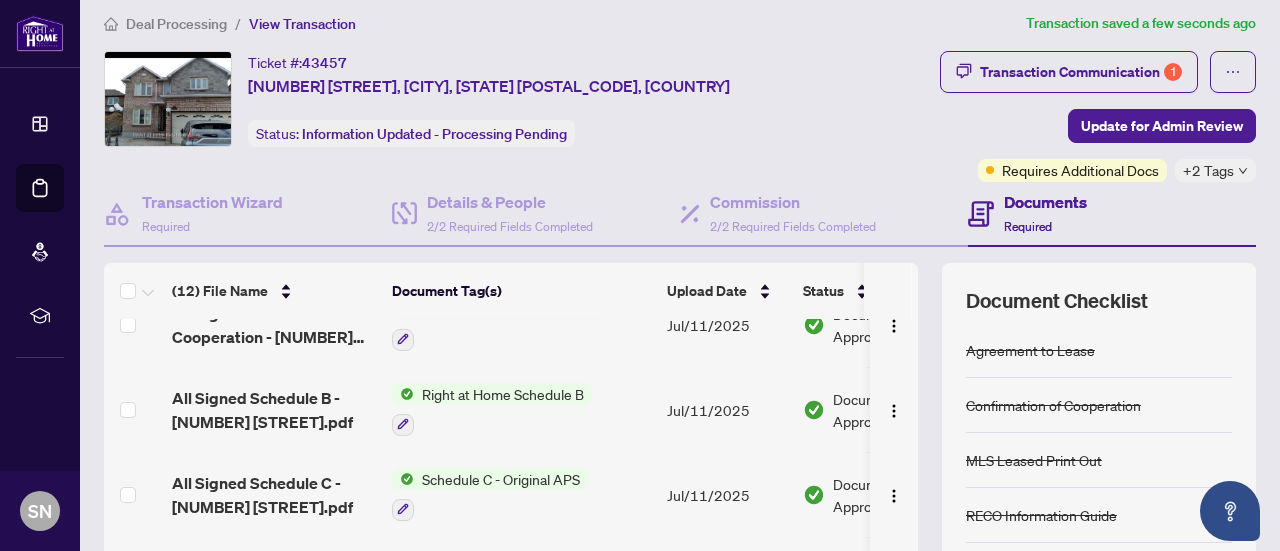 scroll, scrollTop: 675, scrollLeft: 0, axis: vertical 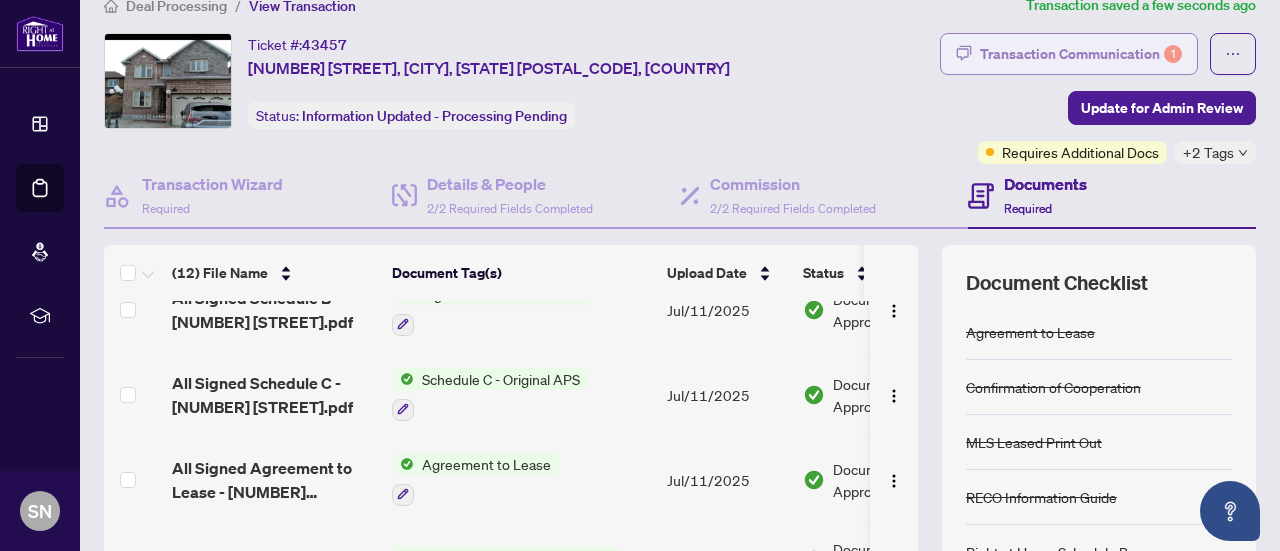 click on "Transaction Communication 1" at bounding box center (1081, 54) 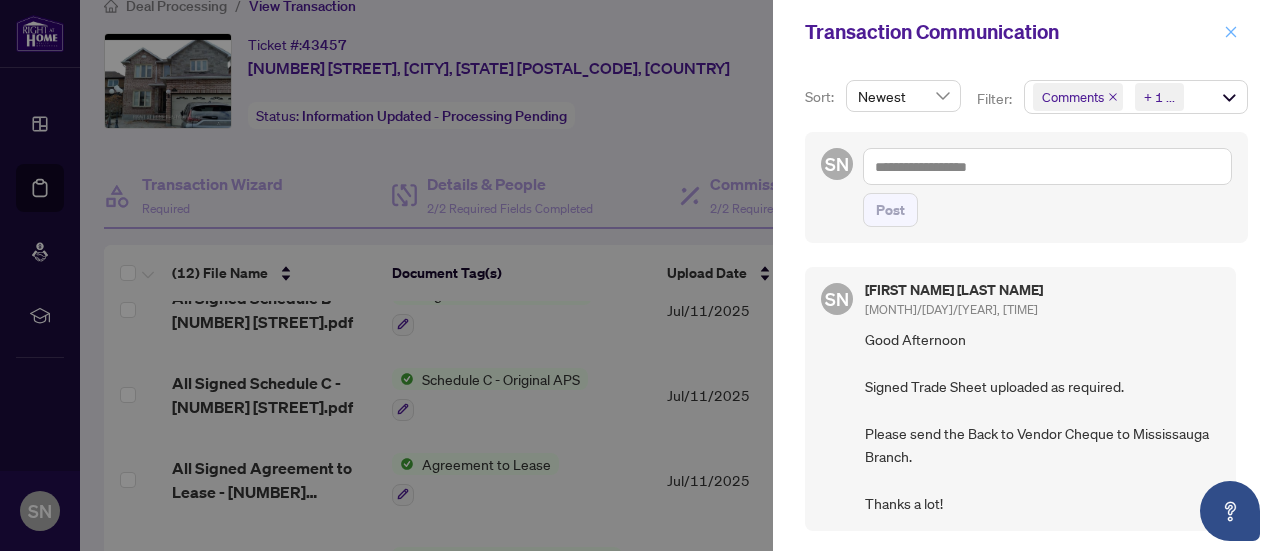 click 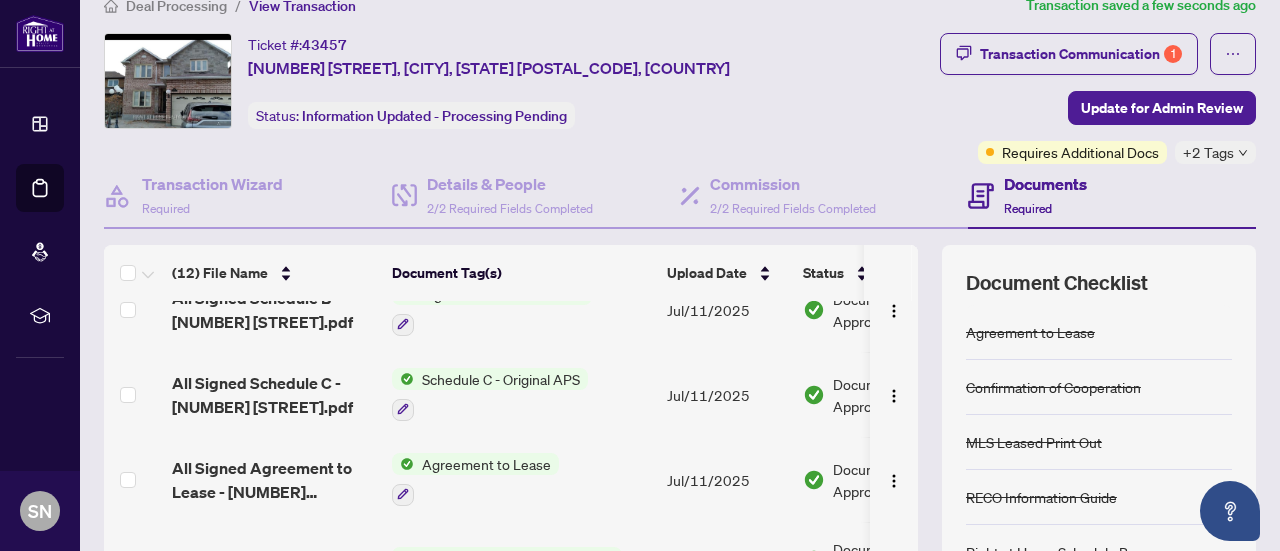 scroll, scrollTop: 0, scrollLeft: 0, axis: both 